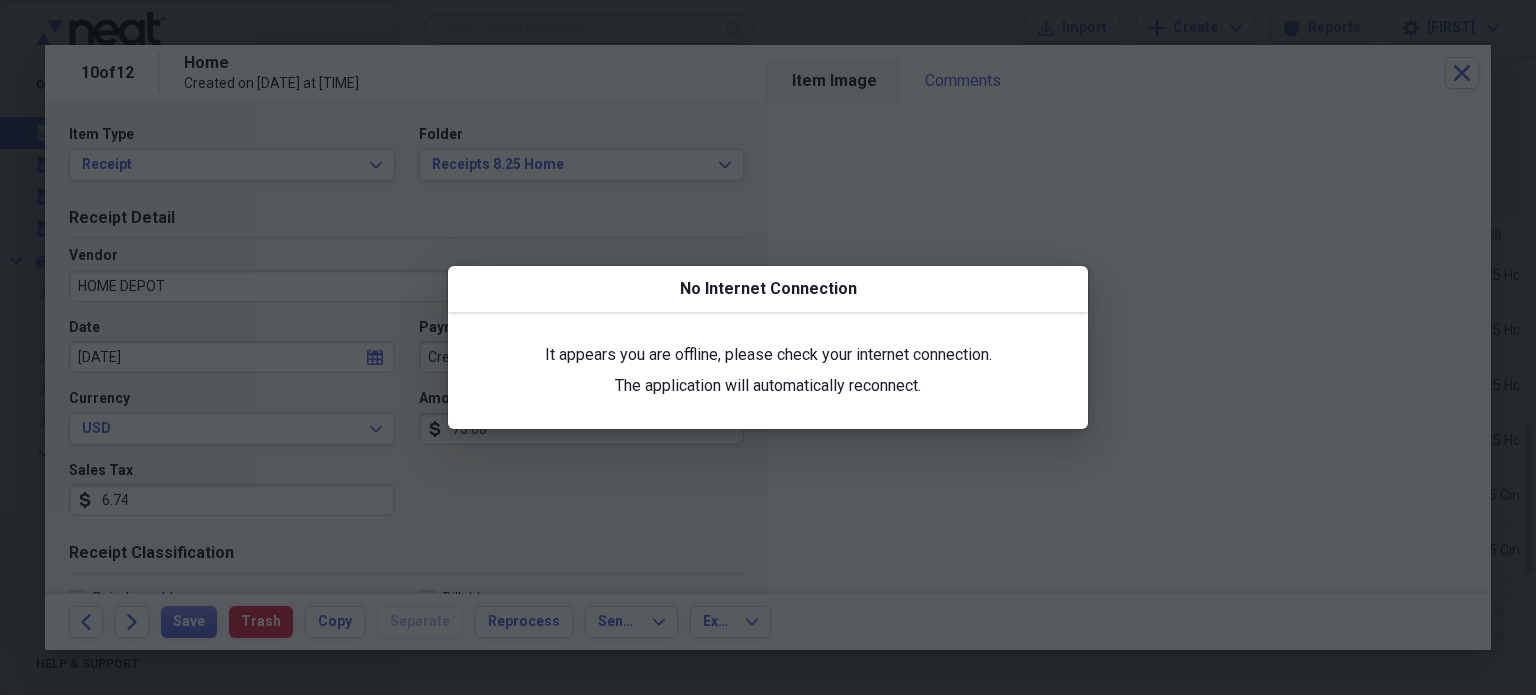 scroll, scrollTop: 0, scrollLeft: 0, axis: both 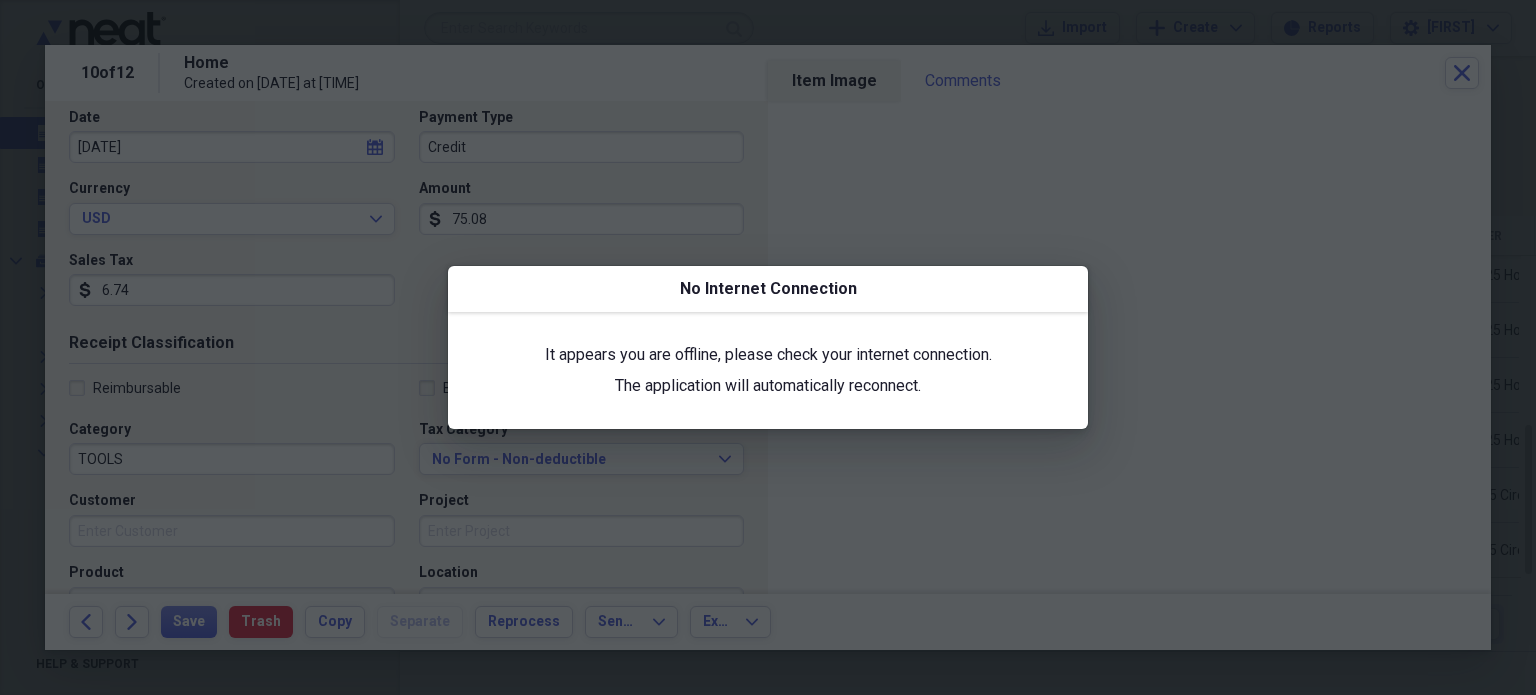 click at bounding box center [768, 347] 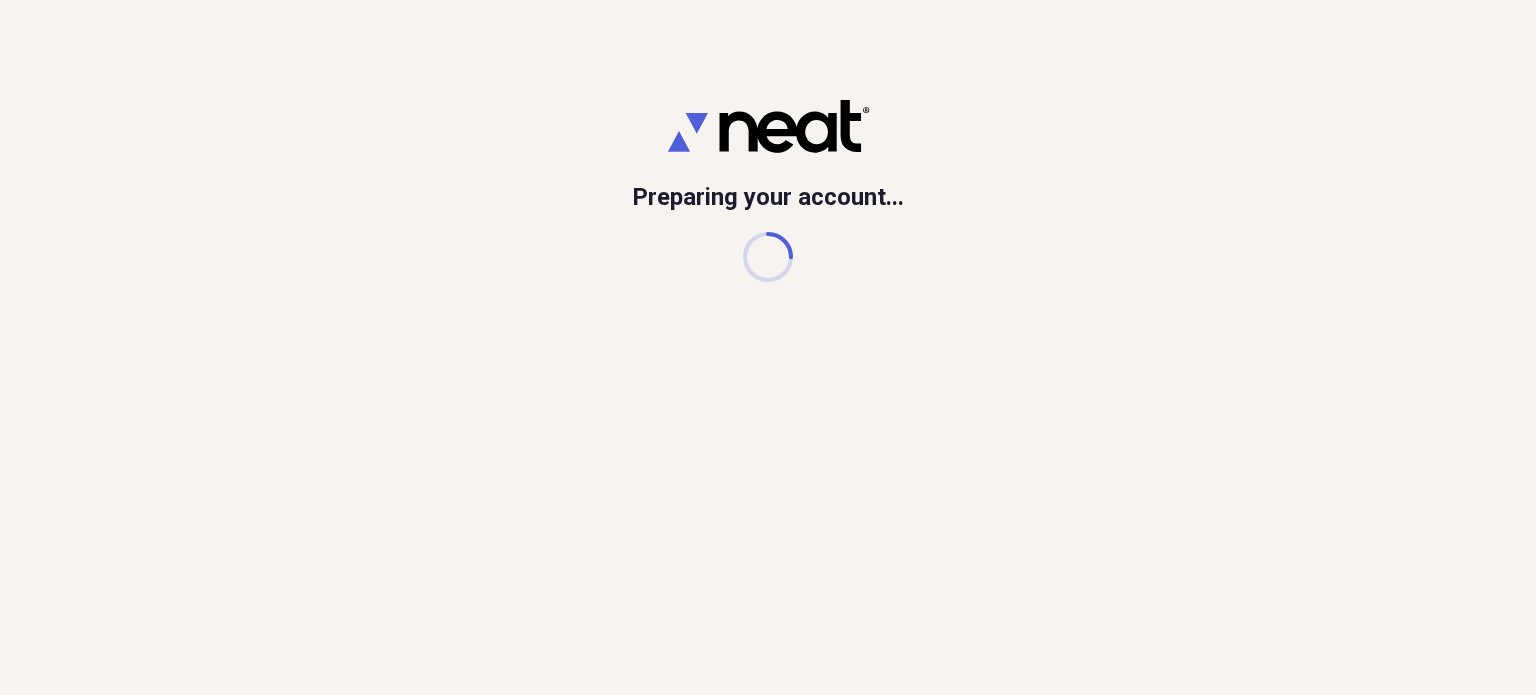 scroll, scrollTop: 0, scrollLeft: 0, axis: both 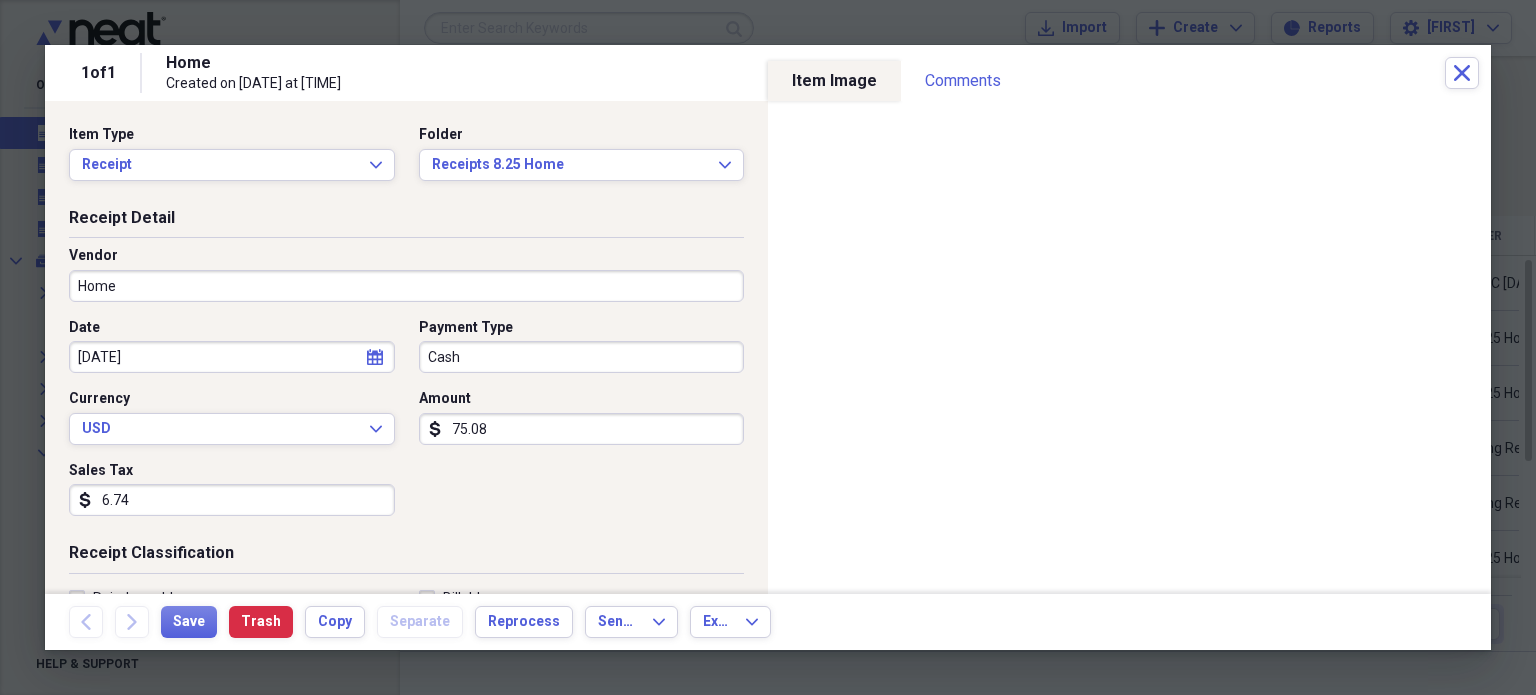 click on "Home" at bounding box center [406, 286] 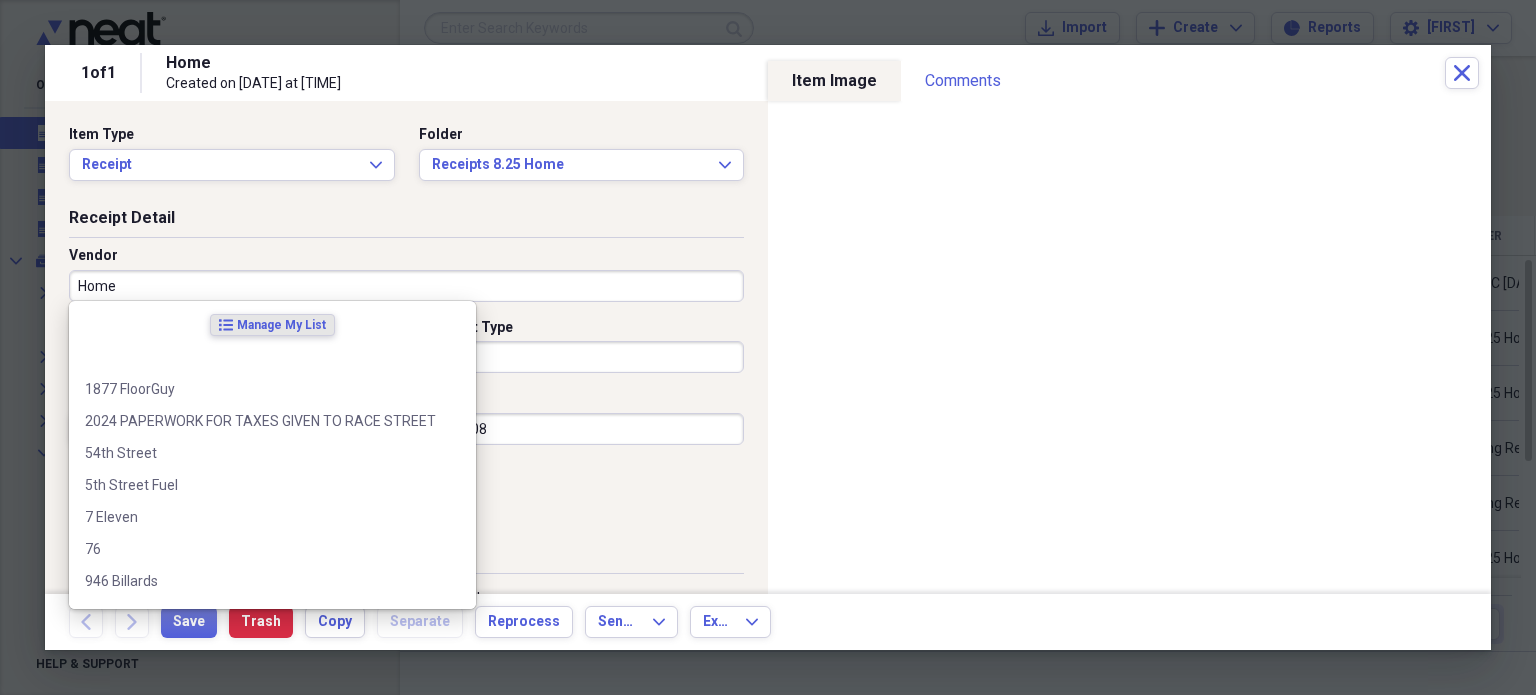 click on "Home" at bounding box center [406, 286] 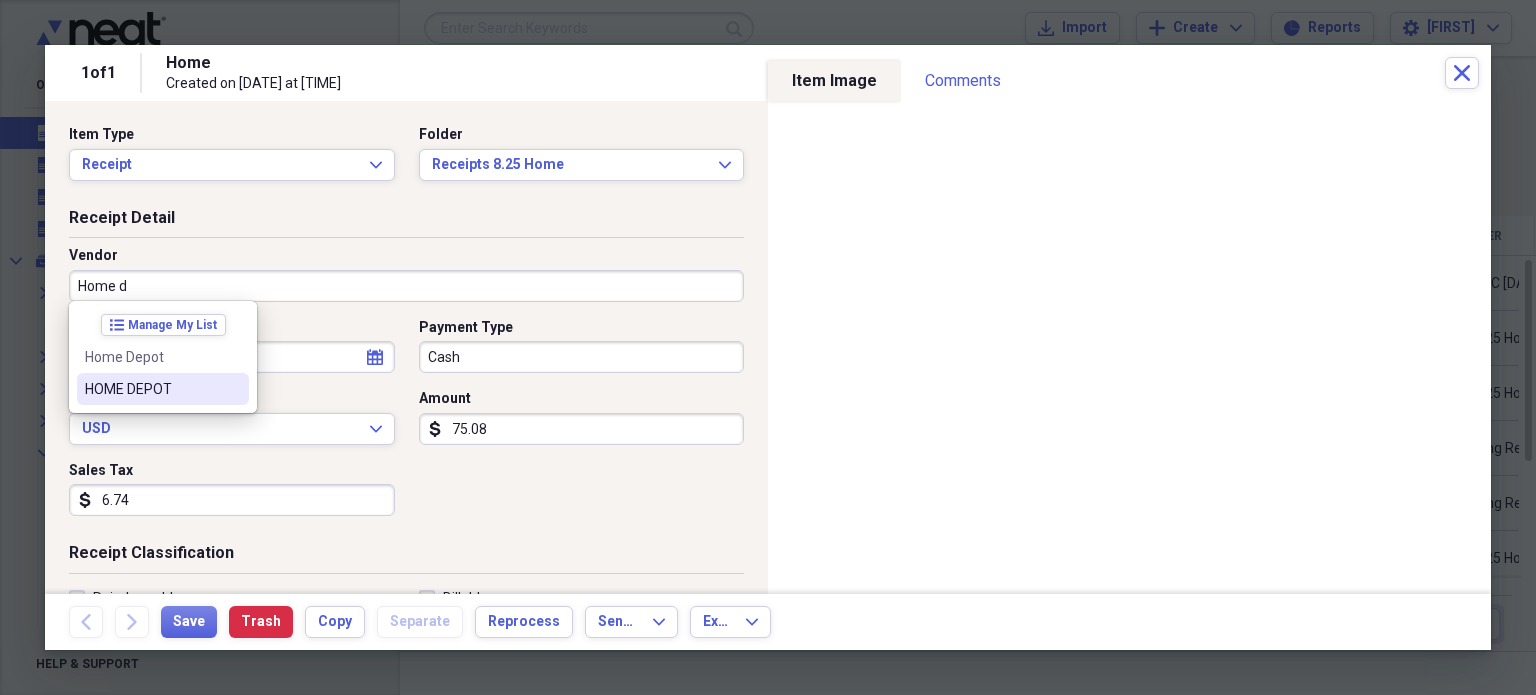 click on "HOME DEPOT" at bounding box center [151, 389] 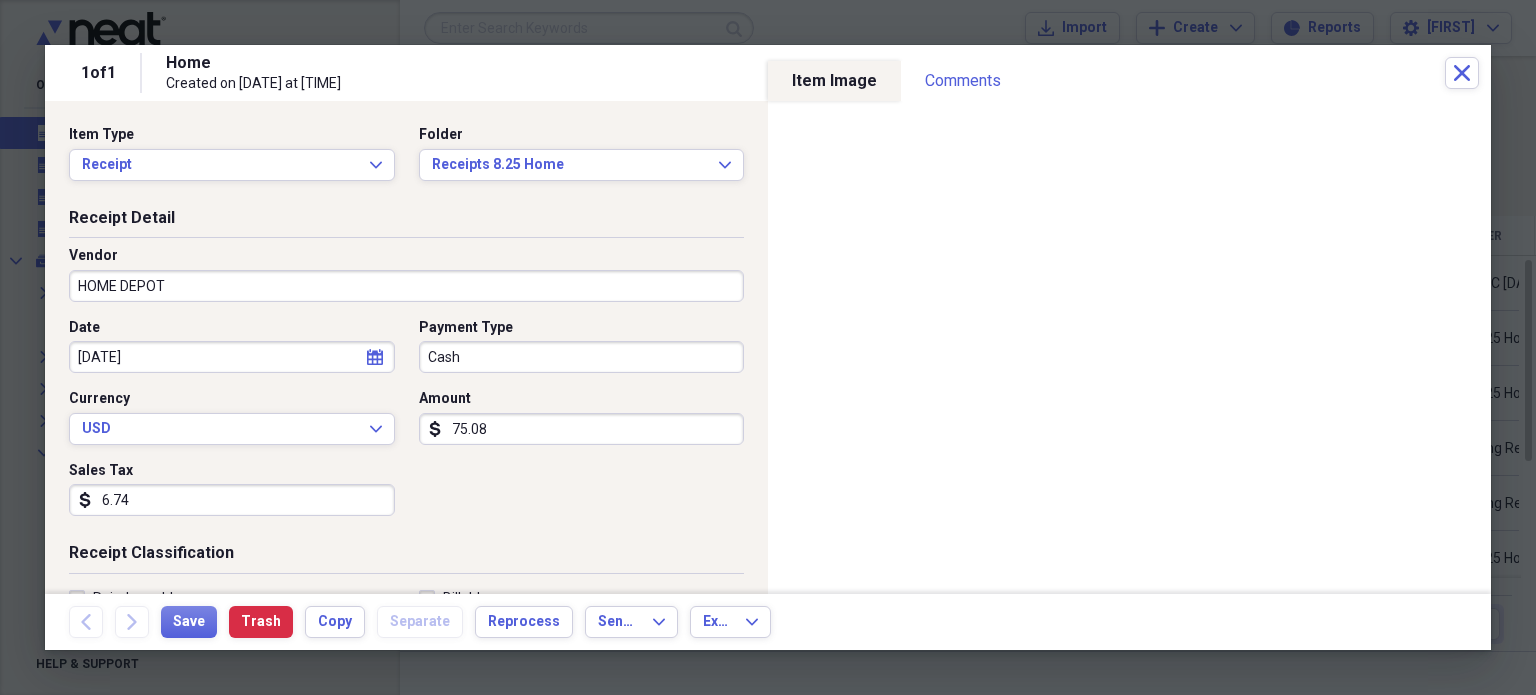 type on "TOOLS" 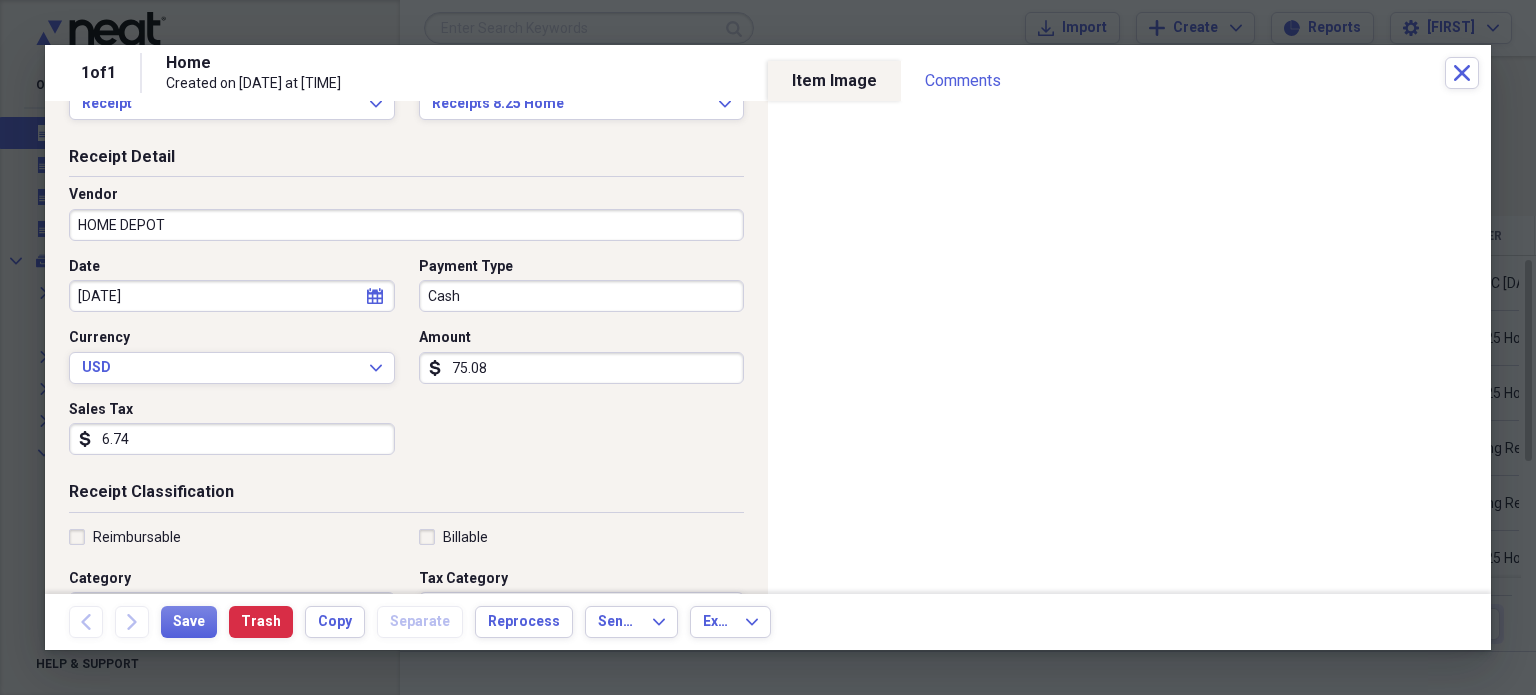 scroll, scrollTop: 63, scrollLeft: 0, axis: vertical 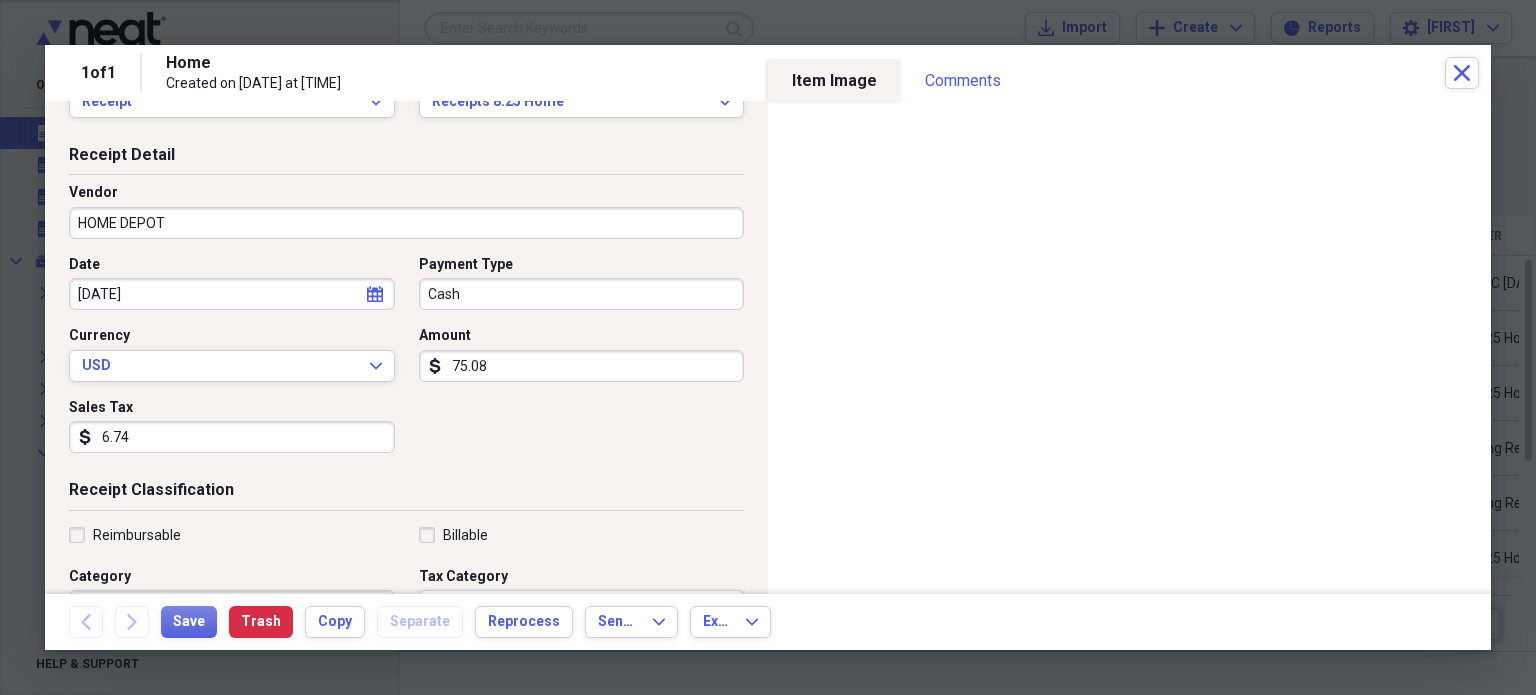 click on "Cash" at bounding box center (582, 294) 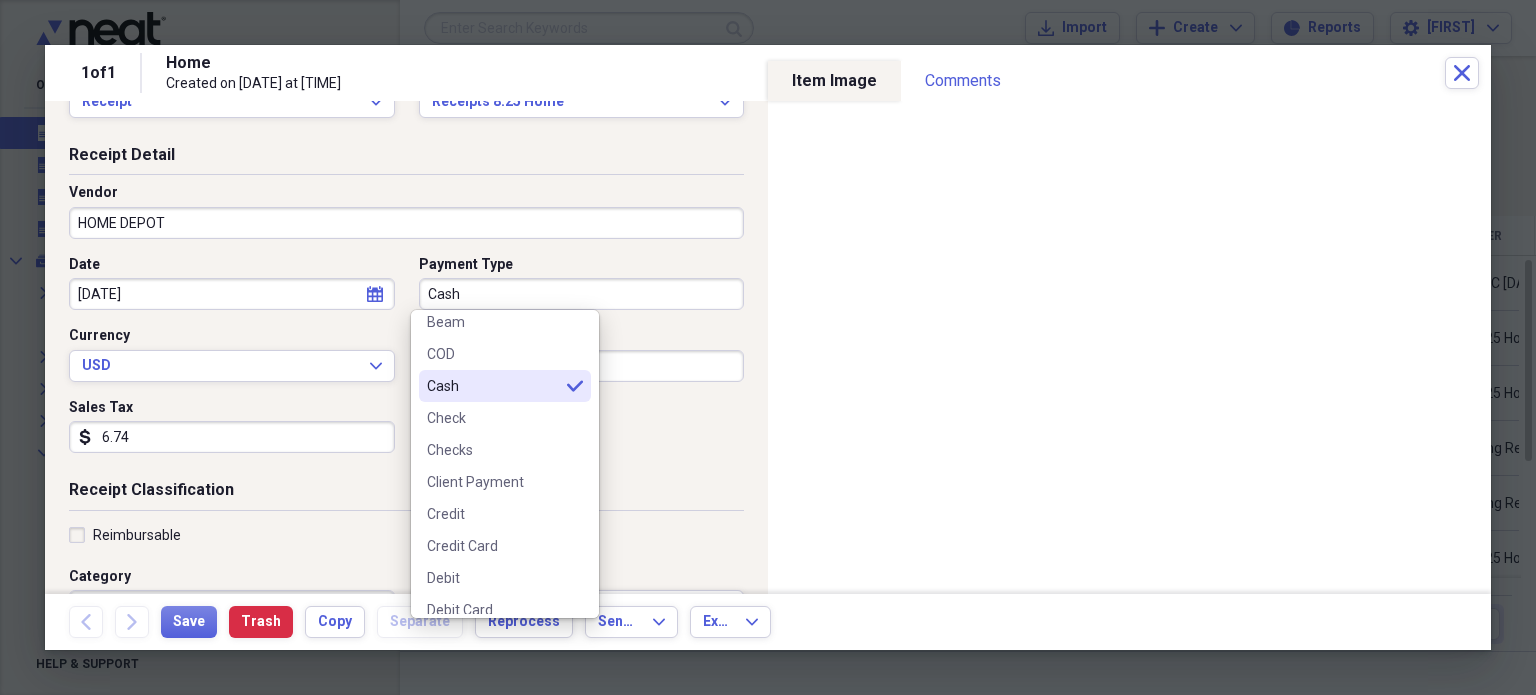 scroll, scrollTop: 142, scrollLeft: 0, axis: vertical 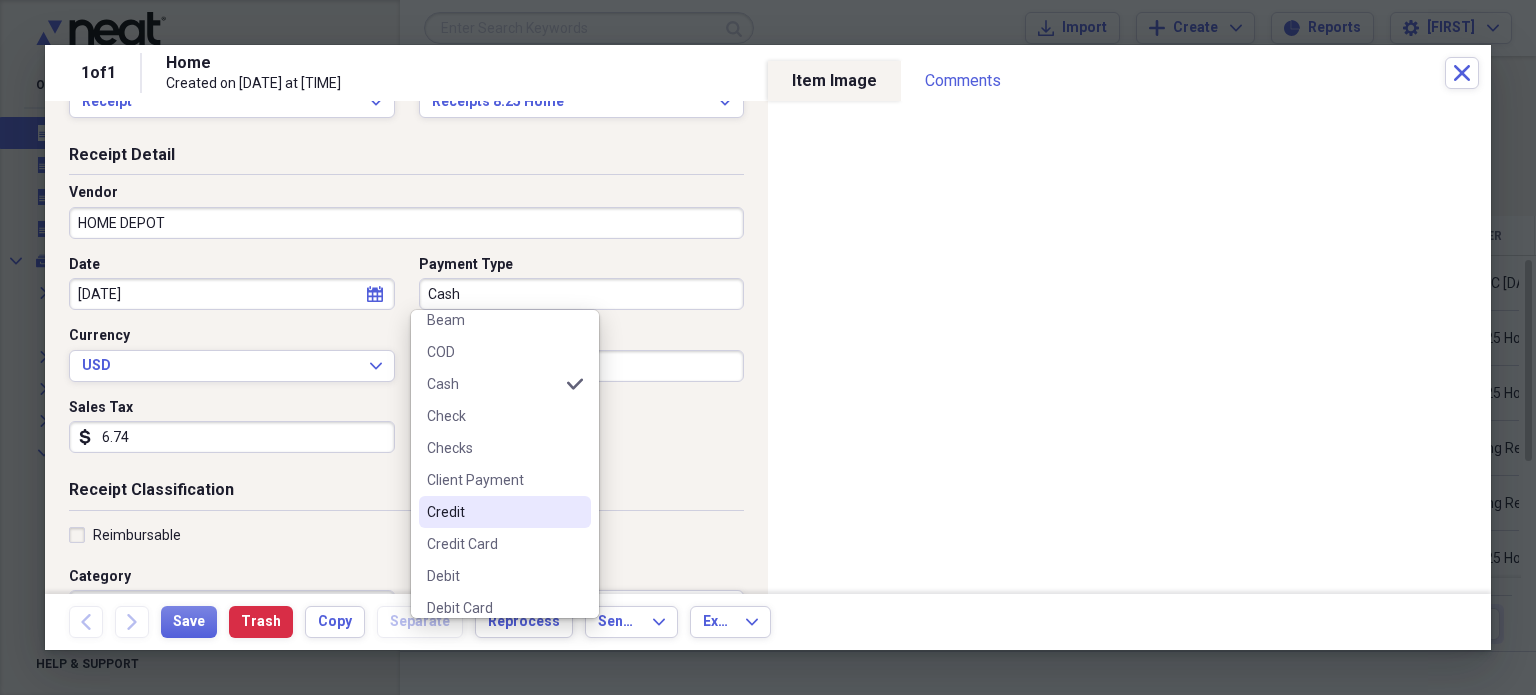 click on "Credit" at bounding box center [493, 512] 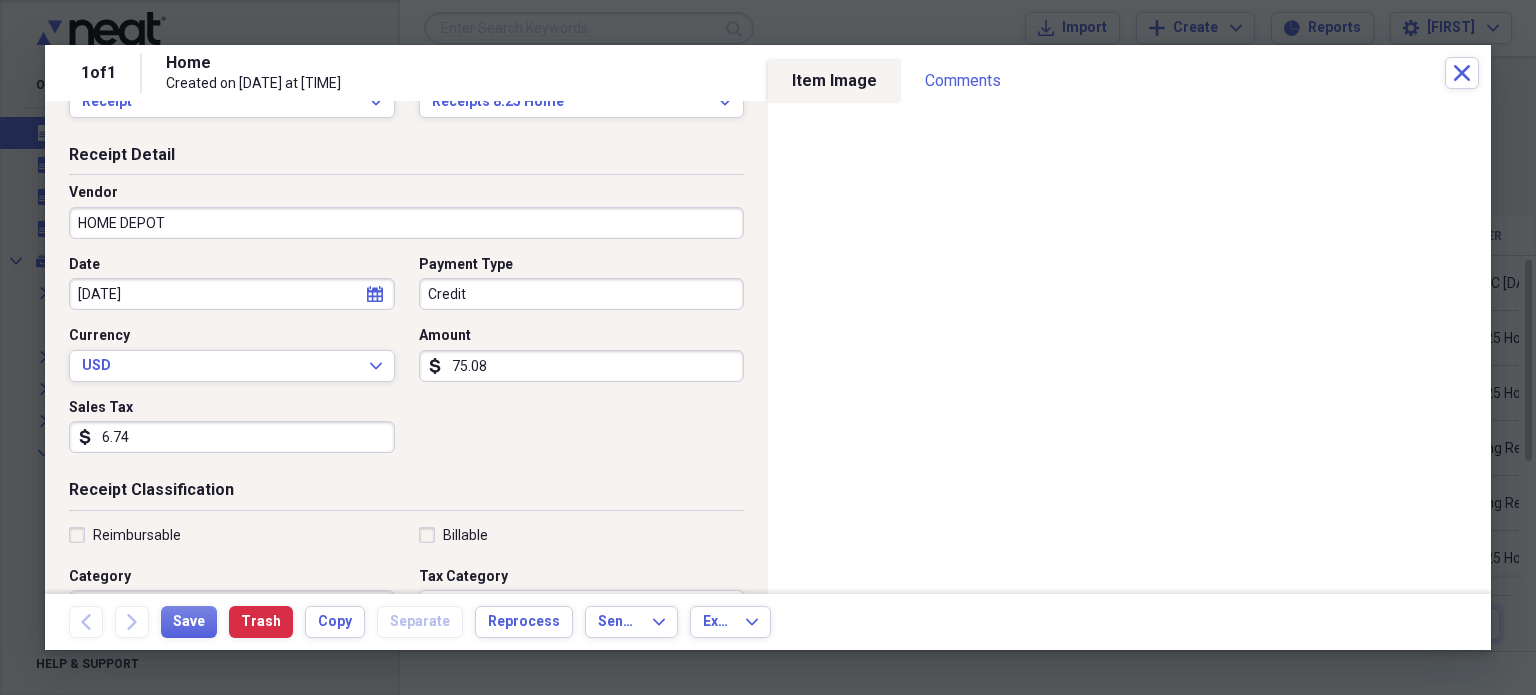 click on "Receipt Classification" at bounding box center (406, 494) 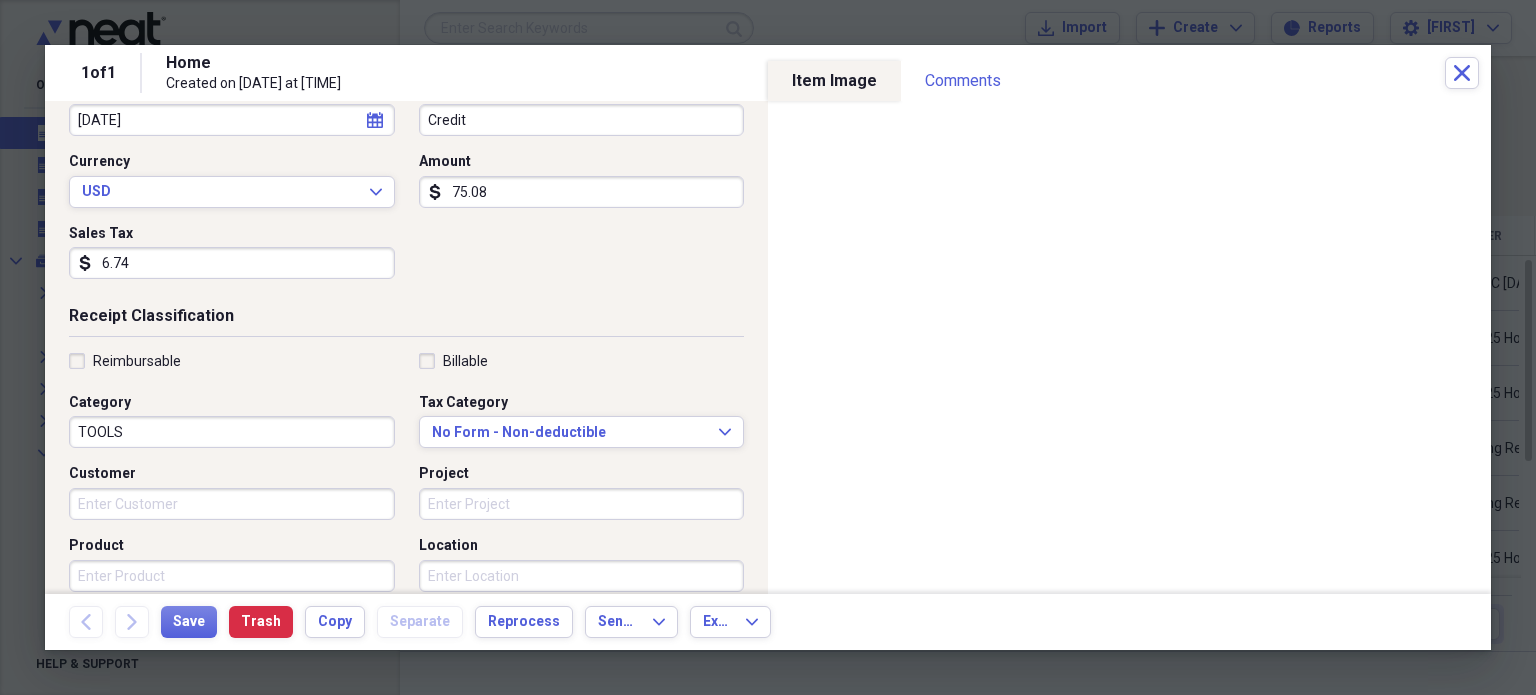 scroll, scrollTop: 238, scrollLeft: 0, axis: vertical 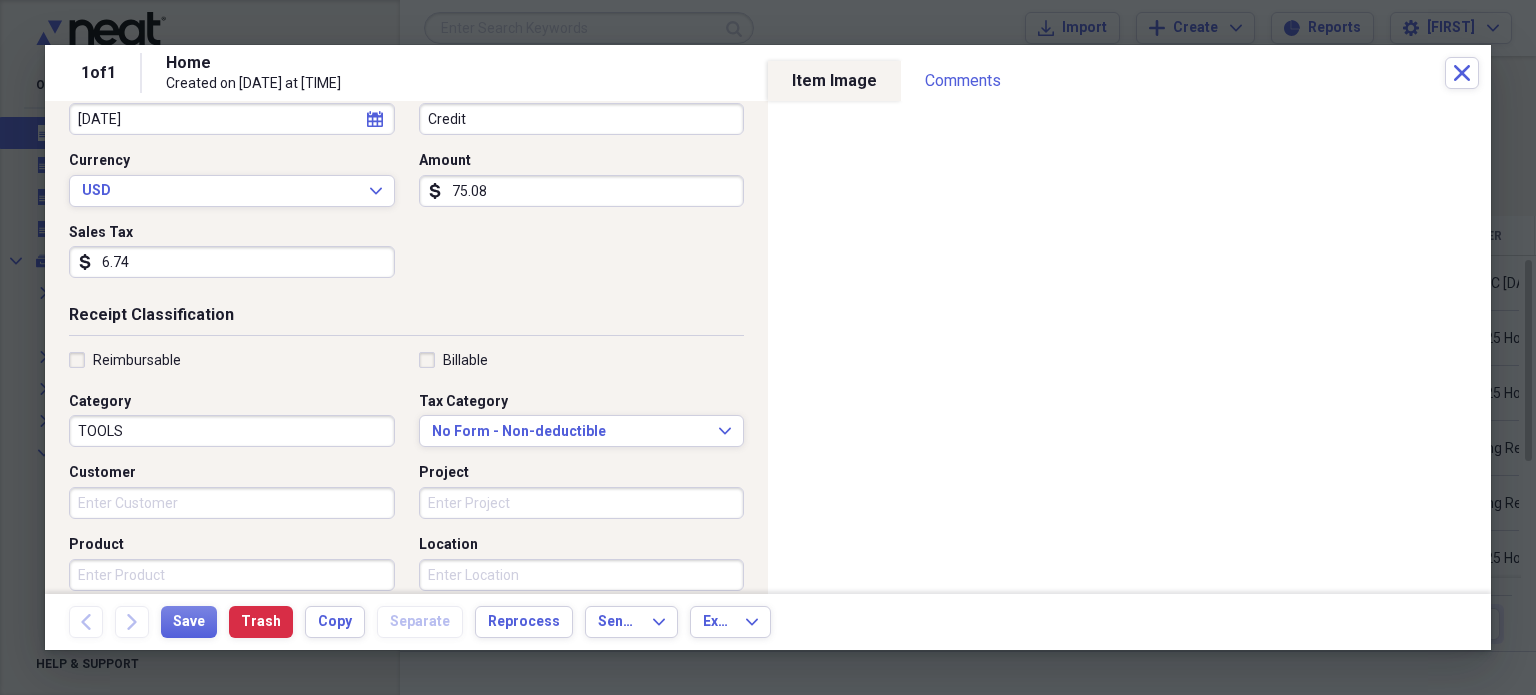 click on "TOOLS" at bounding box center [232, 431] 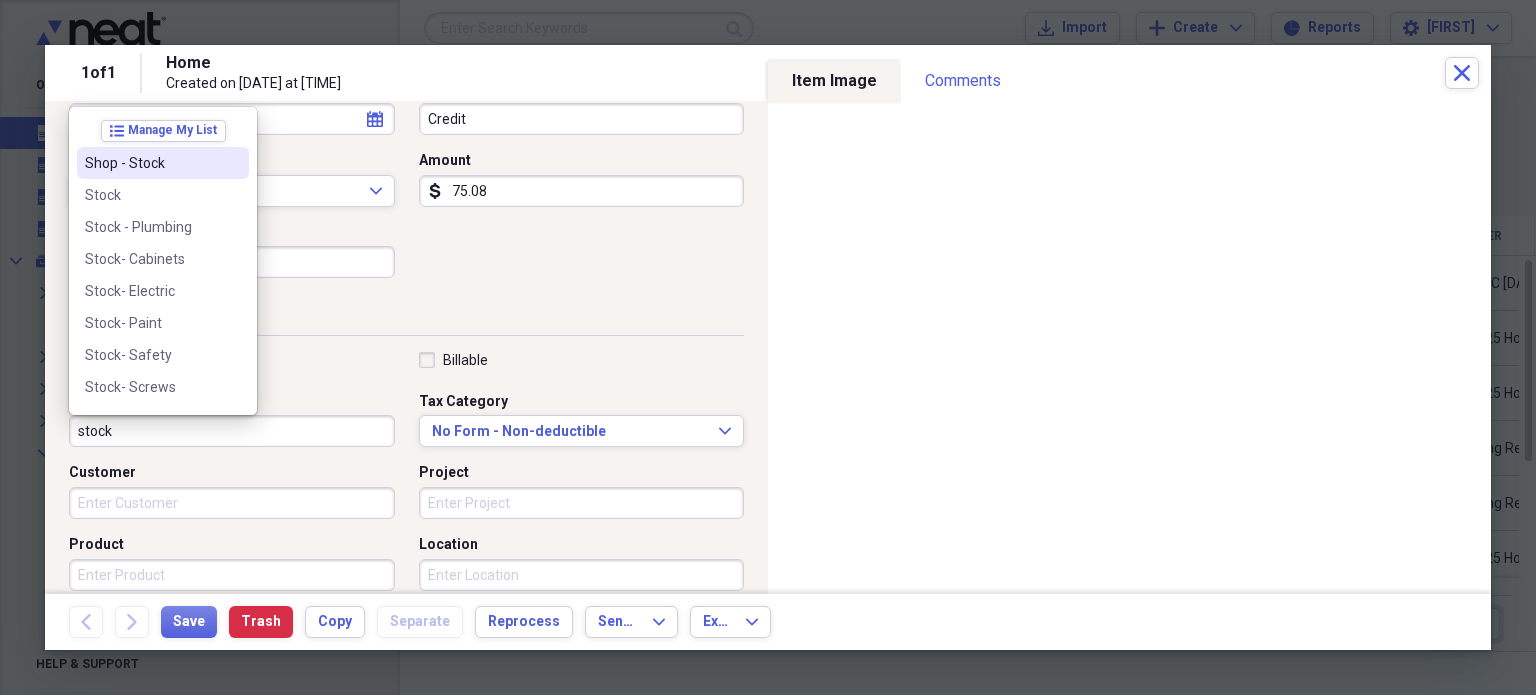 click on "Shop - Stock" at bounding box center [151, 163] 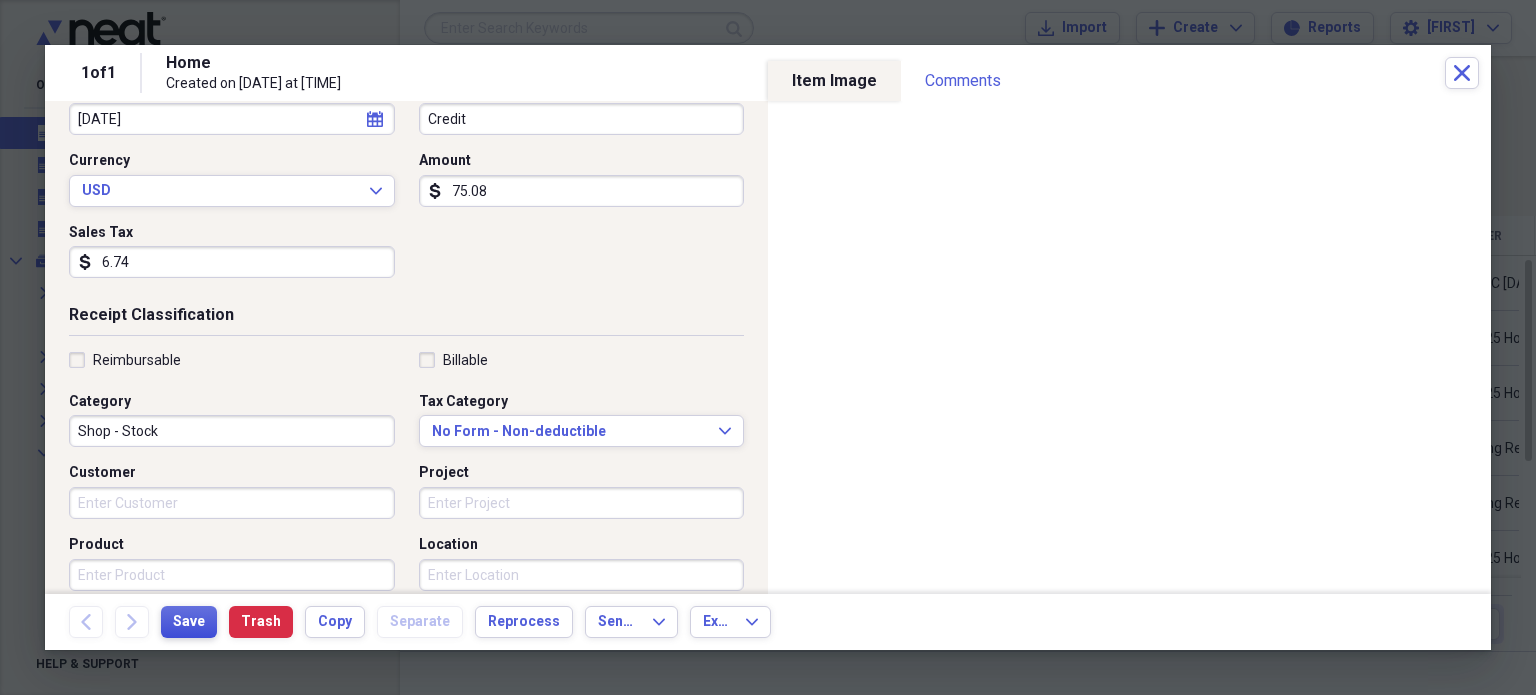 click on "Save" at bounding box center (189, 622) 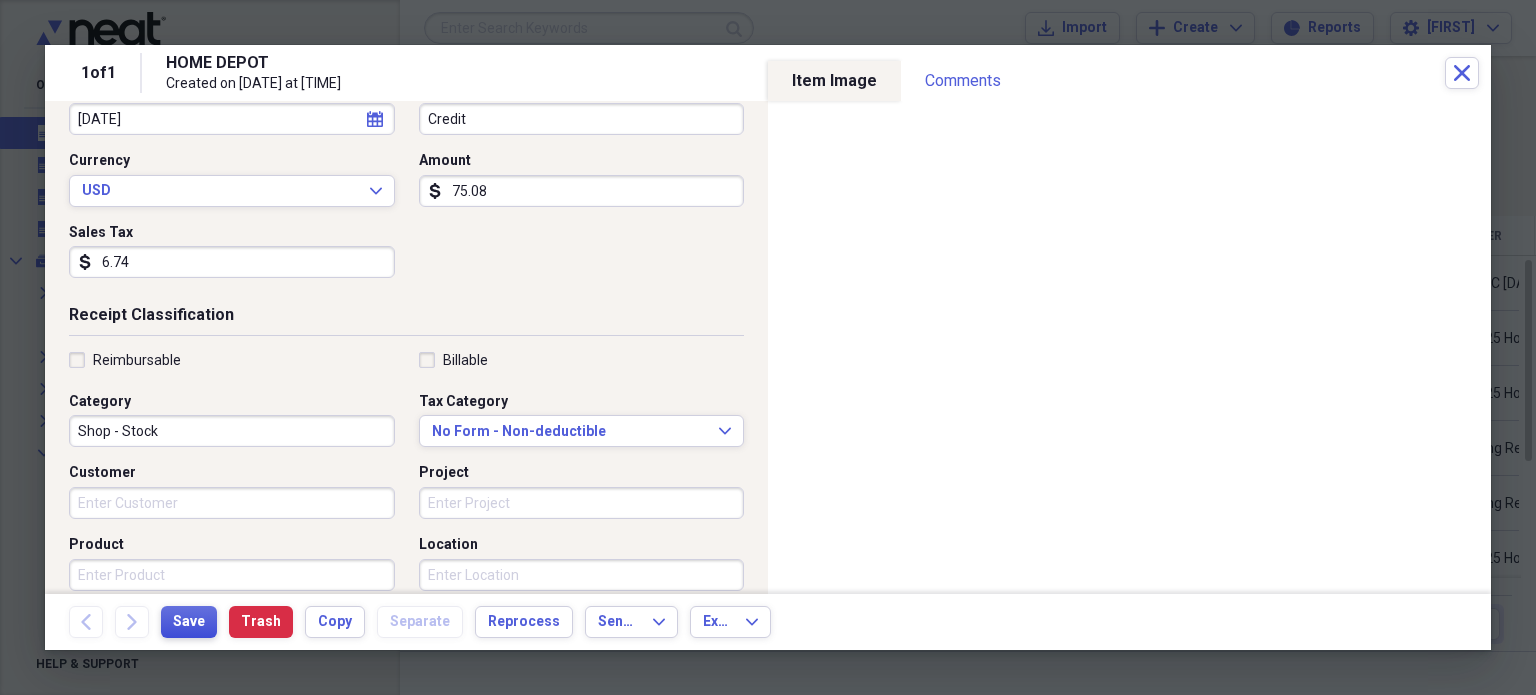 scroll, scrollTop: 0, scrollLeft: 0, axis: both 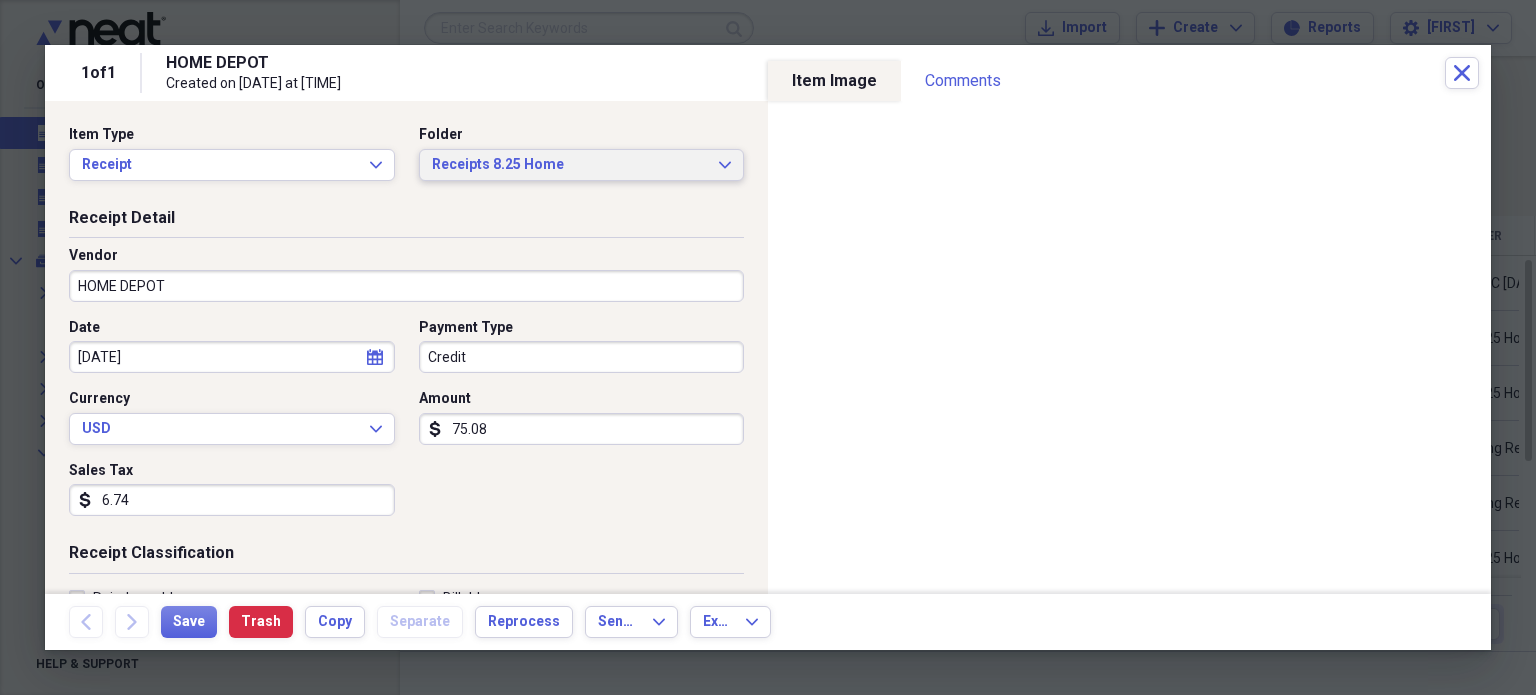 click on "Receipts 8.25 Home Expand" at bounding box center [582, 165] 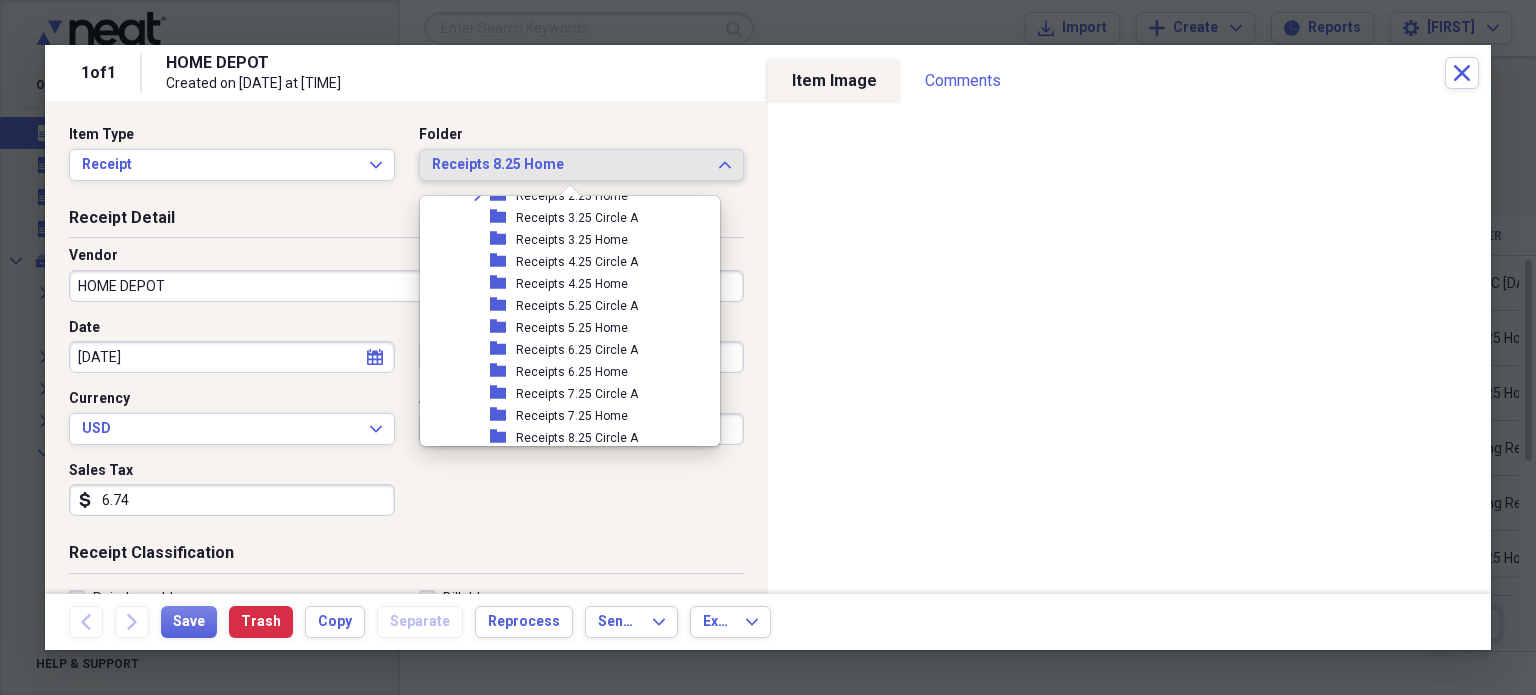 scroll, scrollTop: 3039, scrollLeft: 0, axis: vertical 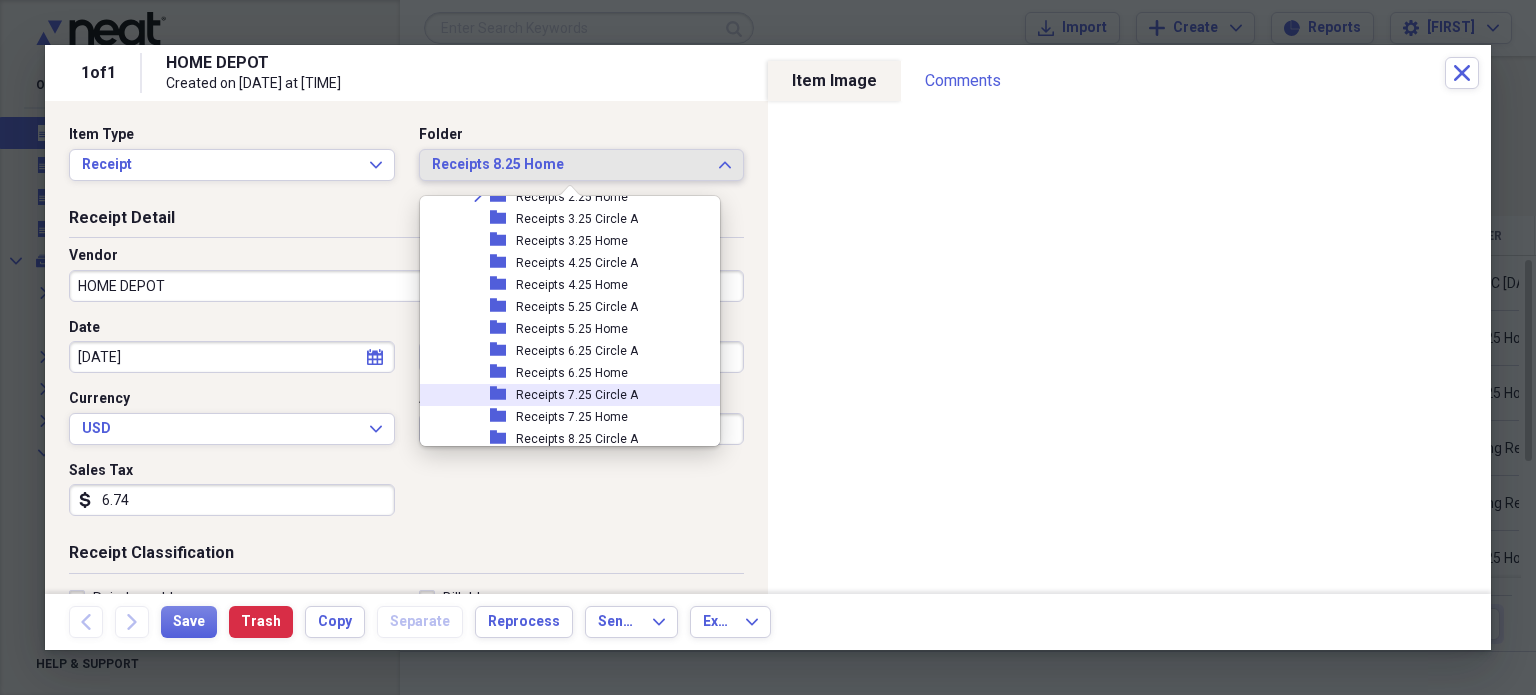click on "Receipts 7.25 Circle A" at bounding box center (577, 395) 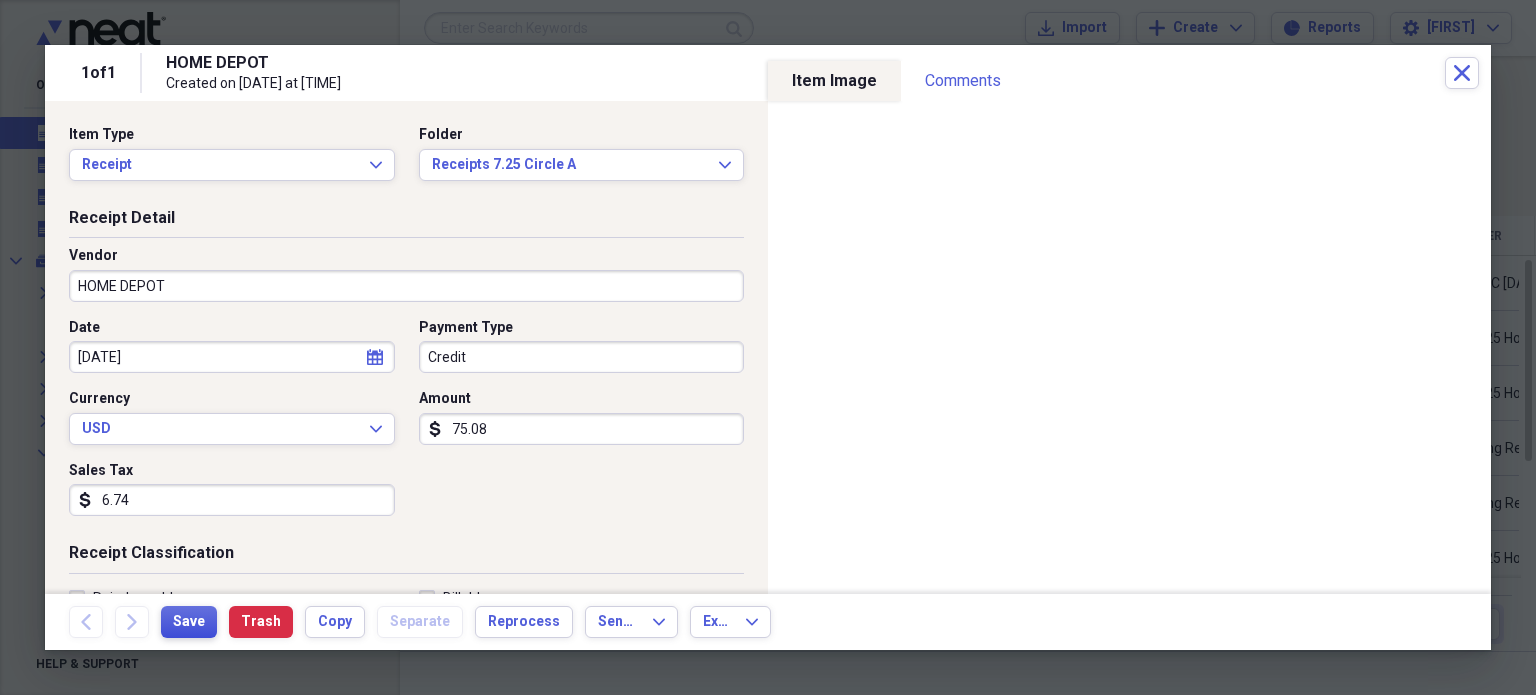 click on "Save" at bounding box center (189, 622) 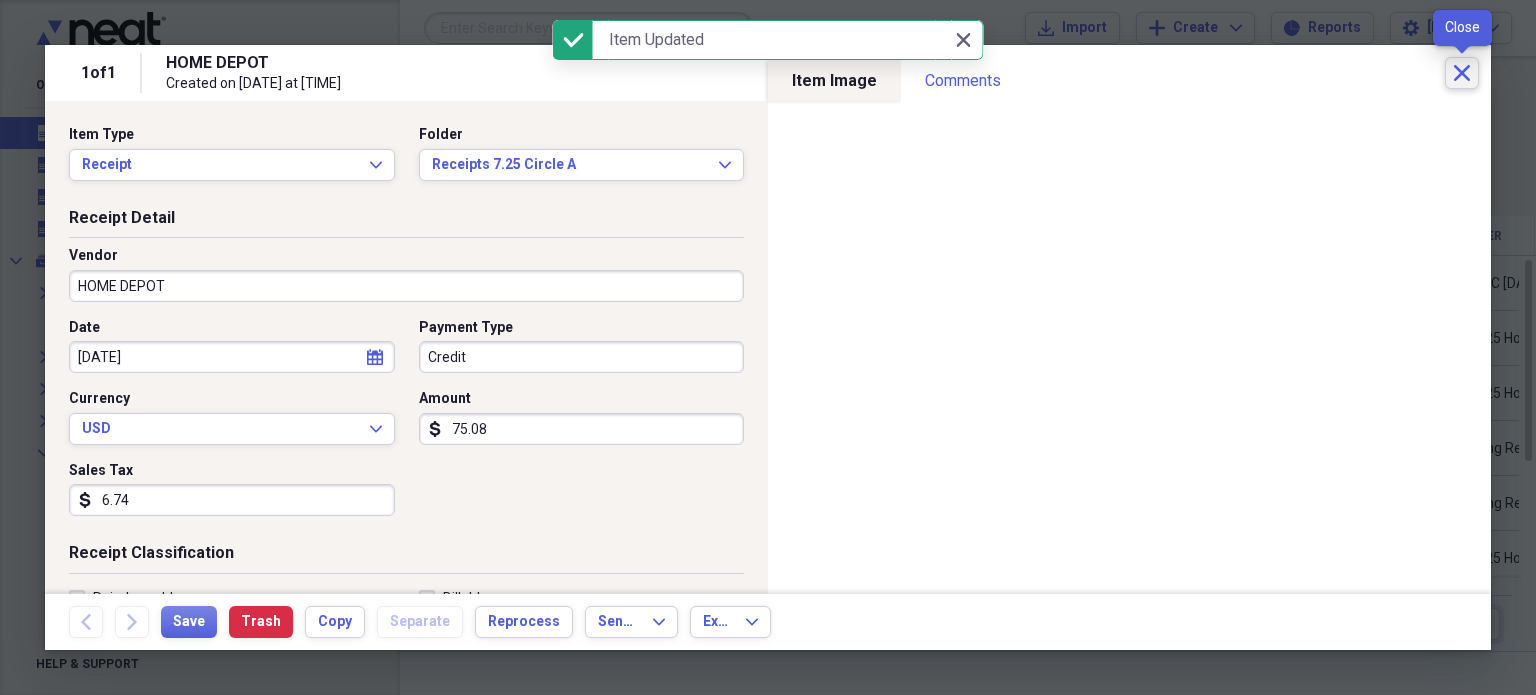 click 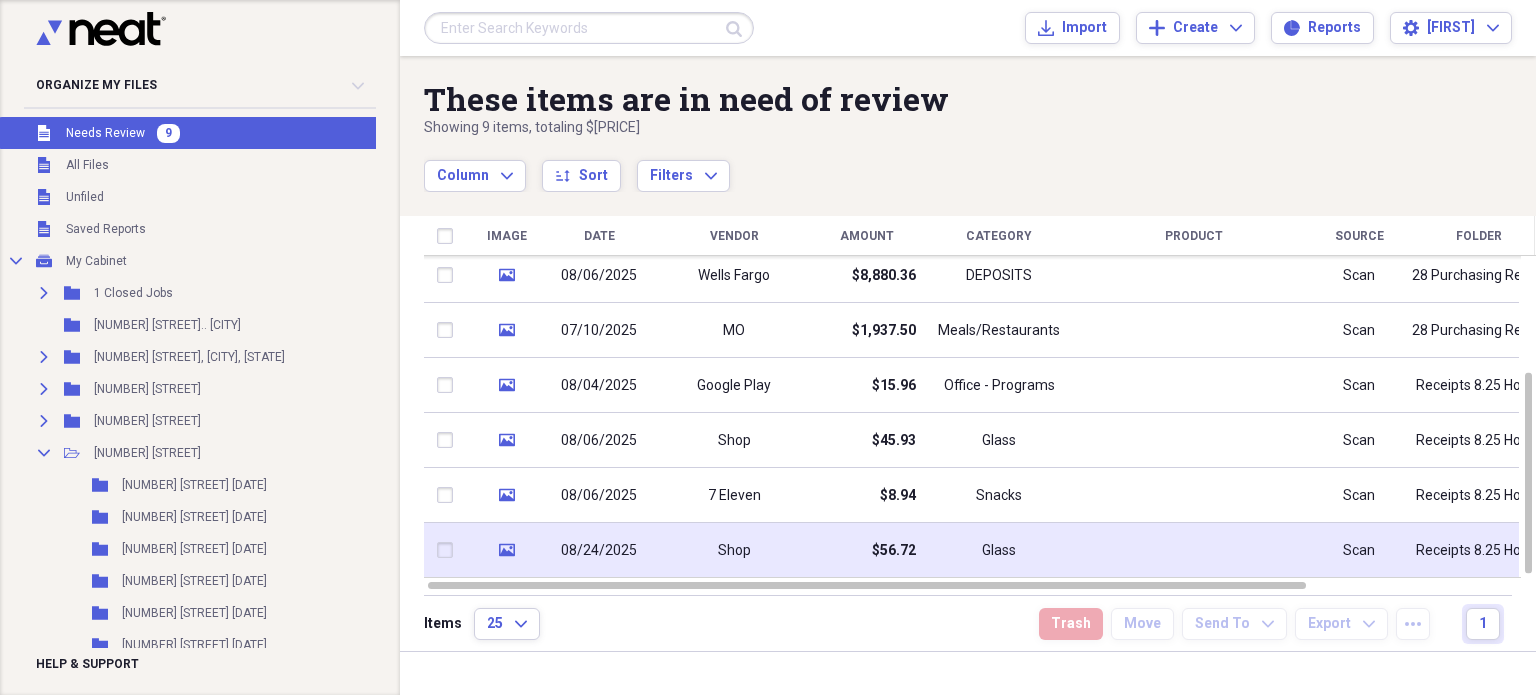 click on "Glass" at bounding box center (999, 550) 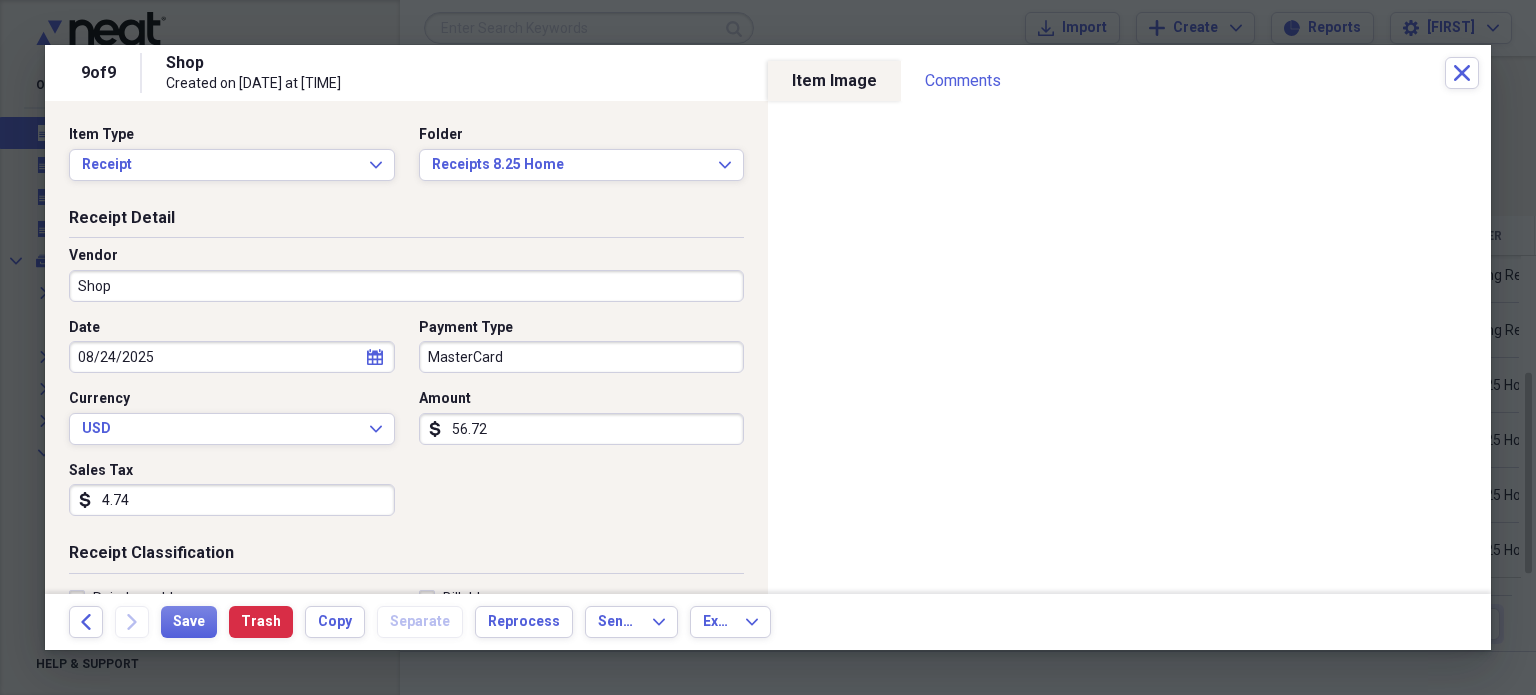 click on "Shop" at bounding box center [406, 286] 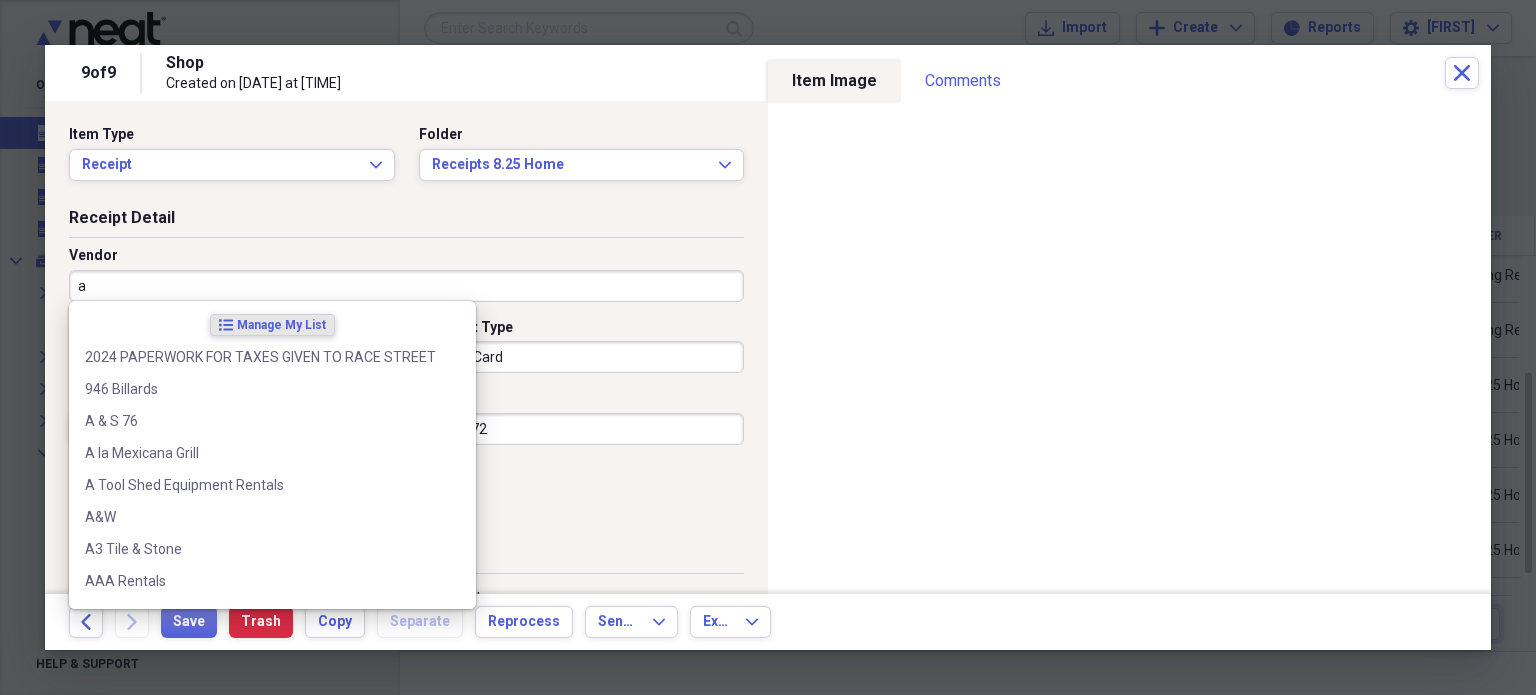 click on "a" at bounding box center [406, 286] 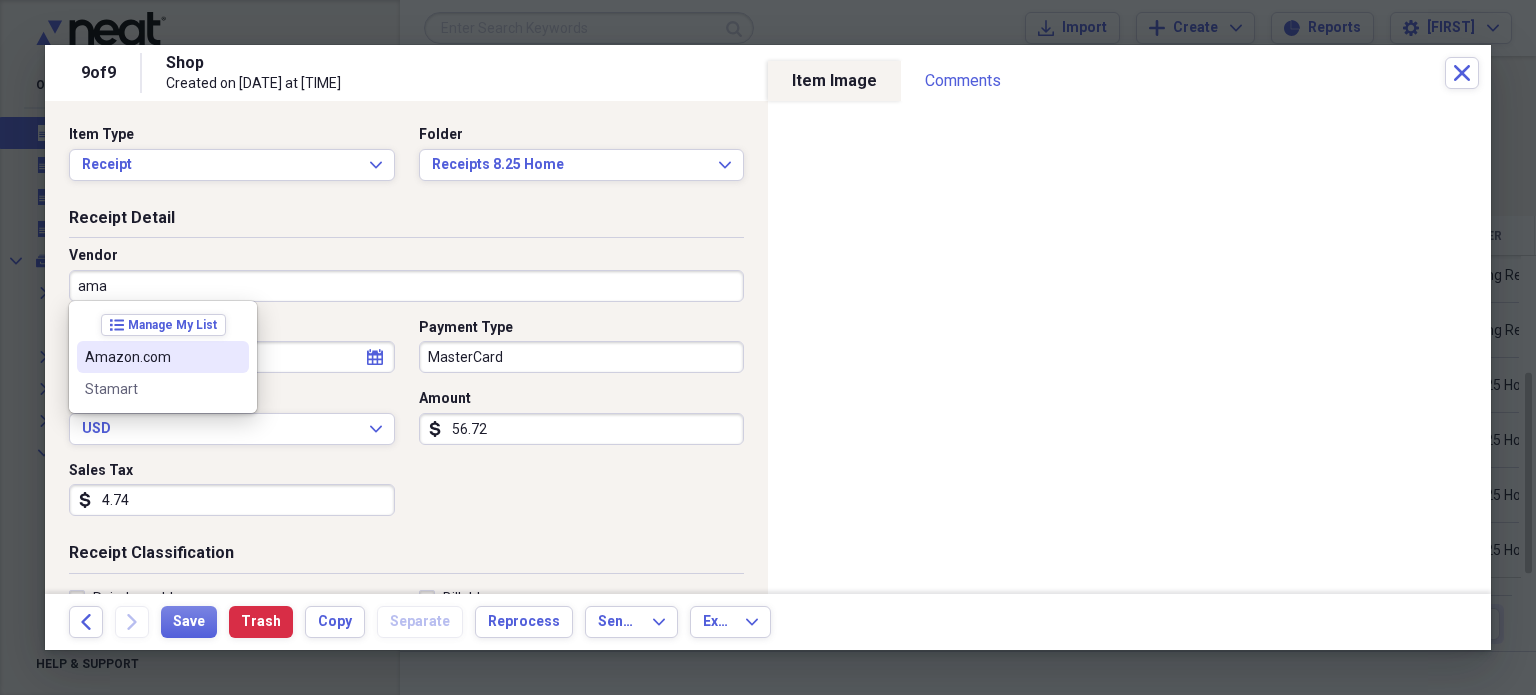 click on "Amazon.com" at bounding box center (163, 357) 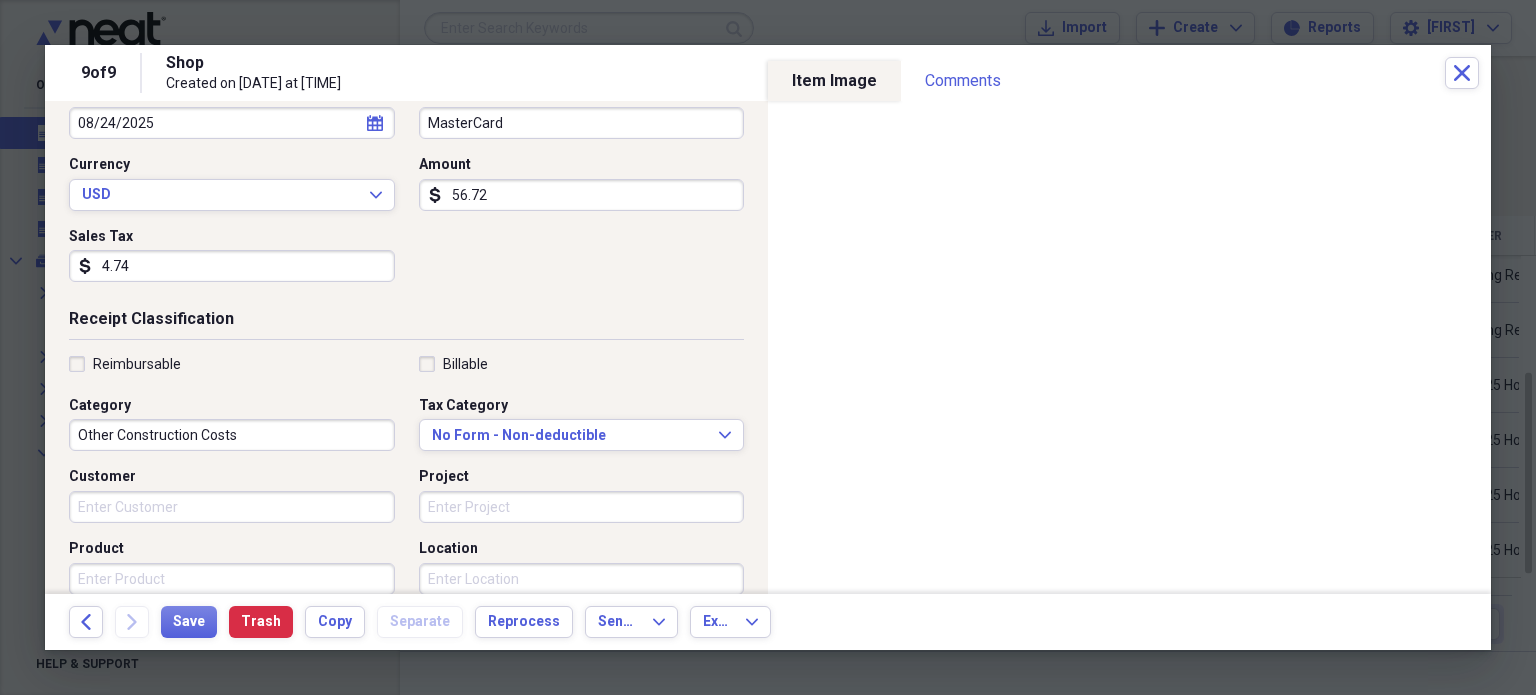 scroll, scrollTop: 270, scrollLeft: 0, axis: vertical 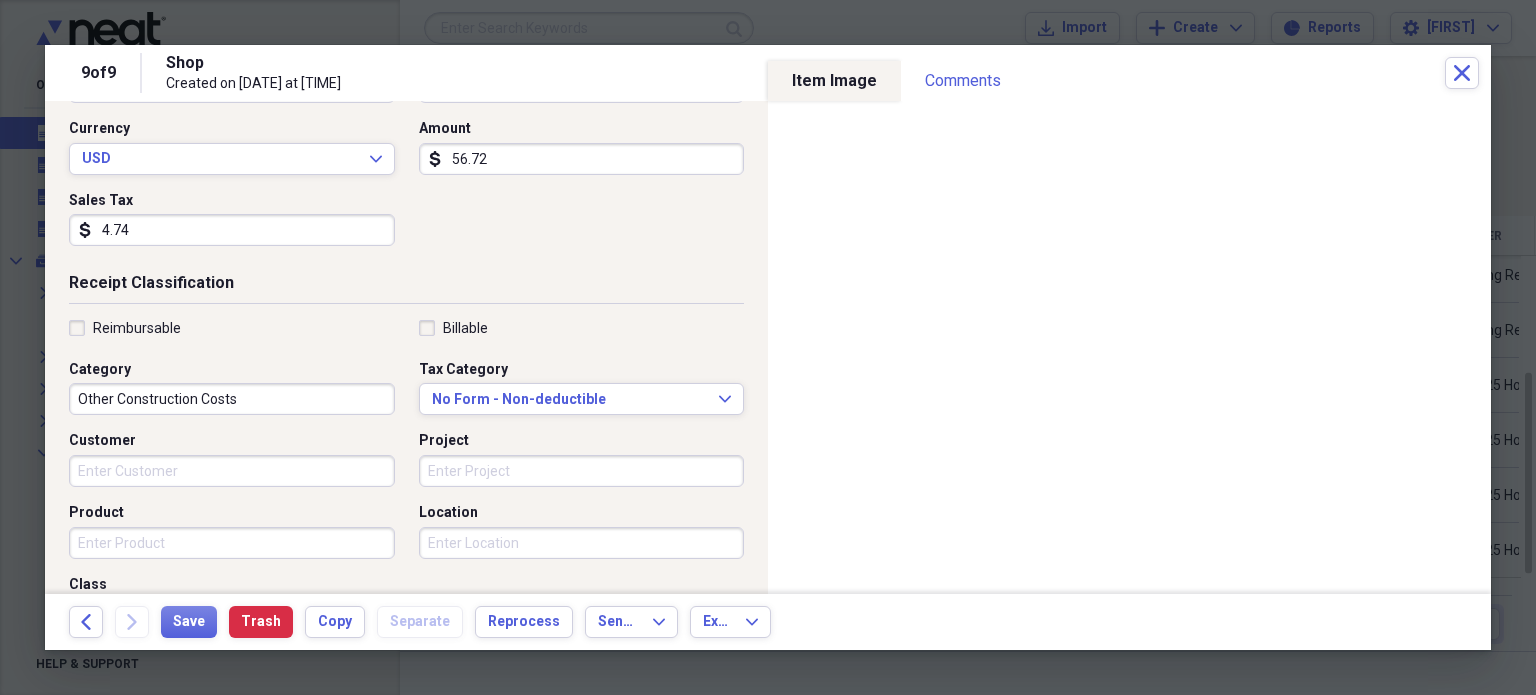 click on "Other Construction Costs" at bounding box center [232, 399] 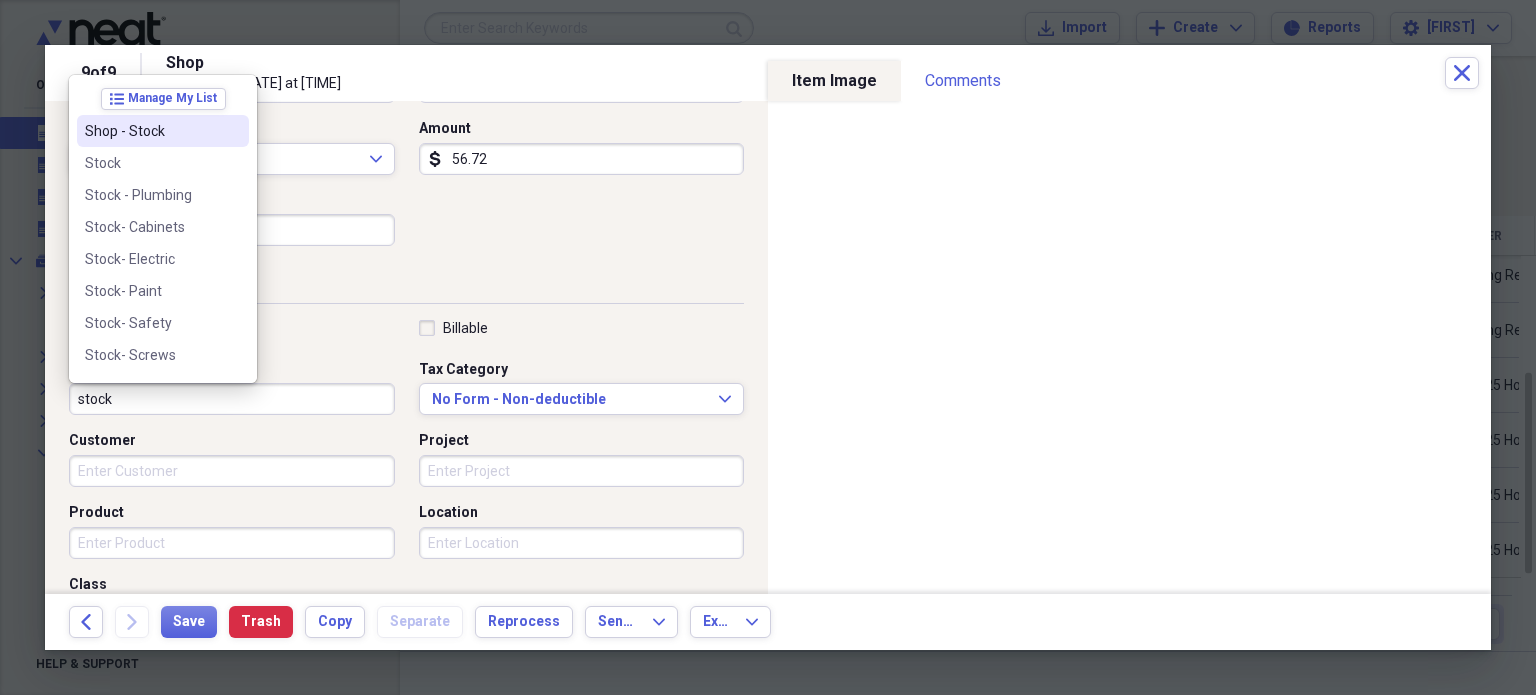 click on "Shop - Stock" at bounding box center [163, 131] 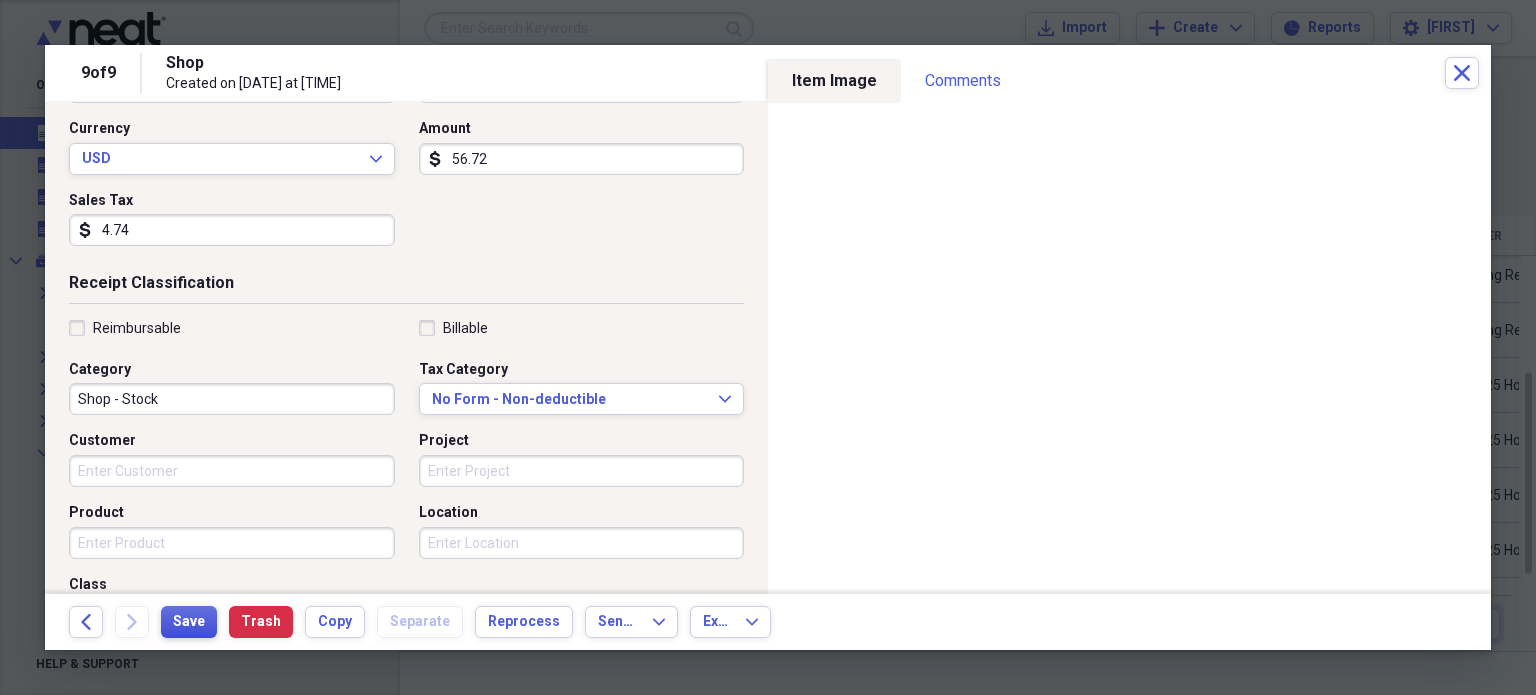 click on "Save" at bounding box center [189, 622] 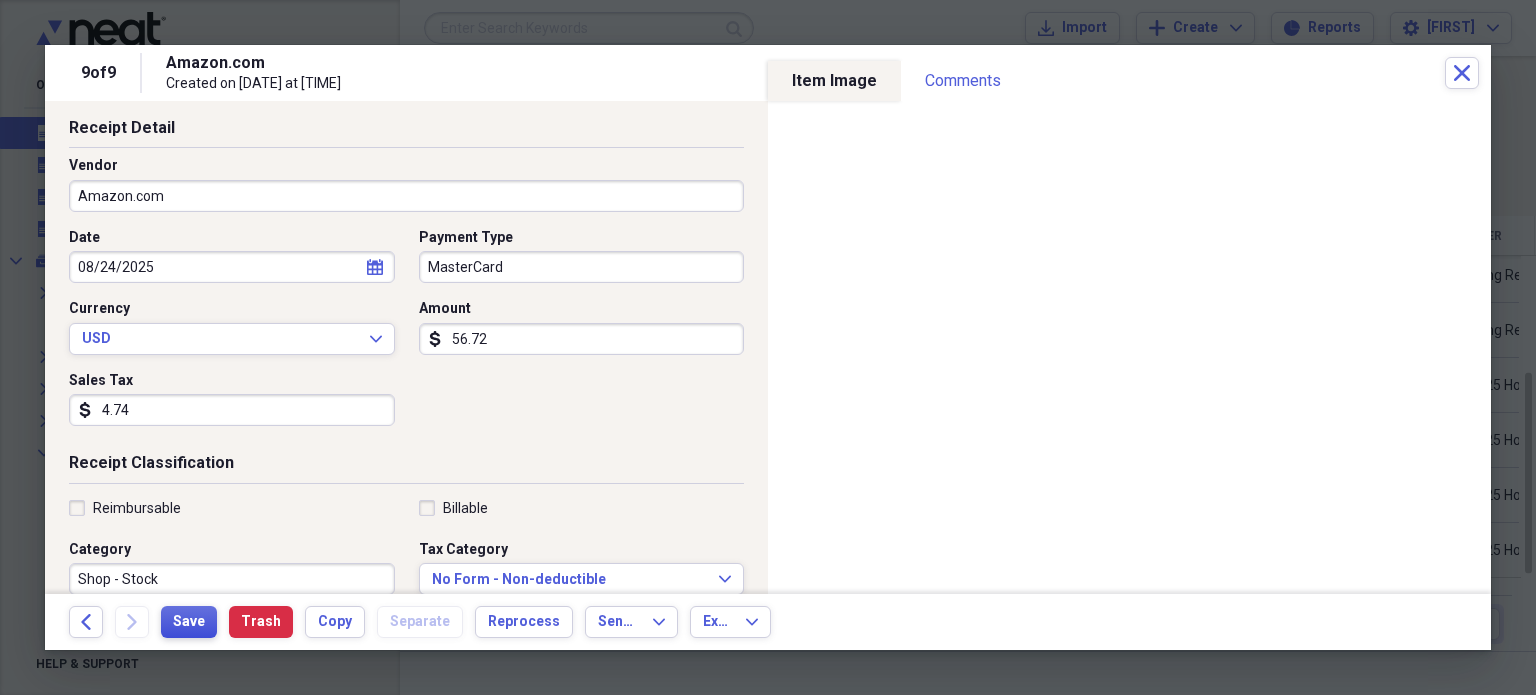 scroll, scrollTop: 0, scrollLeft: 0, axis: both 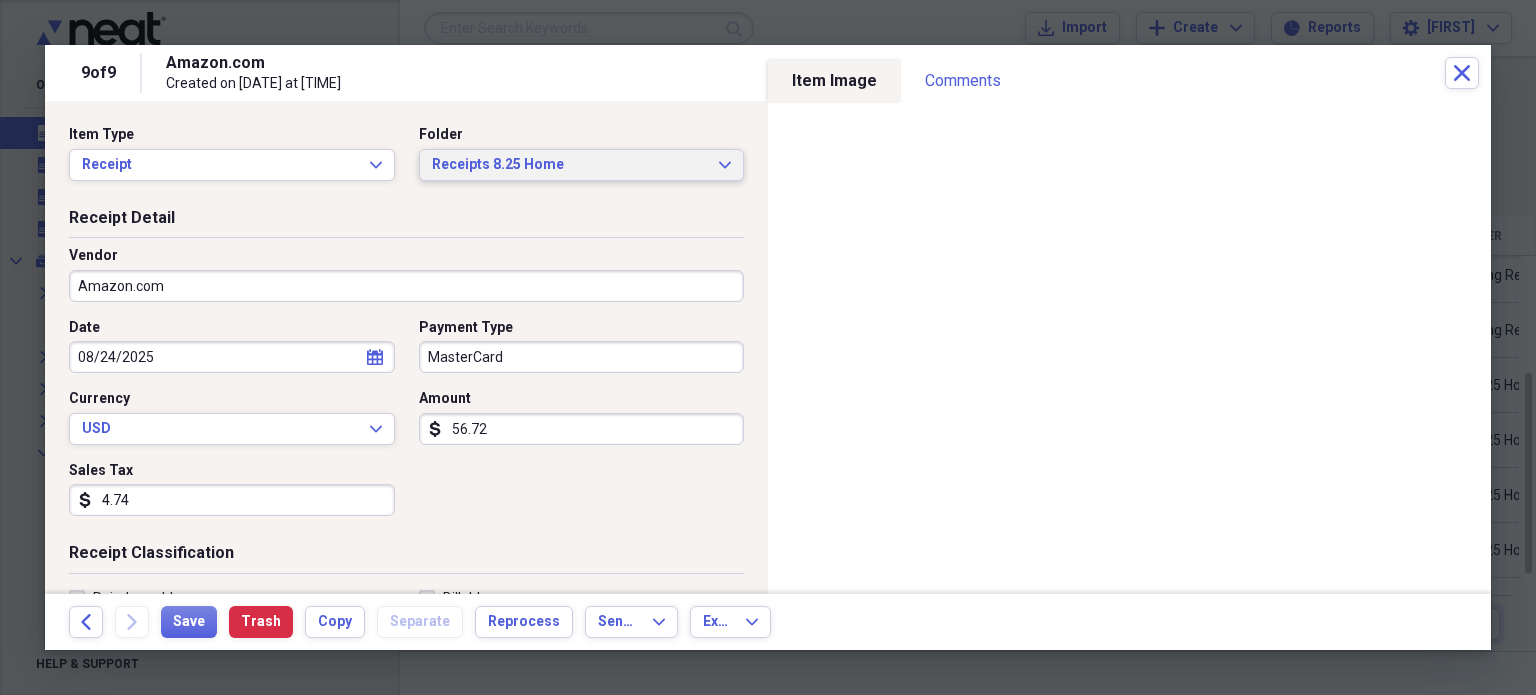 click on "Receipts 8.25 Home" at bounding box center [570, 165] 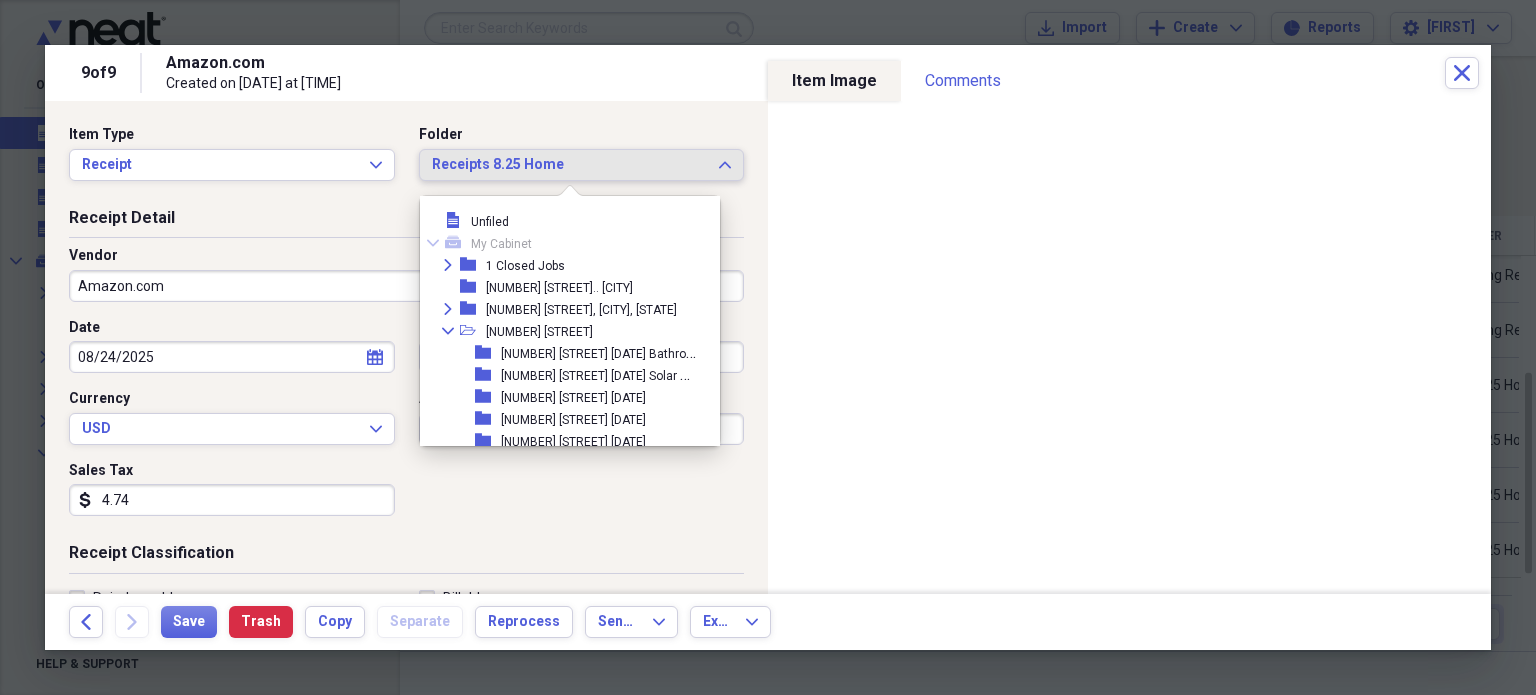 scroll, scrollTop: 3186, scrollLeft: 0, axis: vertical 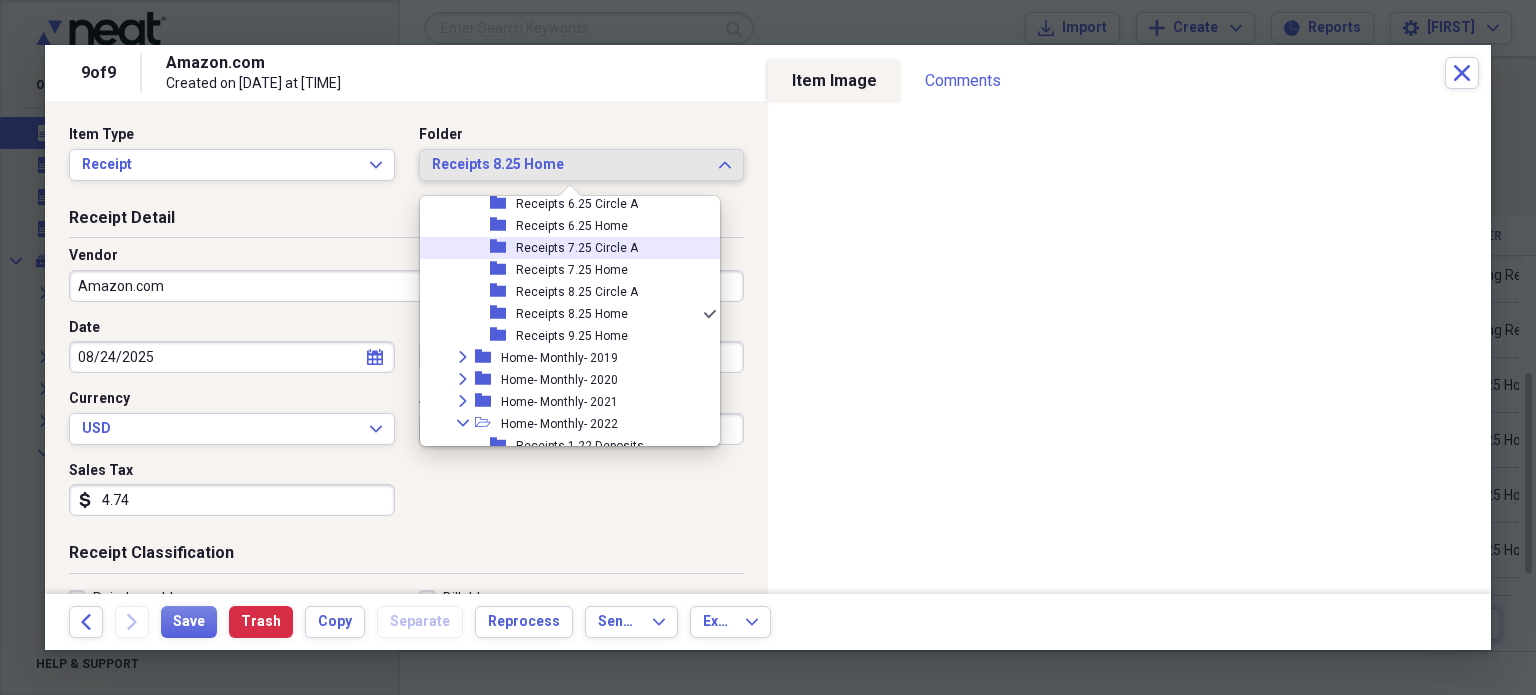click on "Receipts 7.25 Circle A" at bounding box center [577, 248] 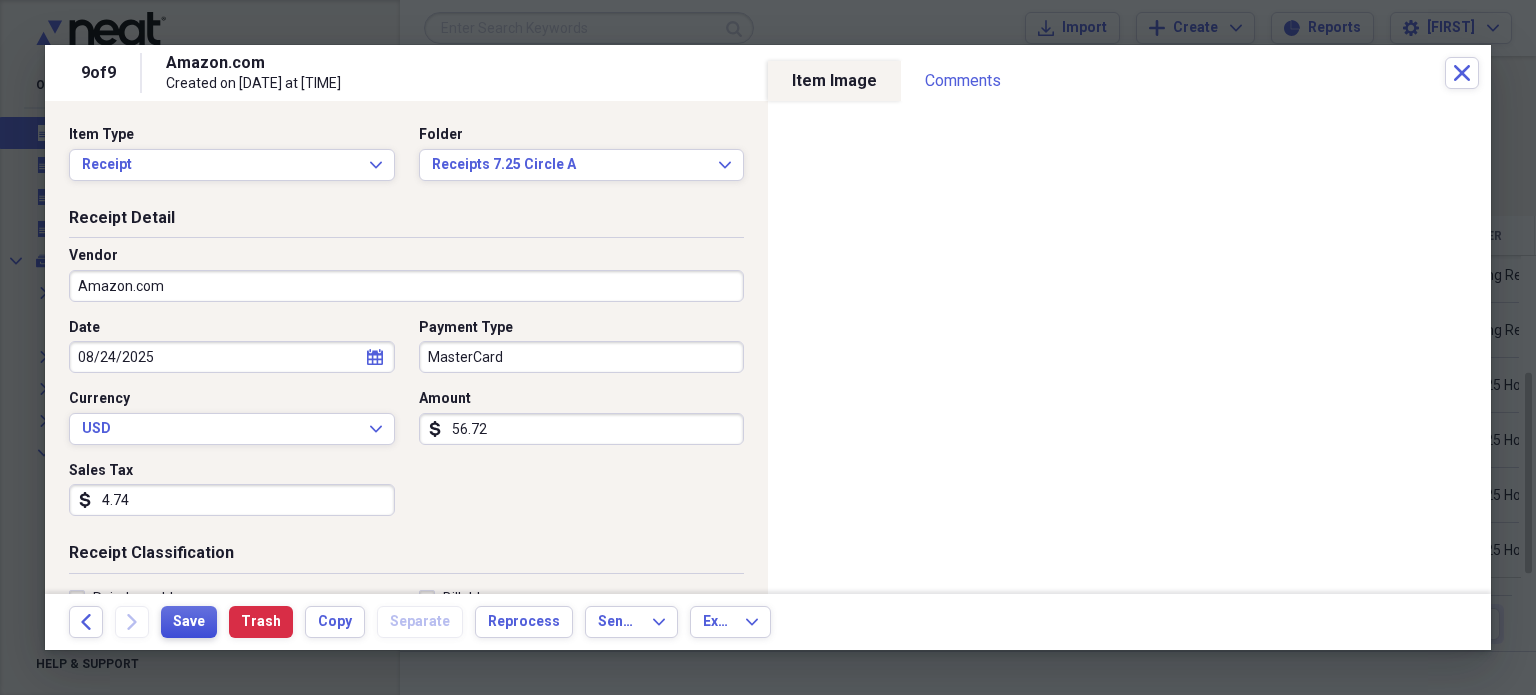 click on "Save" at bounding box center [189, 622] 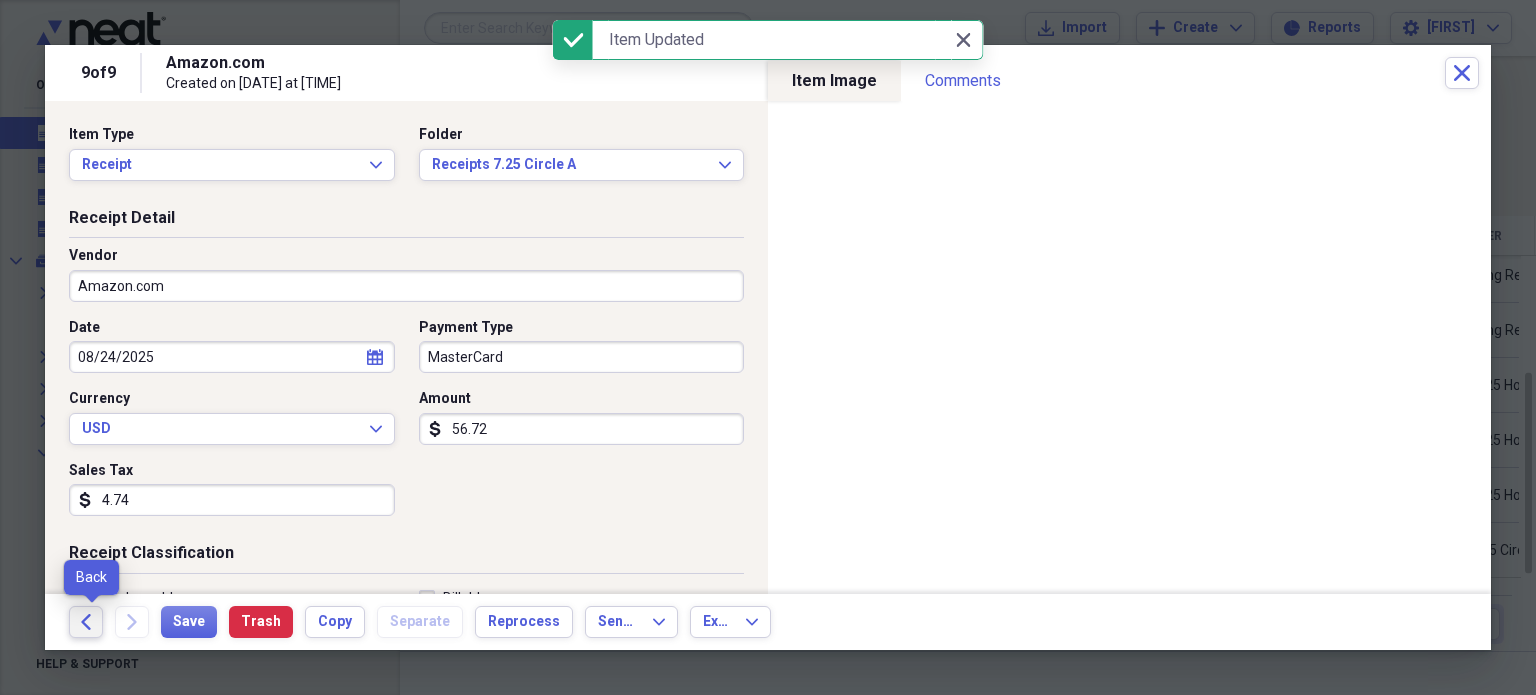 click on "Back" 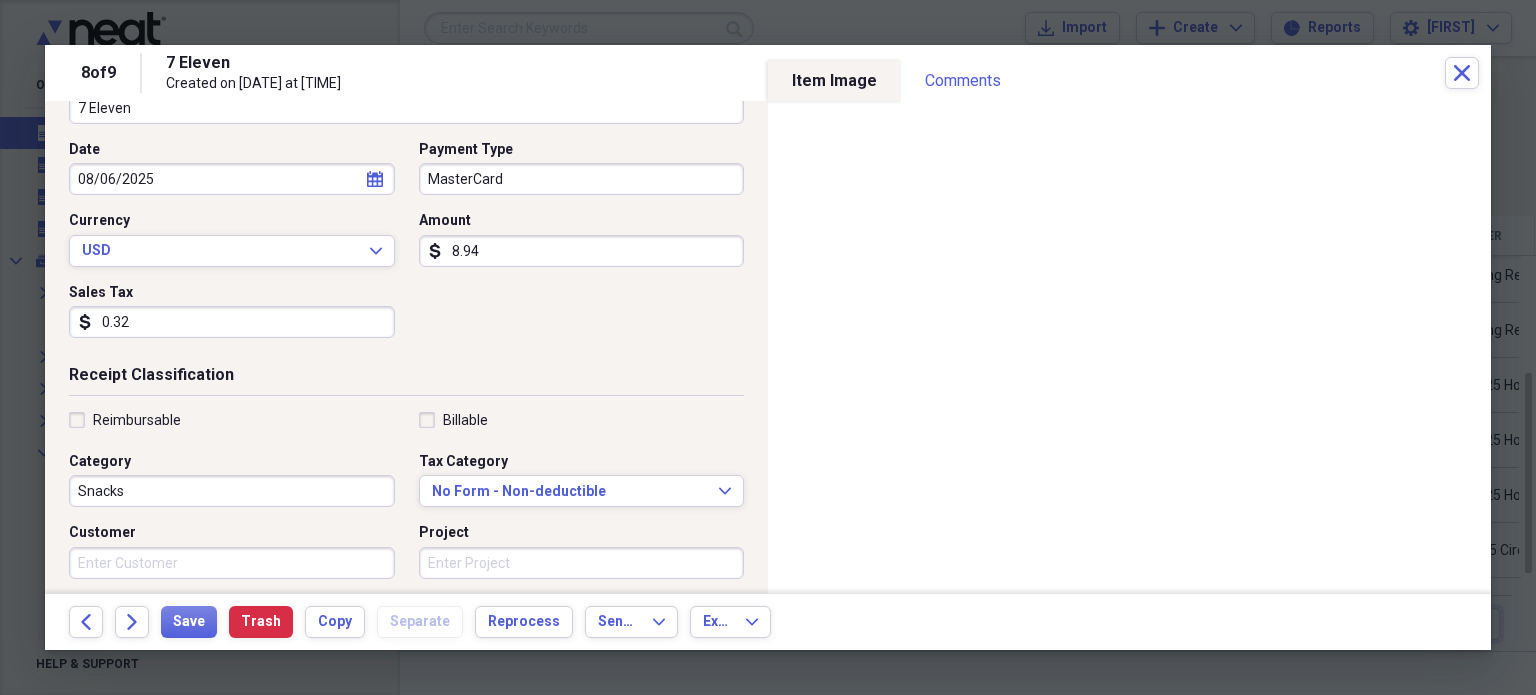scroll, scrollTop: 182, scrollLeft: 0, axis: vertical 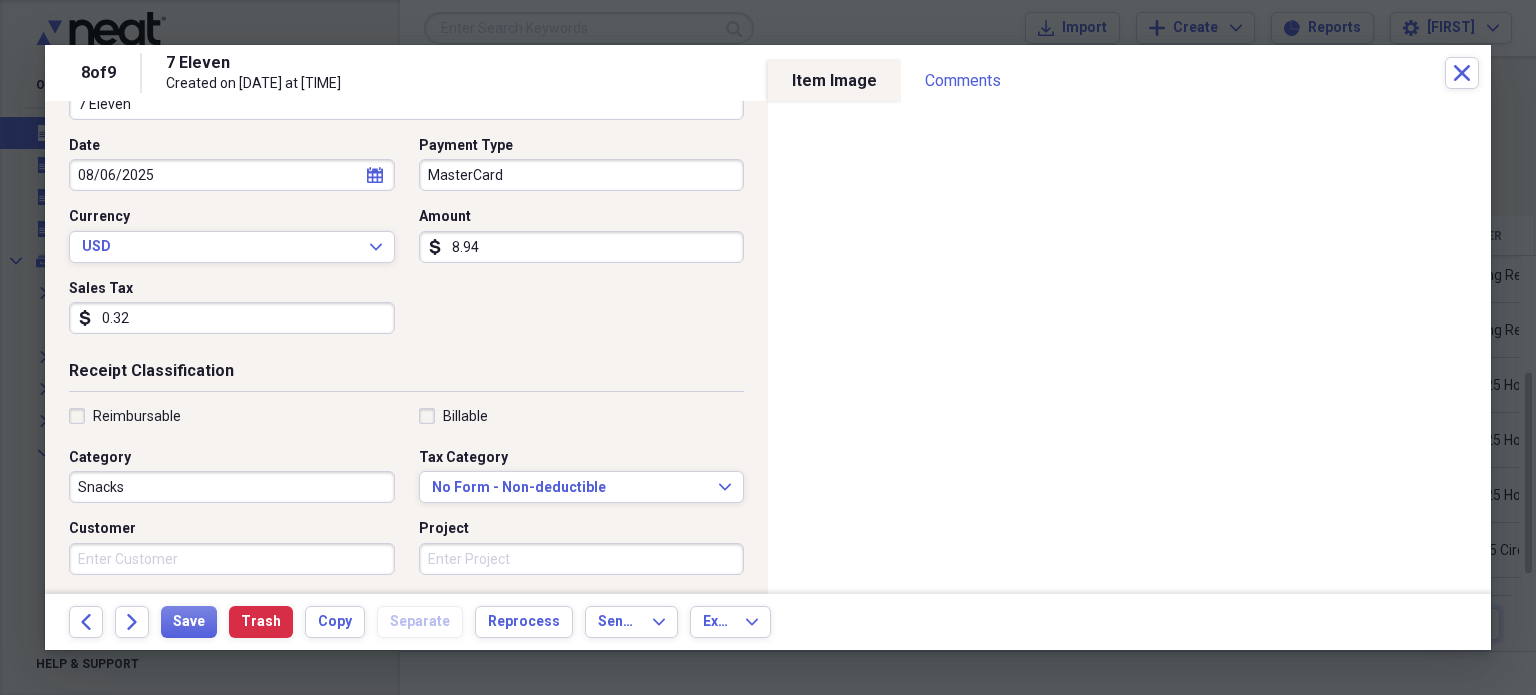 click on "Snacks" at bounding box center [232, 487] 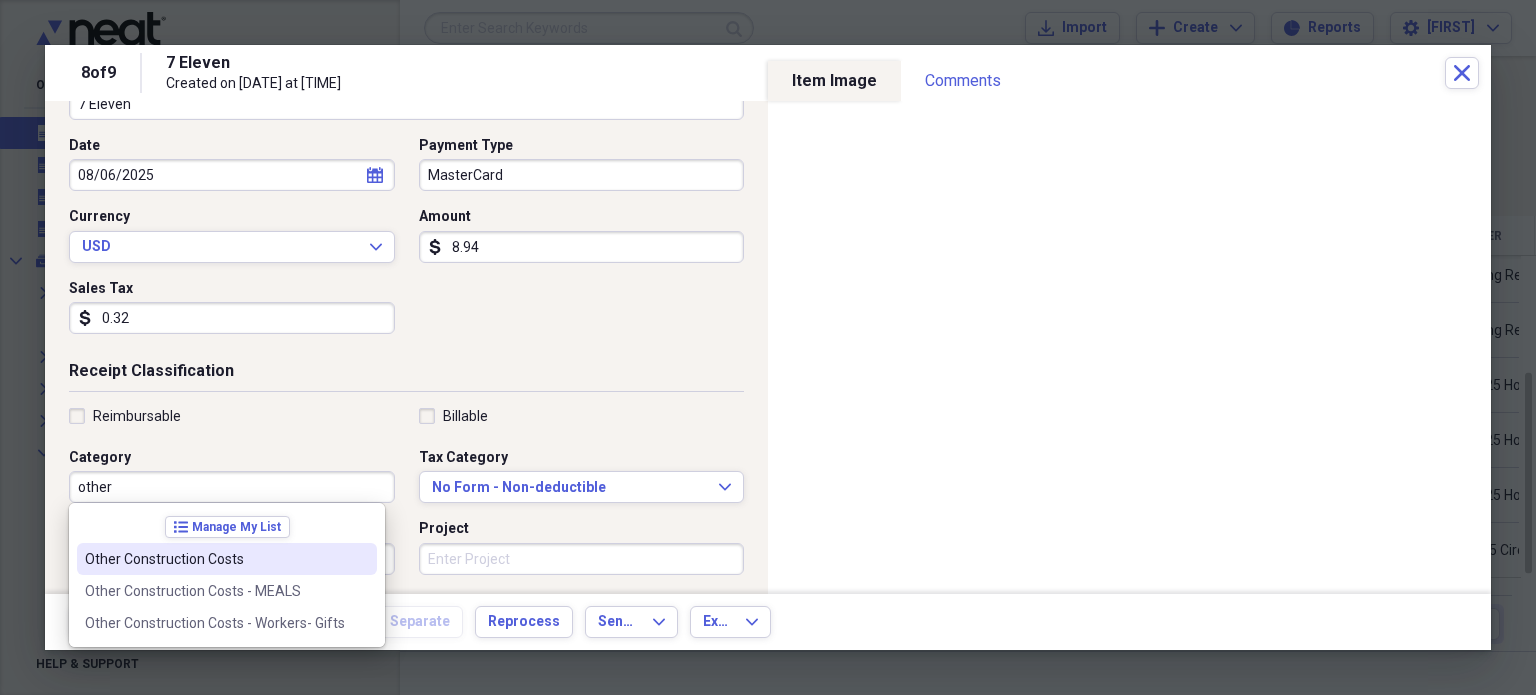 click on "Other Construction Costs" at bounding box center [227, 559] 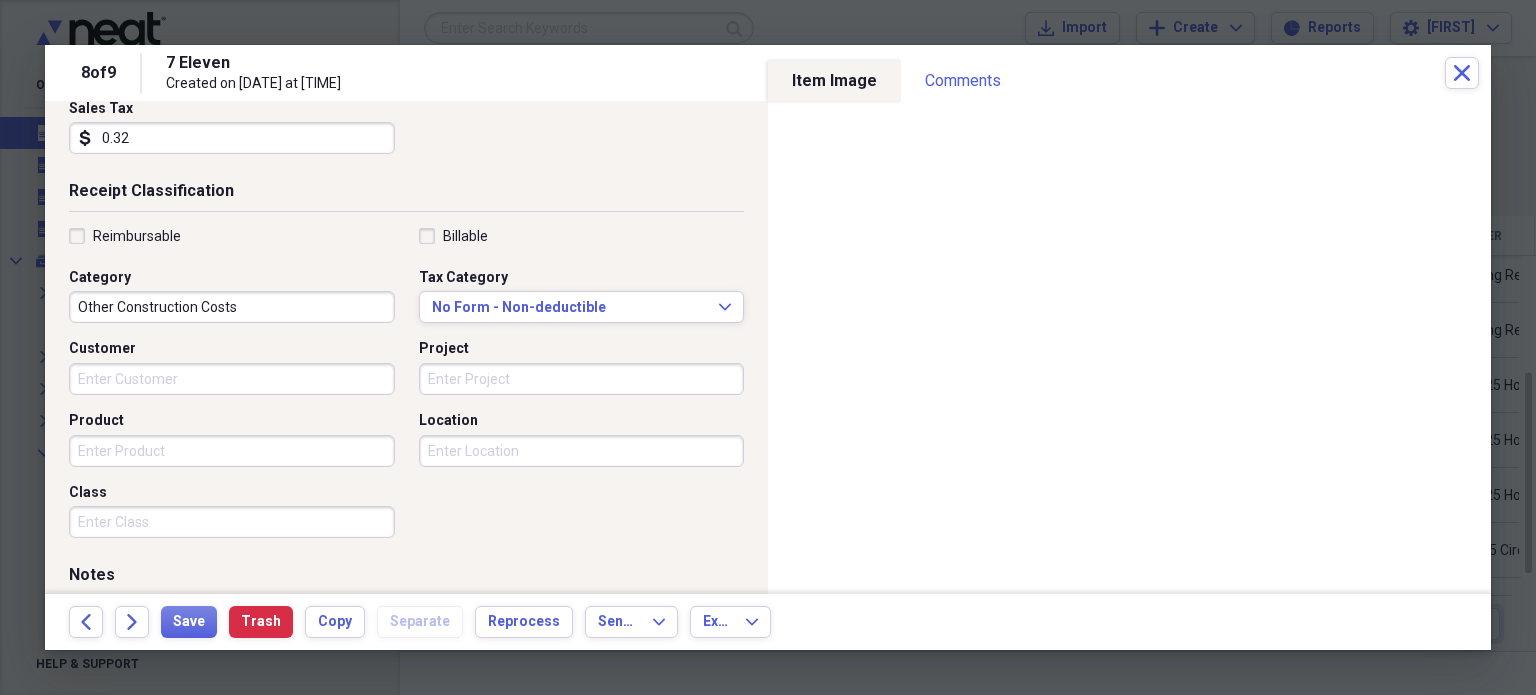 scroll, scrollTop: 363, scrollLeft: 0, axis: vertical 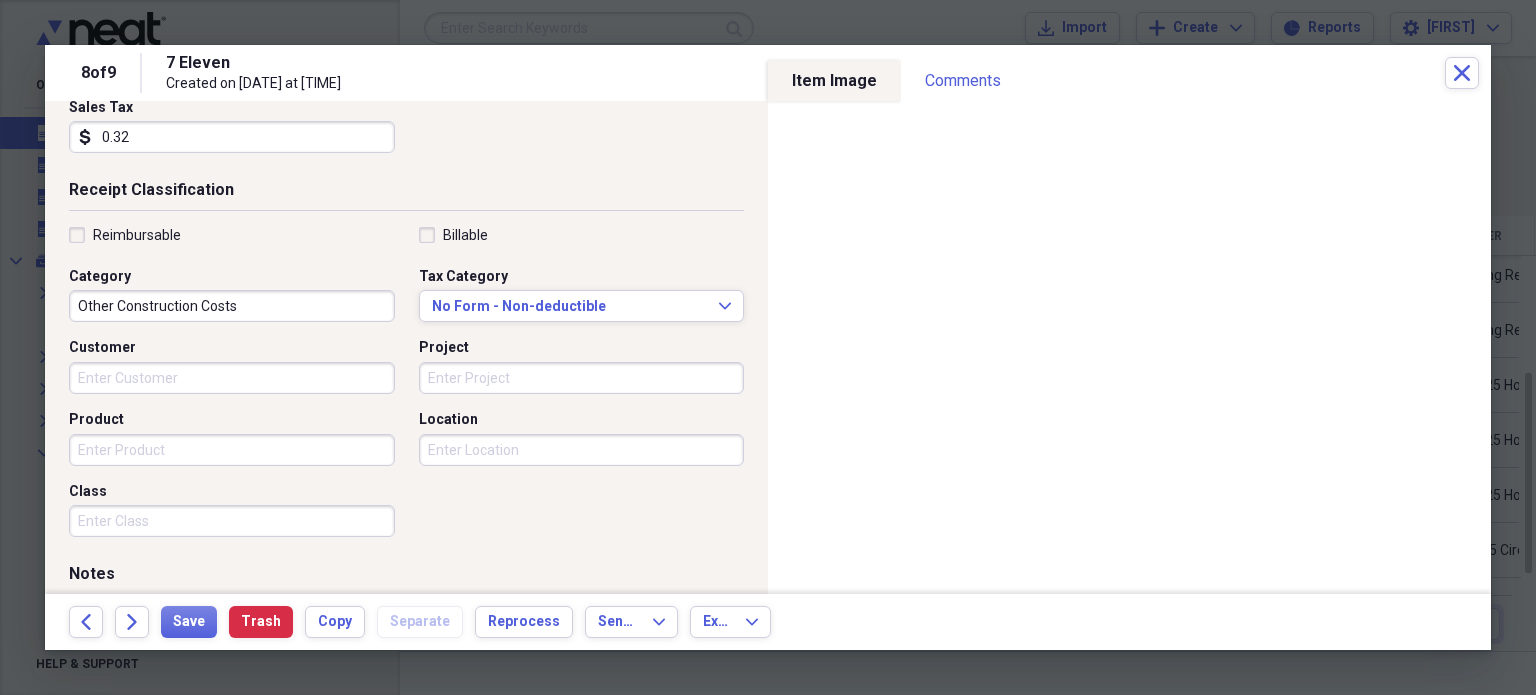 click on "Product" at bounding box center (232, 450) 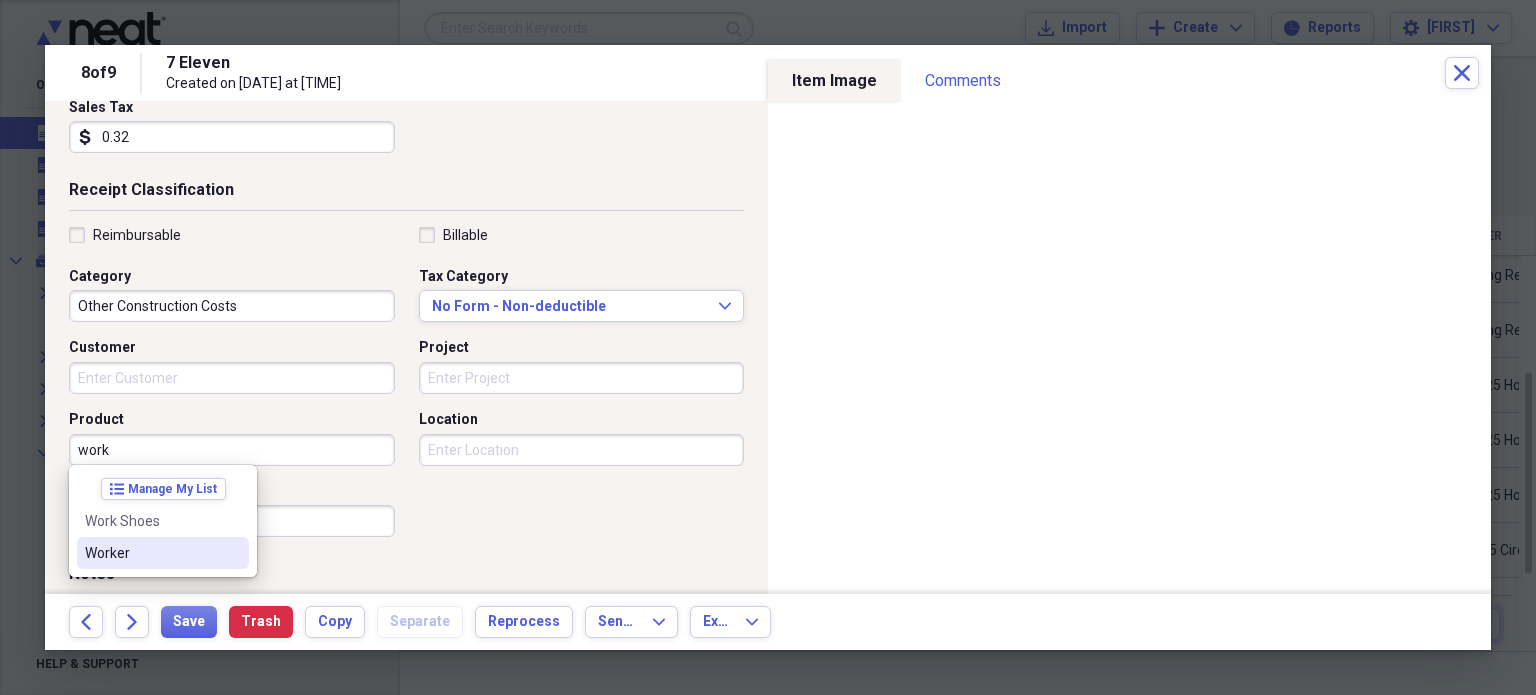 click on "Worker" at bounding box center [151, 553] 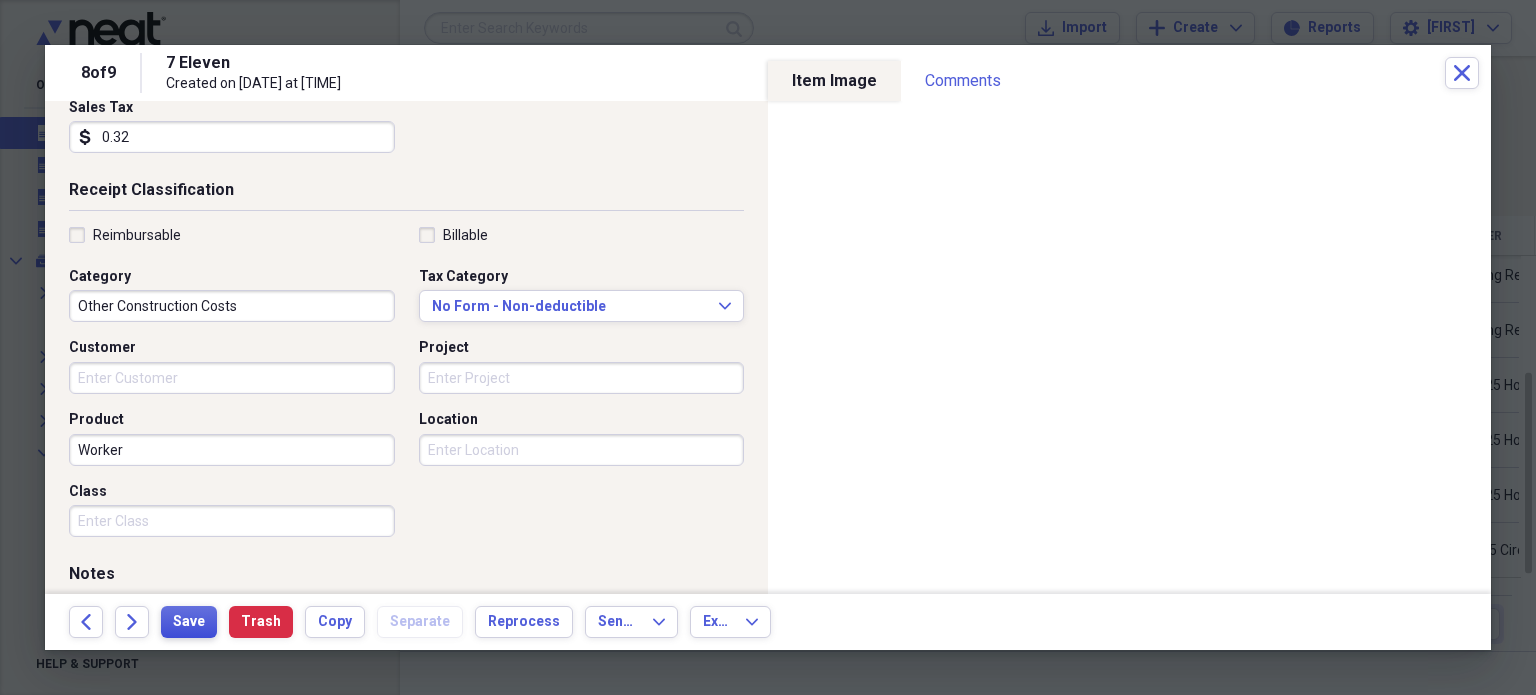 click on "Save" at bounding box center (189, 622) 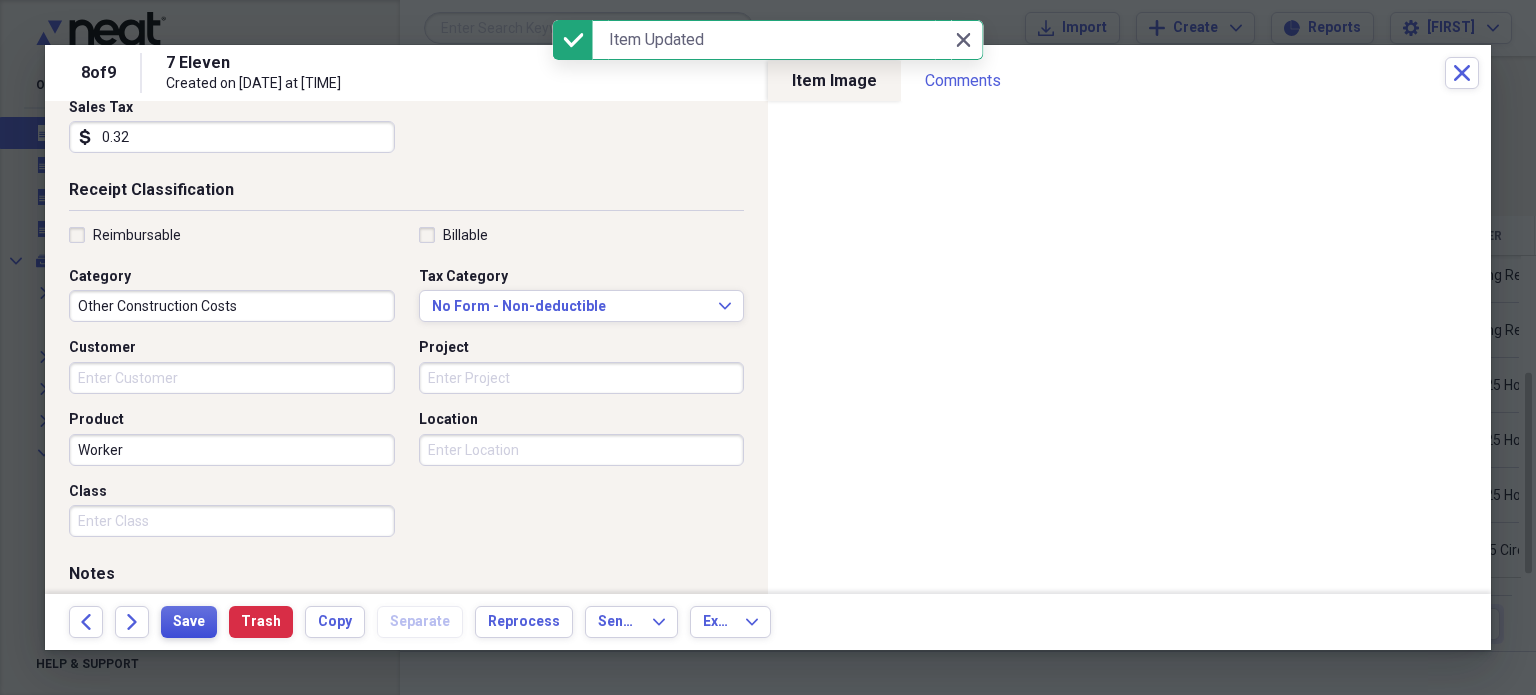 scroll, scrollTop: 0, scrollLeft: 0, axis: both 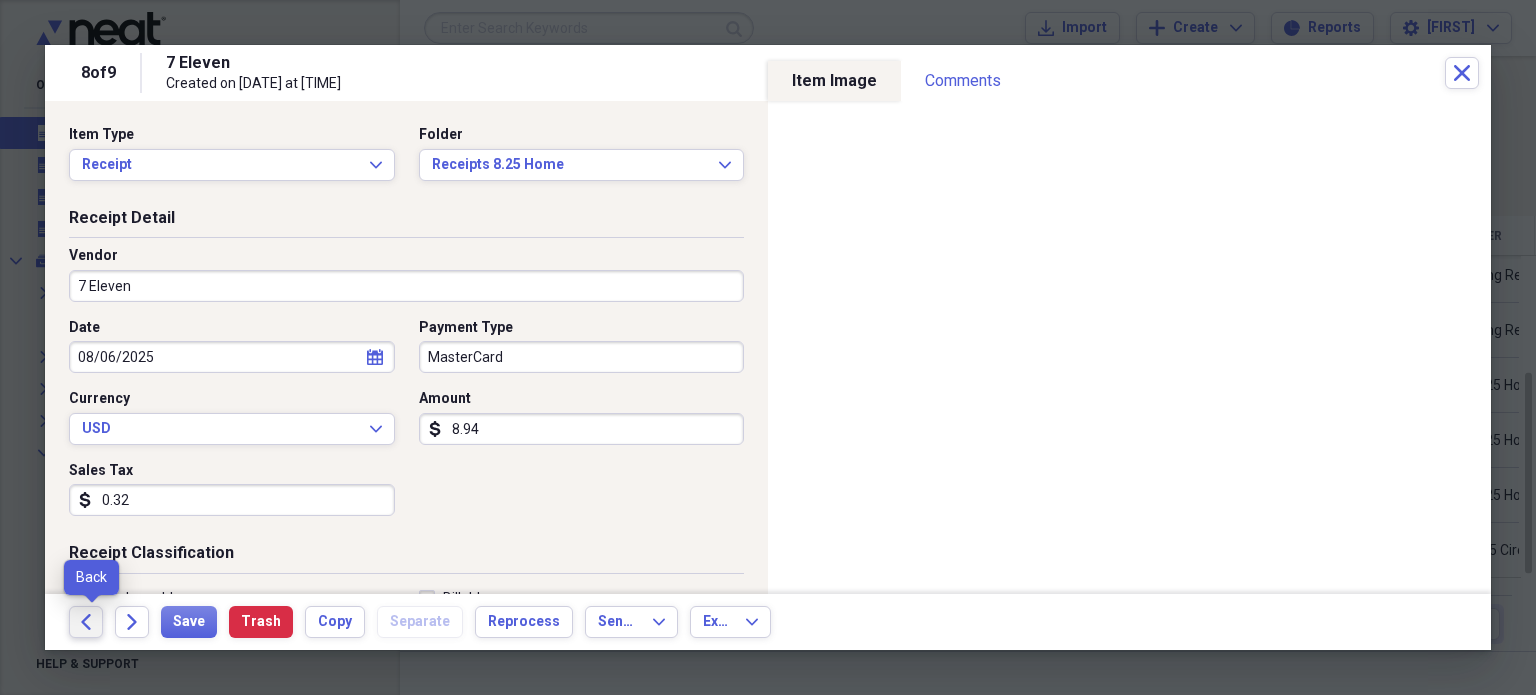 click on "Back" at bounding box center [86, 622] 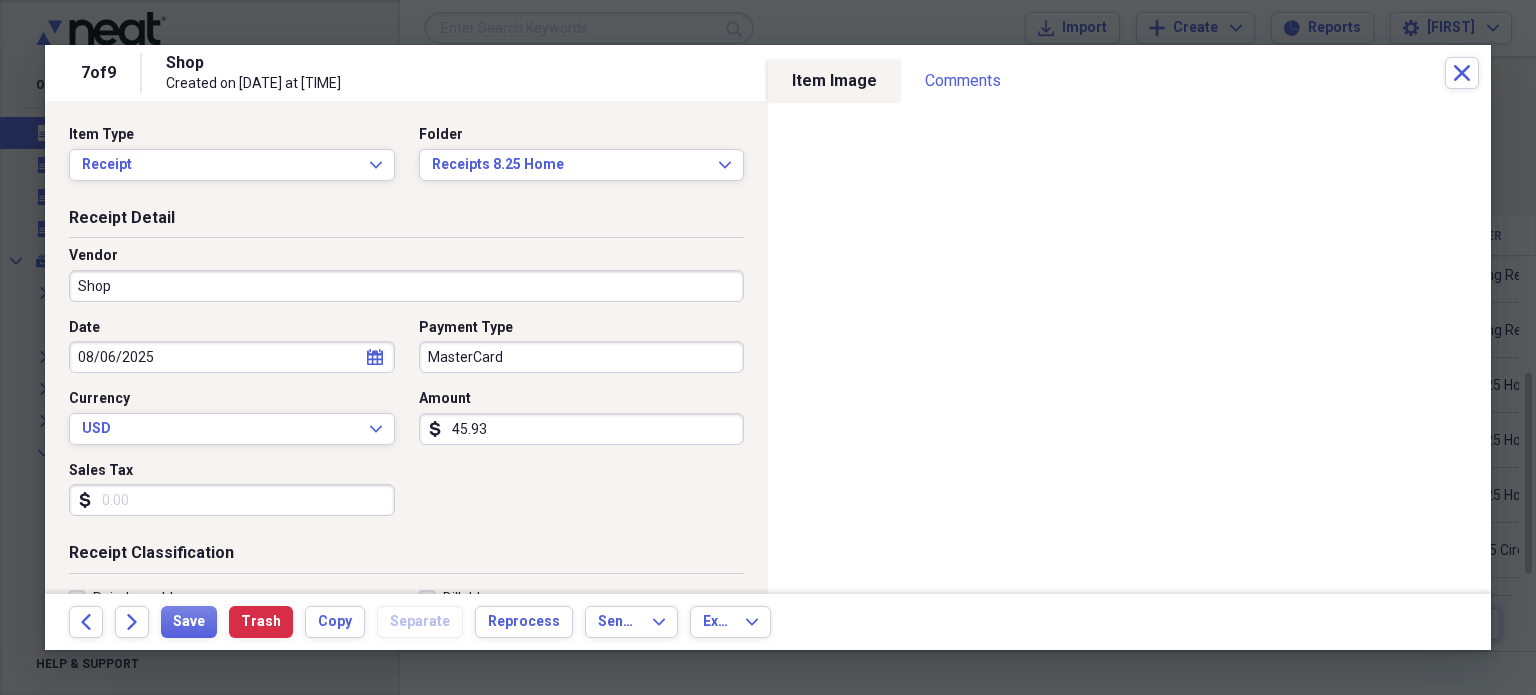 click on "Shop" at bounding box center (406, 286) 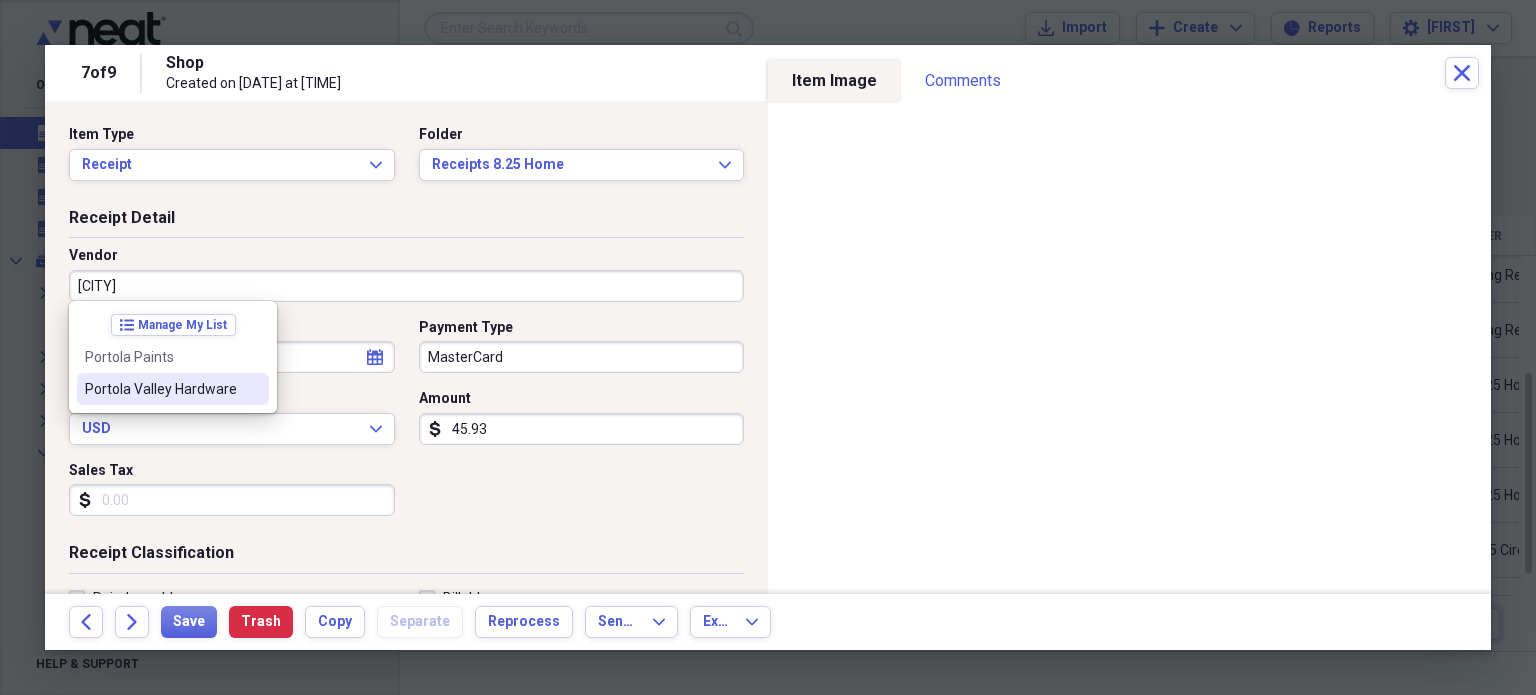 click on "Portola Valley Hardware" at bounding box center [161, 389] 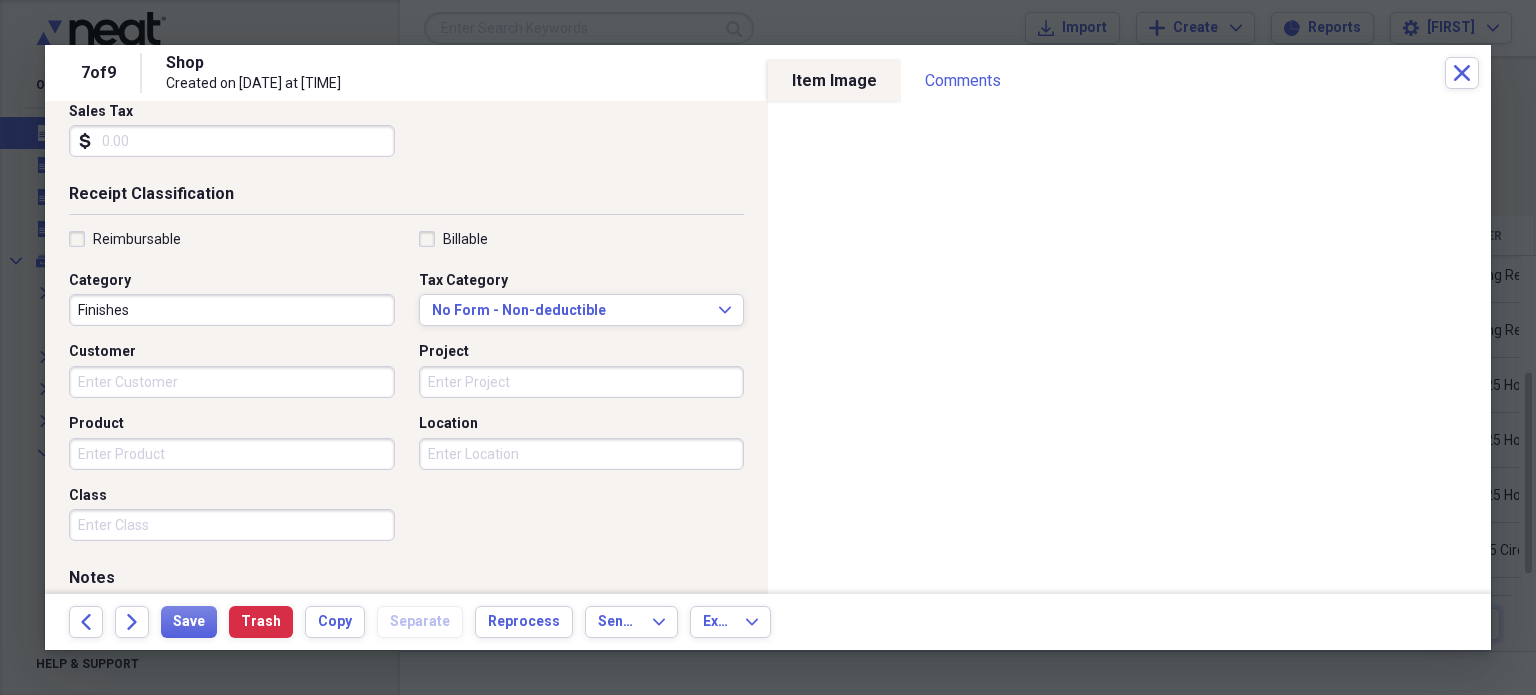 scroll, scrollTop: 360, scrollLeft: 0, axis: vertical 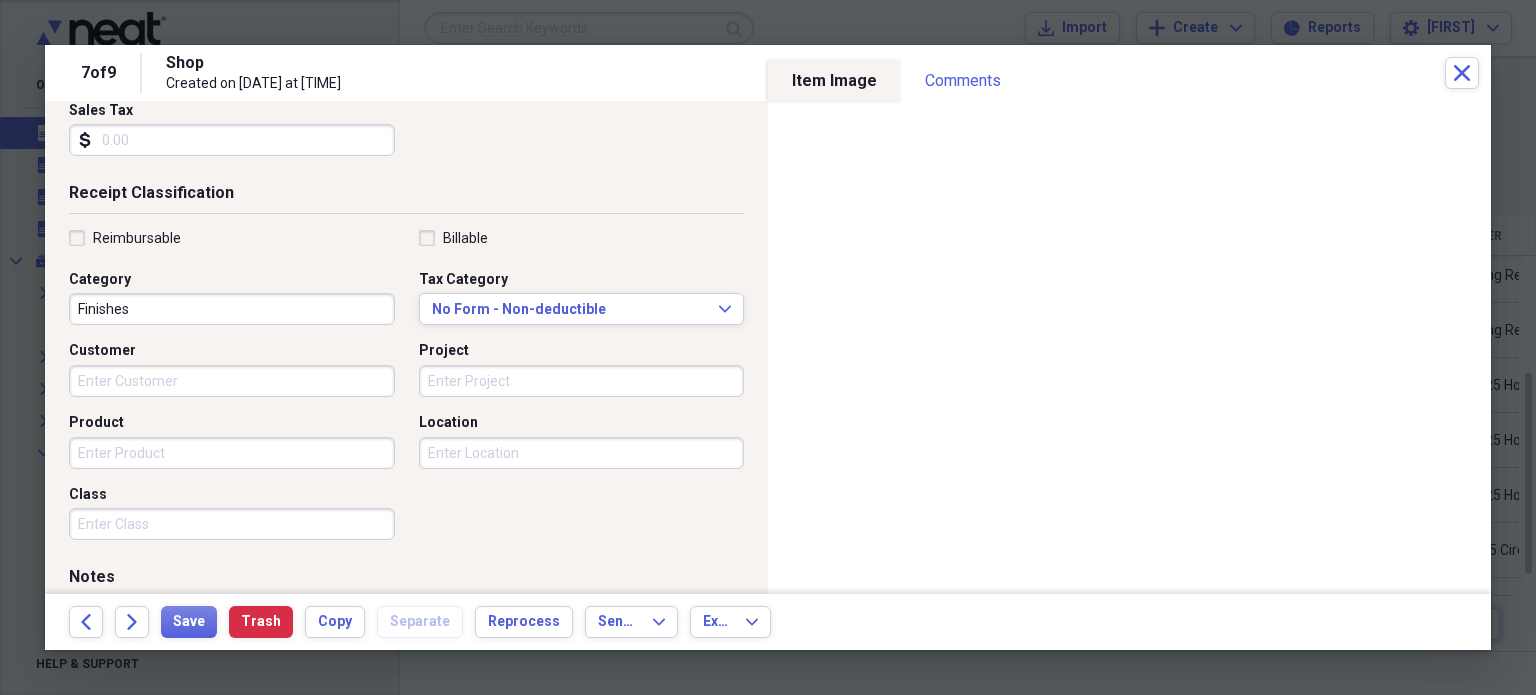 click on "Finishes" at bounding box center (232, 309) 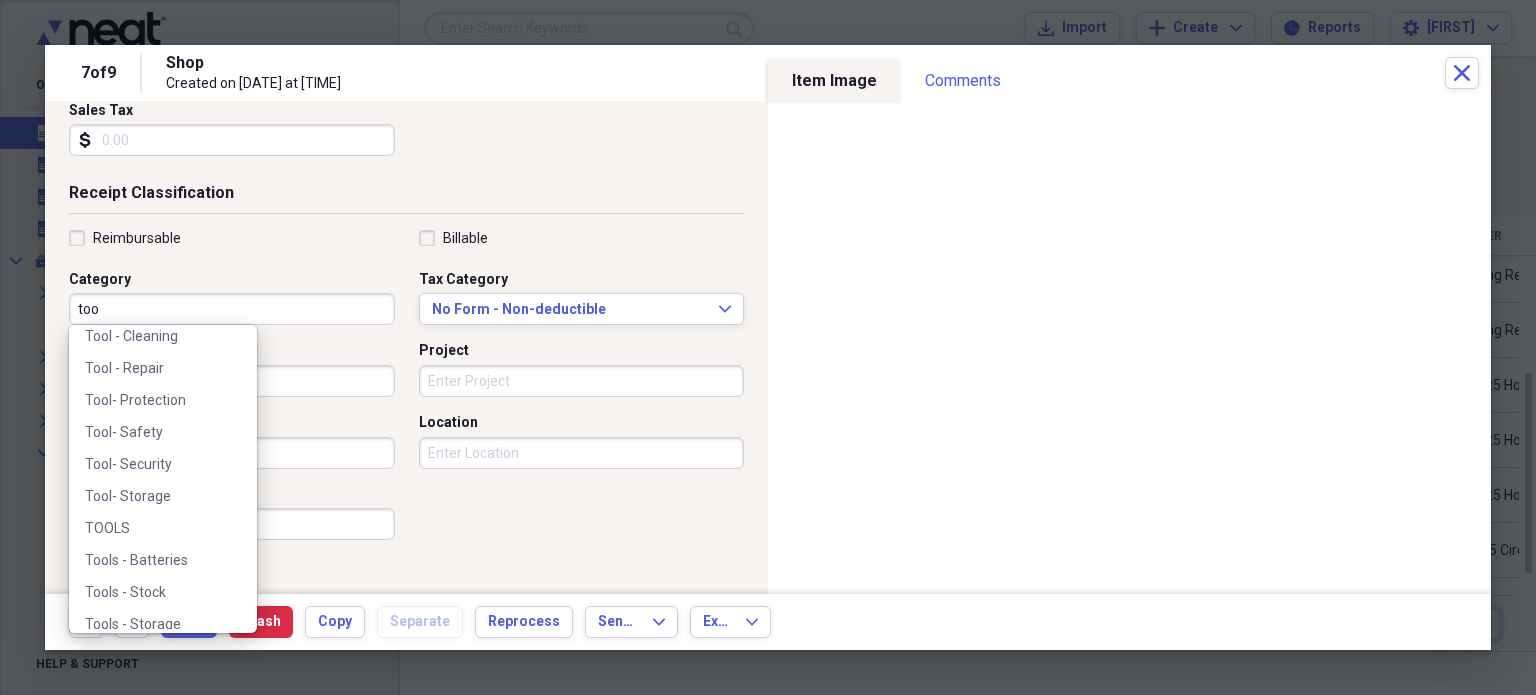scroll, scrollTop: 188, scrollLeft: 0, axis: vertical 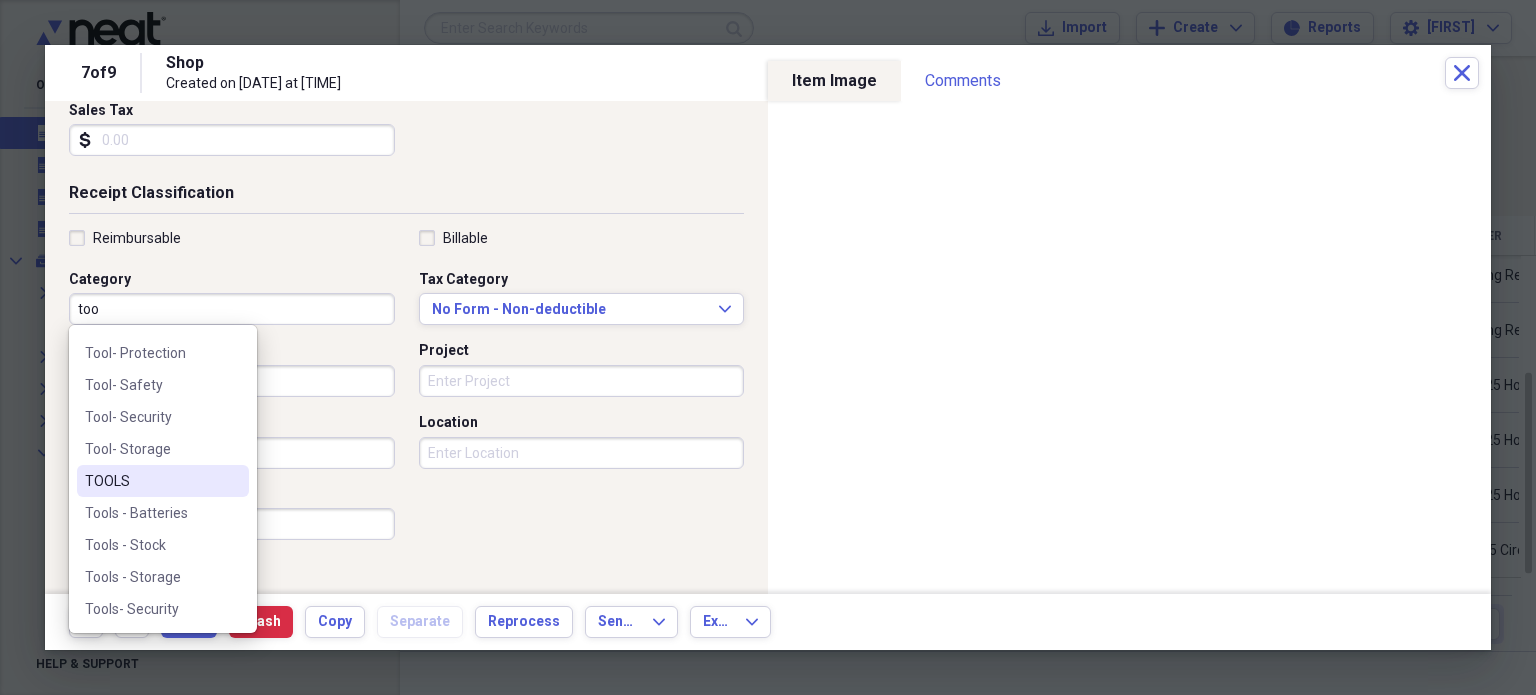 click on "TOOLS" at bounding box center [151, 481] 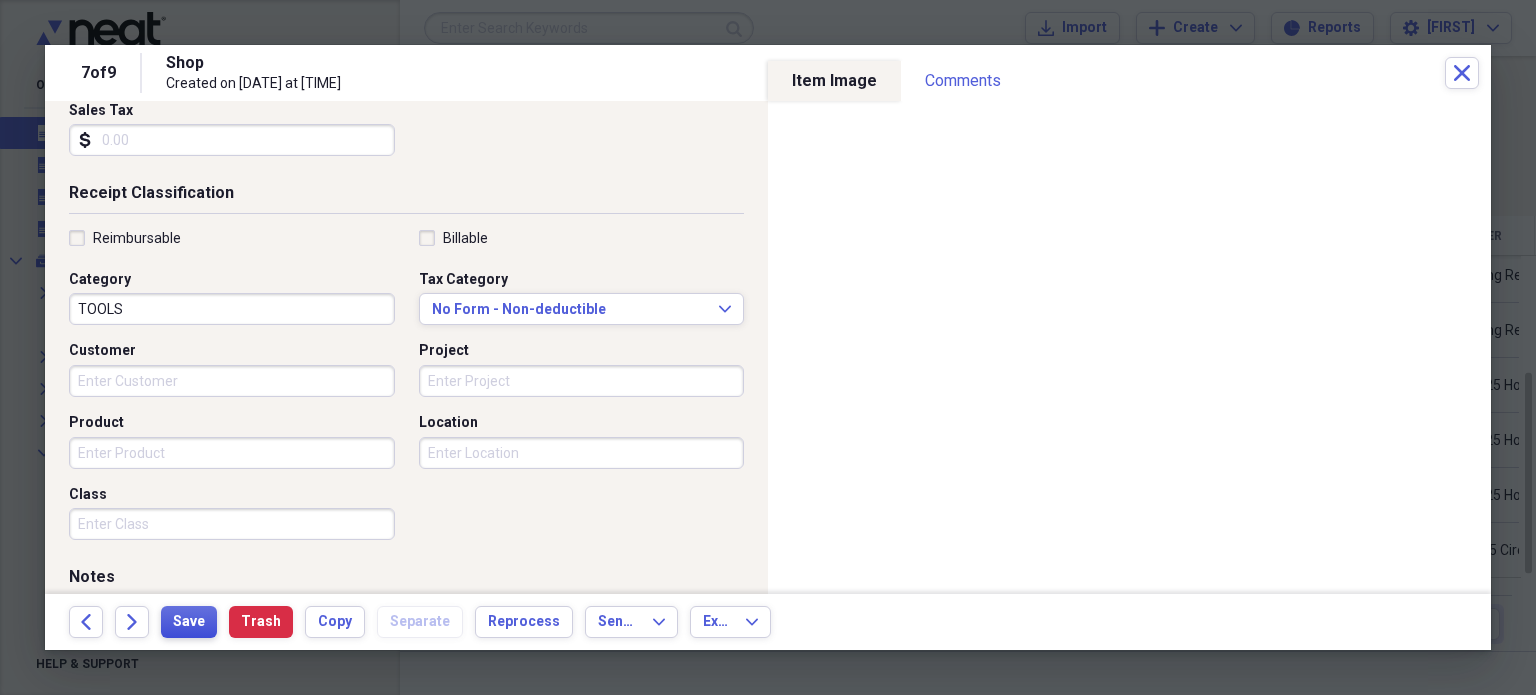 click on "Save" at bounding box center (189, 622) 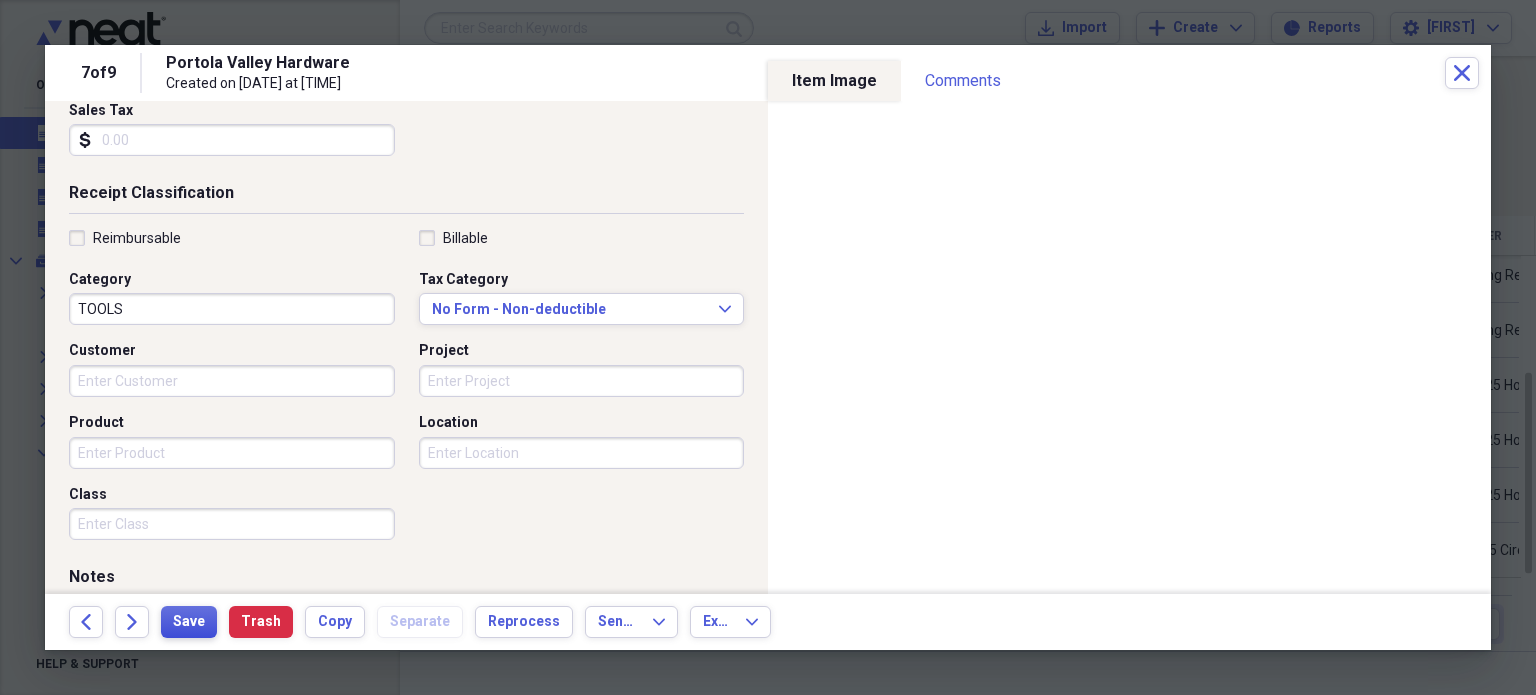 click on "Save" at bounding box center [189, 622] 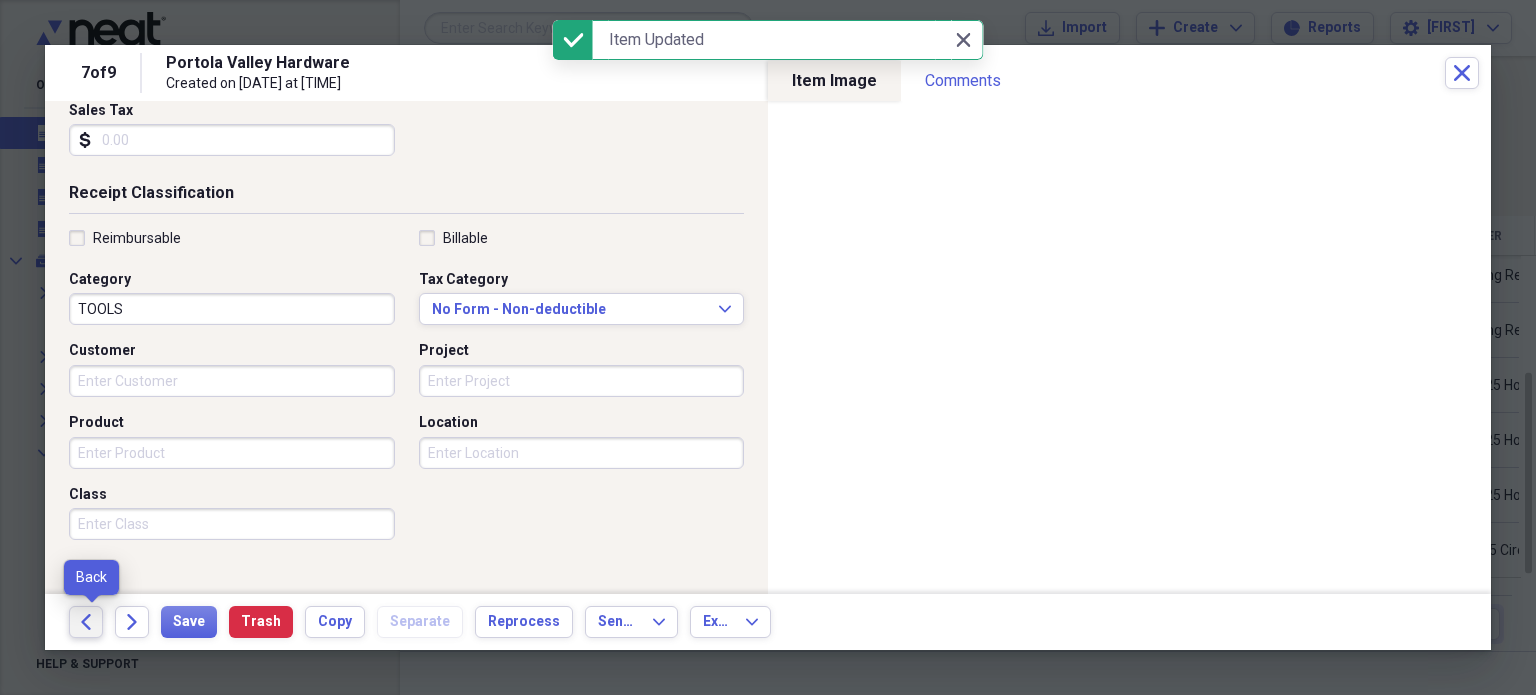 click on "Back" 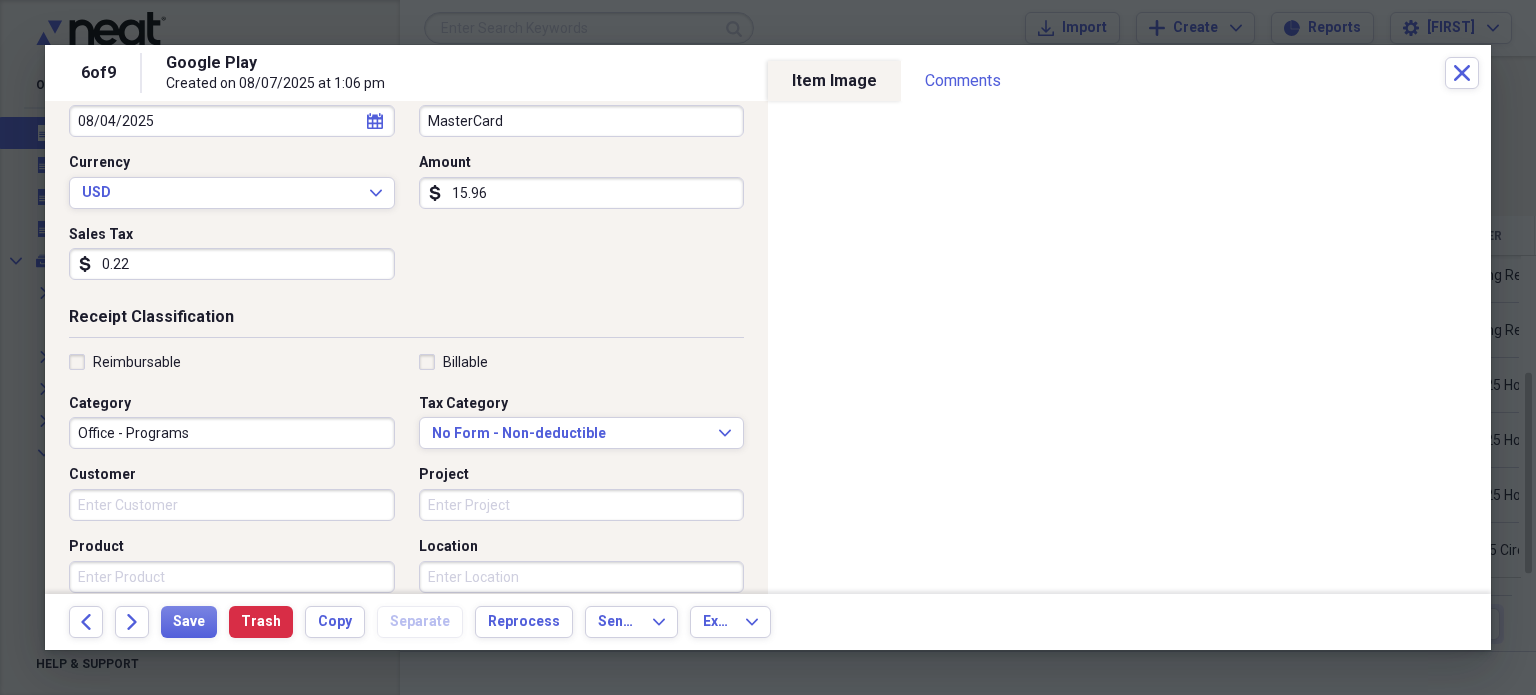 scroll, scrollTop: 237, scrollLeft: 0, axis: vertical 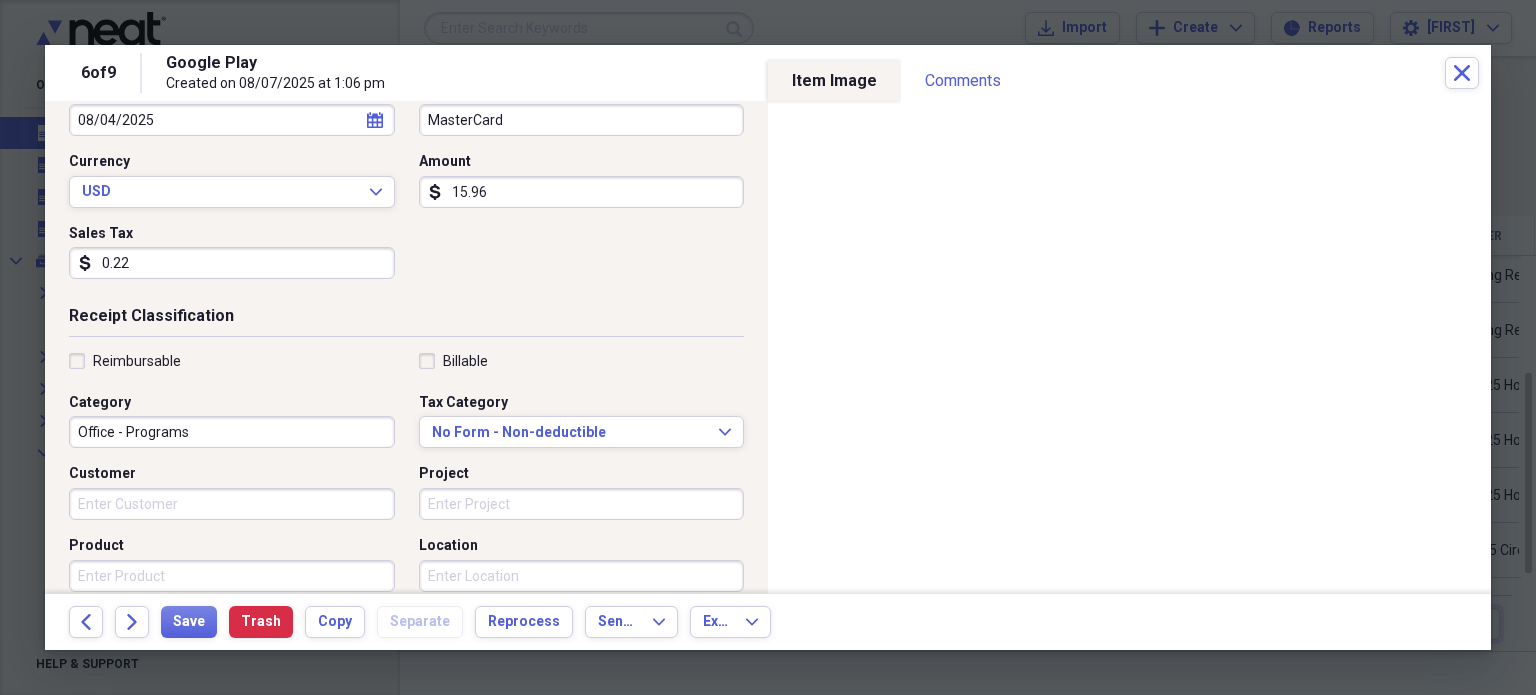 click on "Office - Programs" at bounding box center [232, 432] 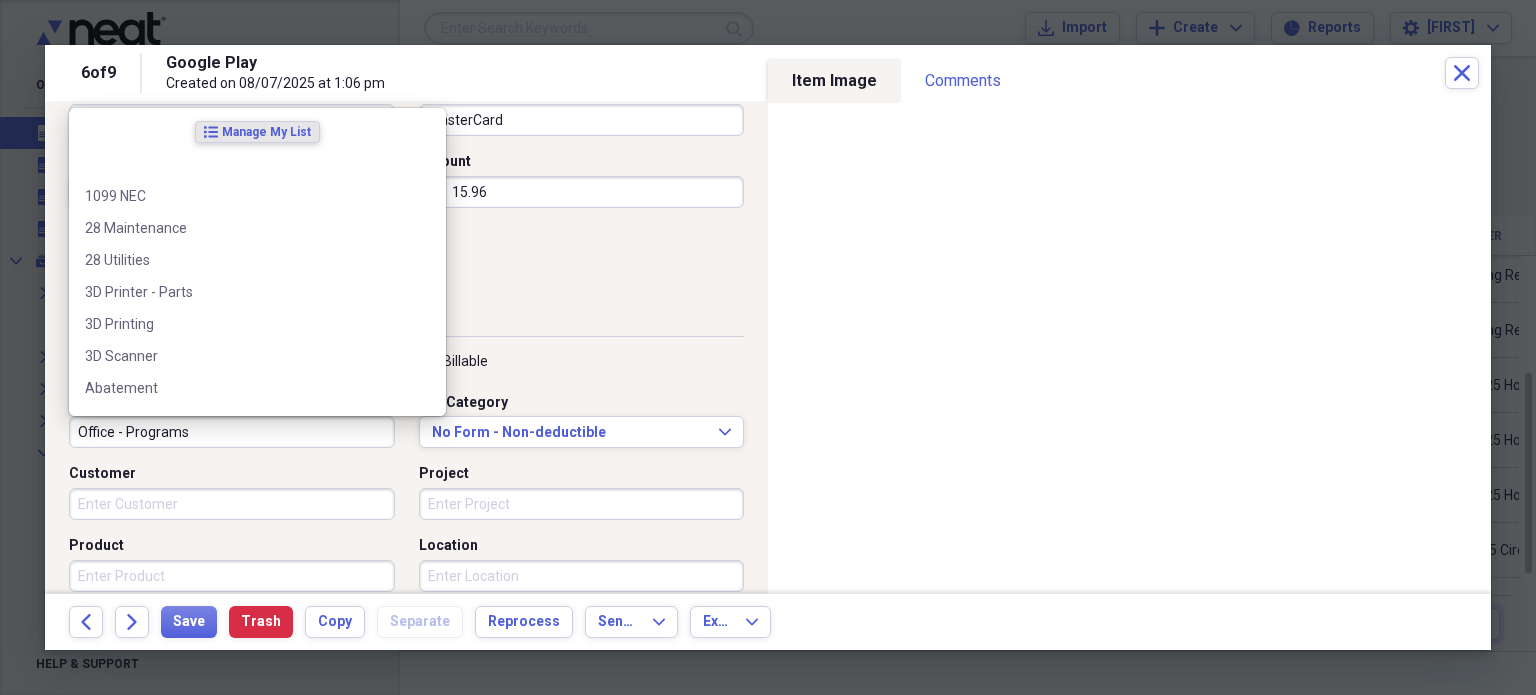 click on "Office - Programs" at bounding box center (232, 432) 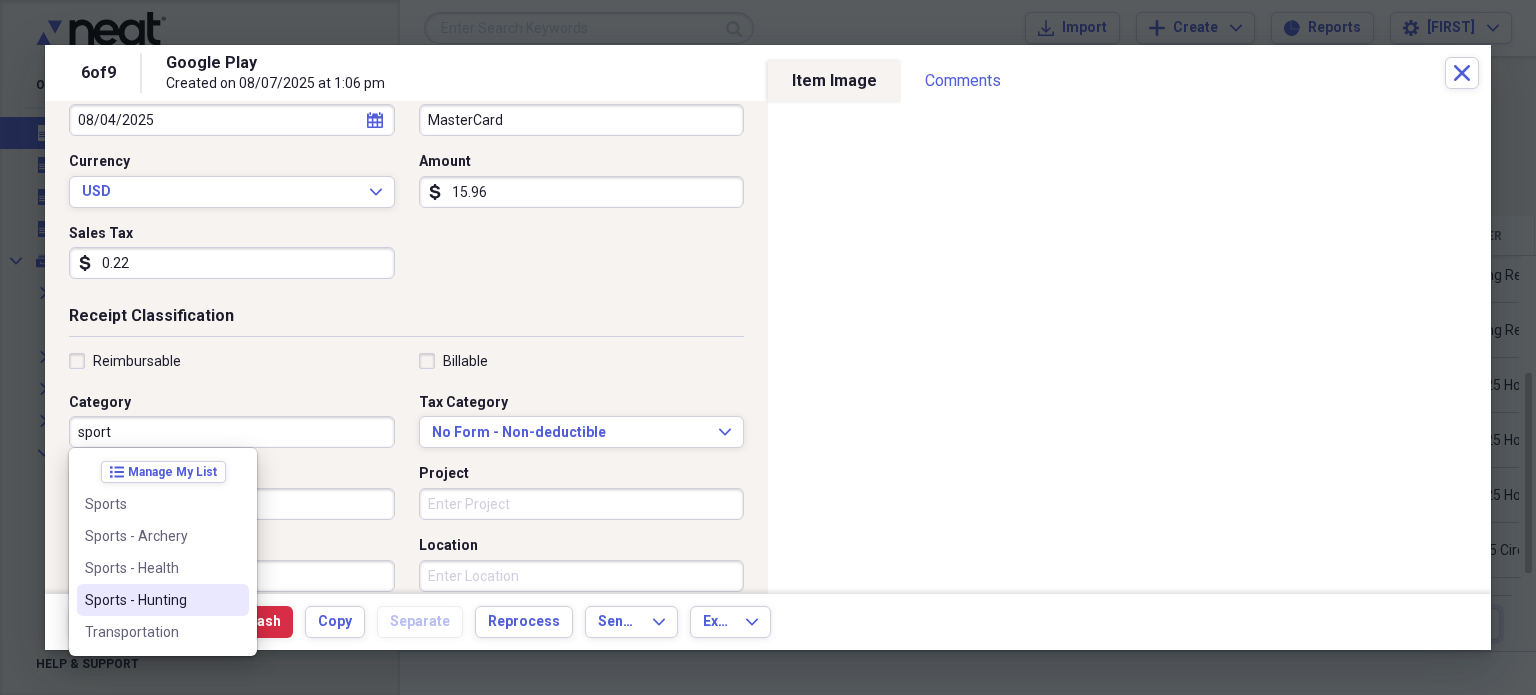 click on "Sports - Hunting" at bounding box center (151, 600) 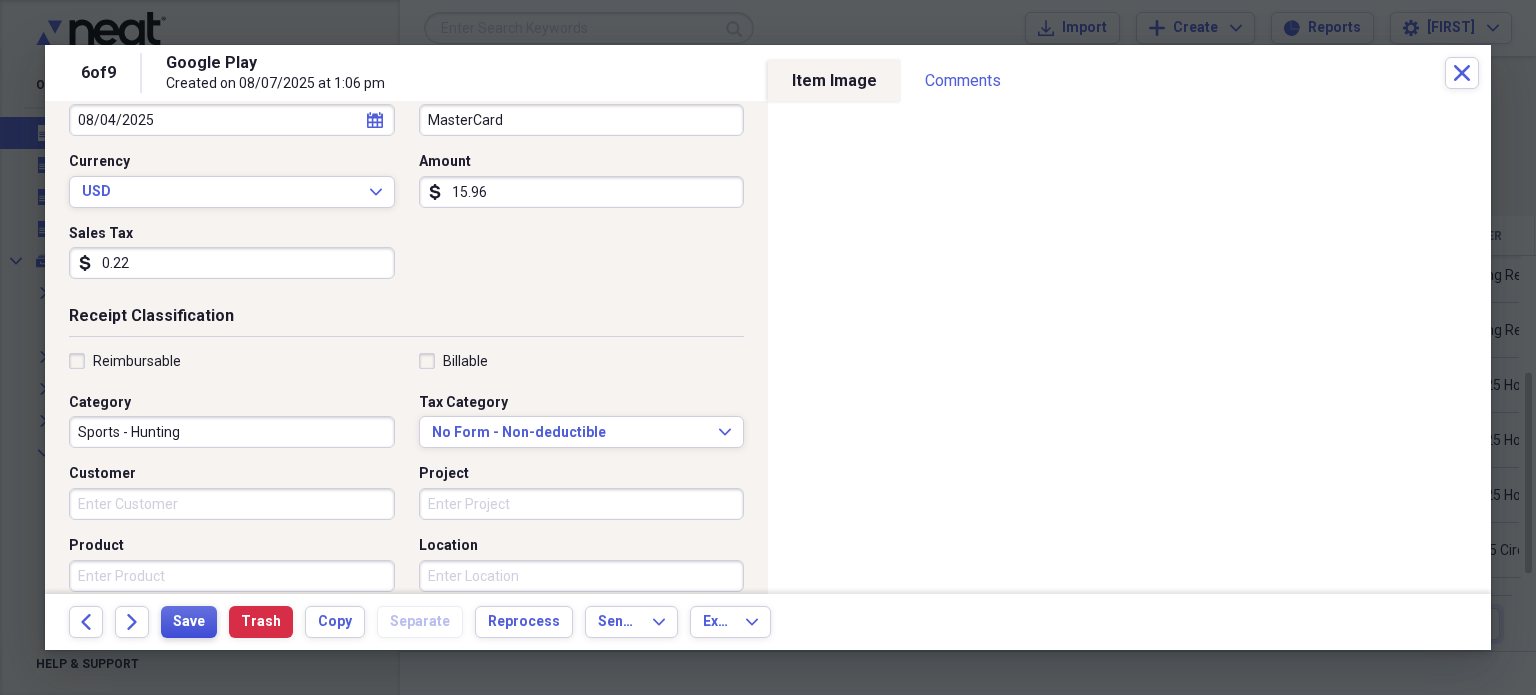 click on "Save" at bounding box center (189, 622) 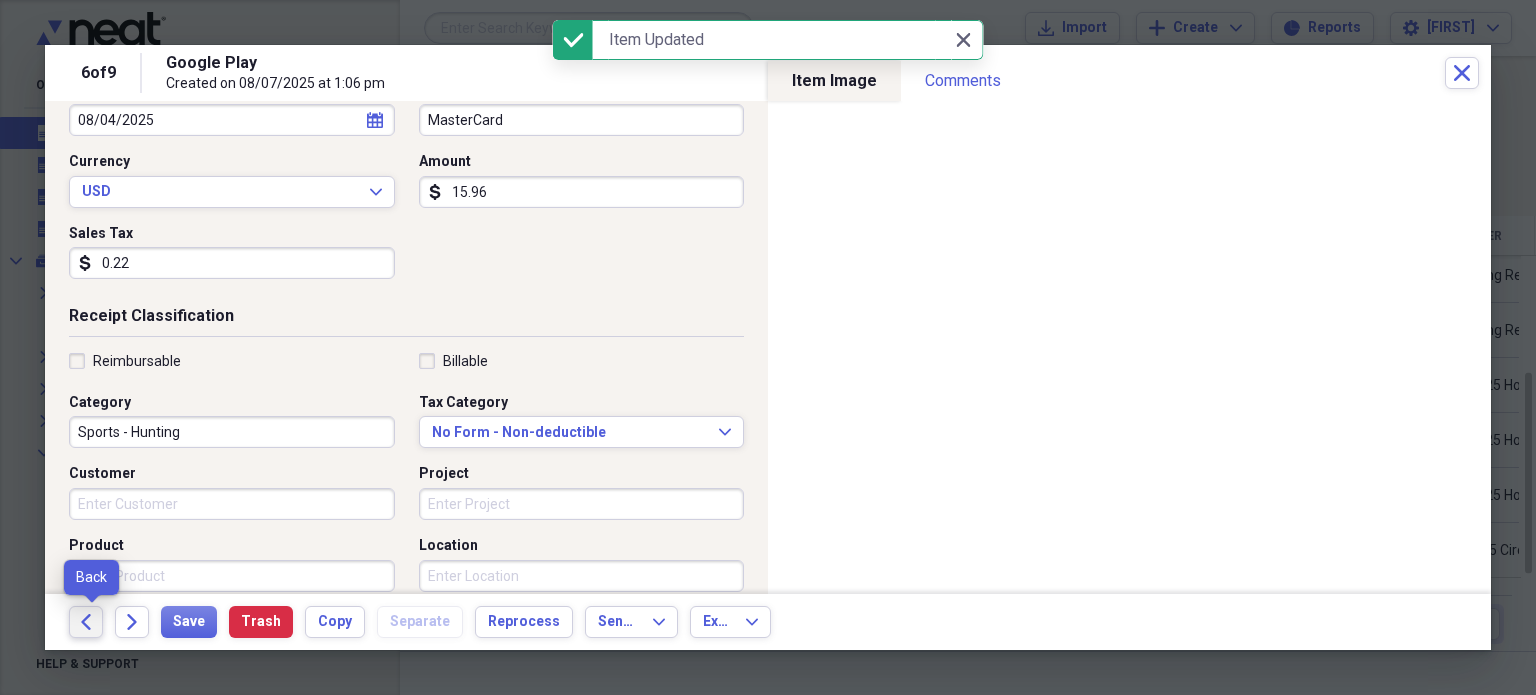 click 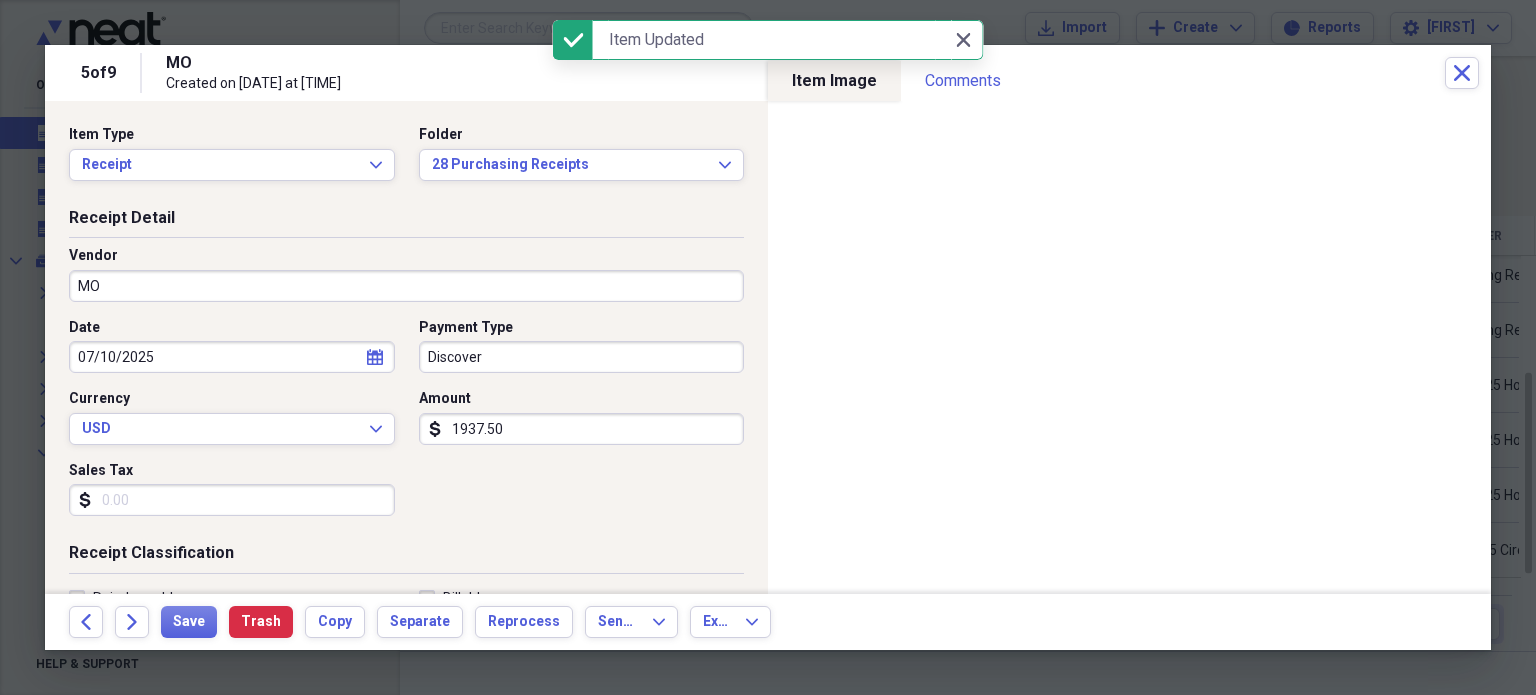 click on "MO" at bounding box center [406, 286] 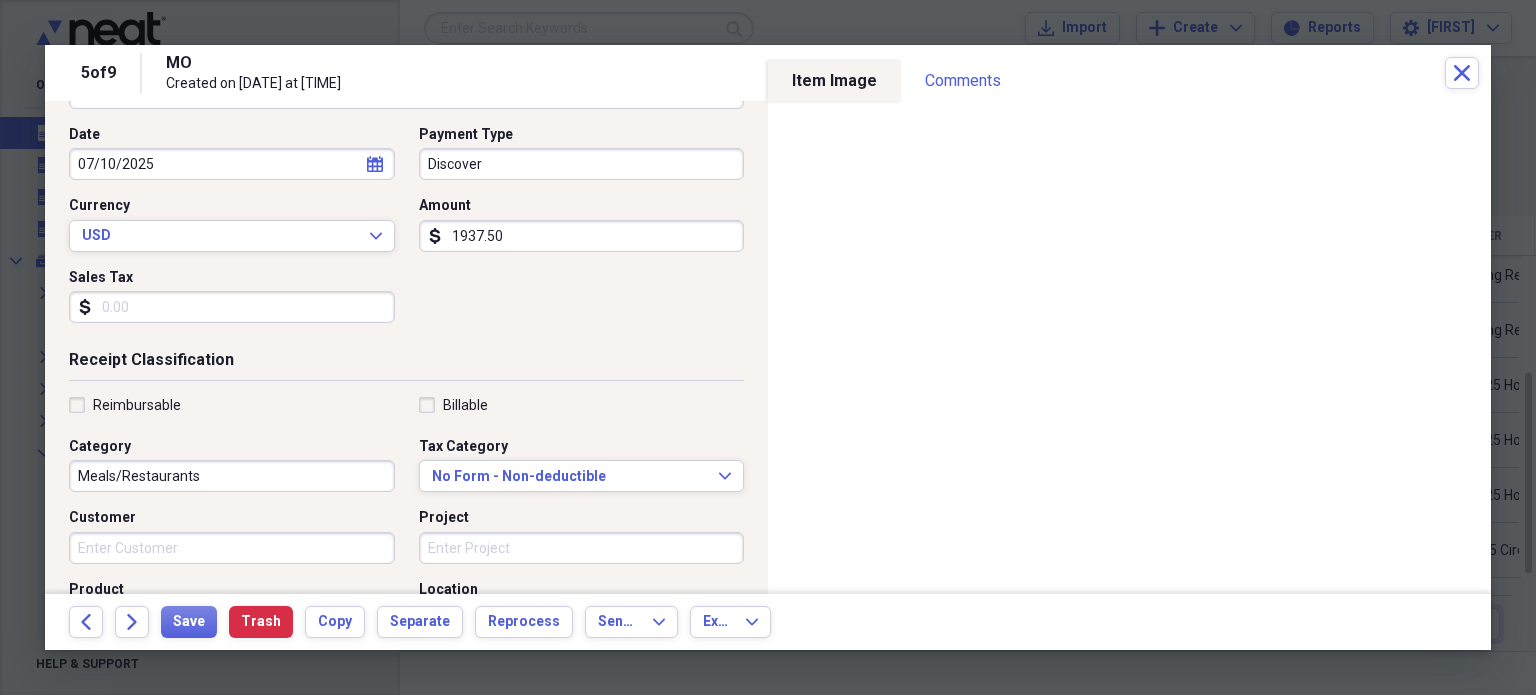 scroll, scrollTop: 194, scrollLeft: 0, axis: vertical 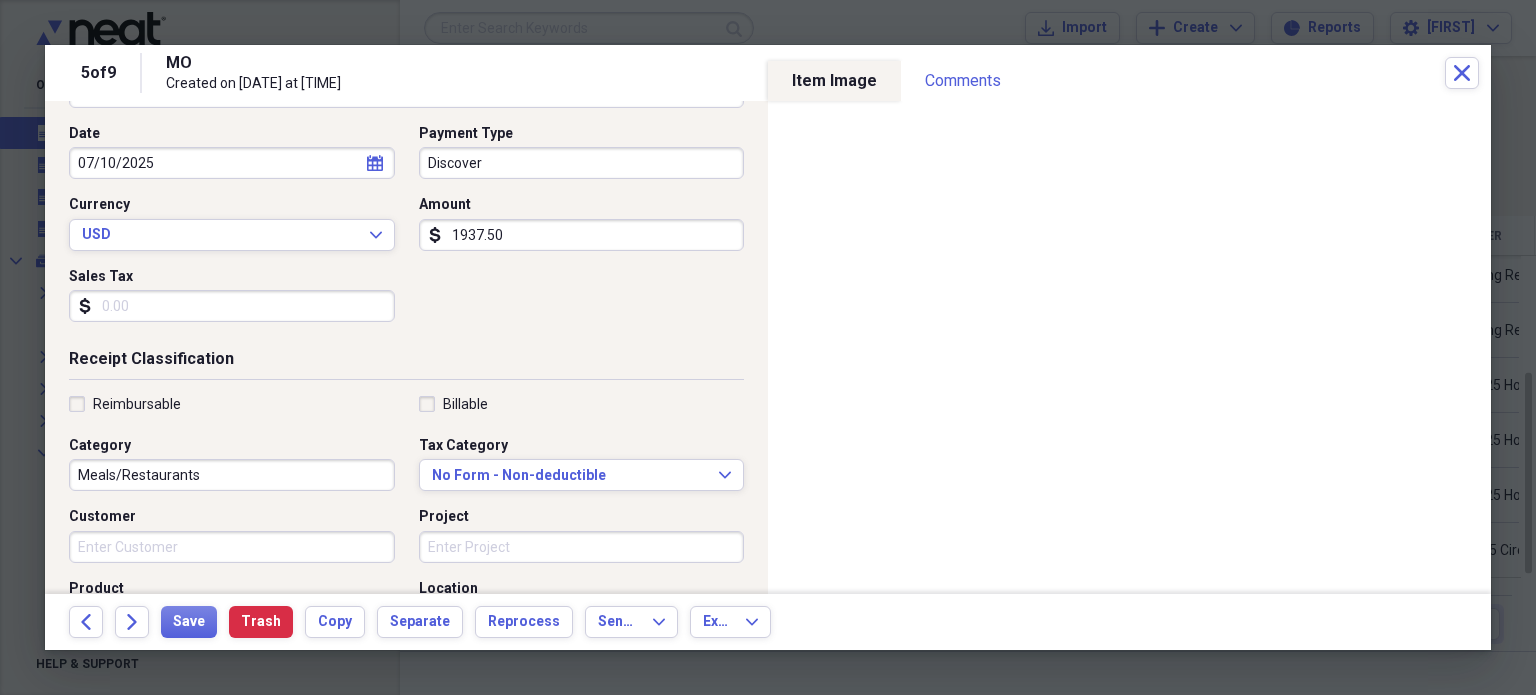 type on "BSI Financial Services" 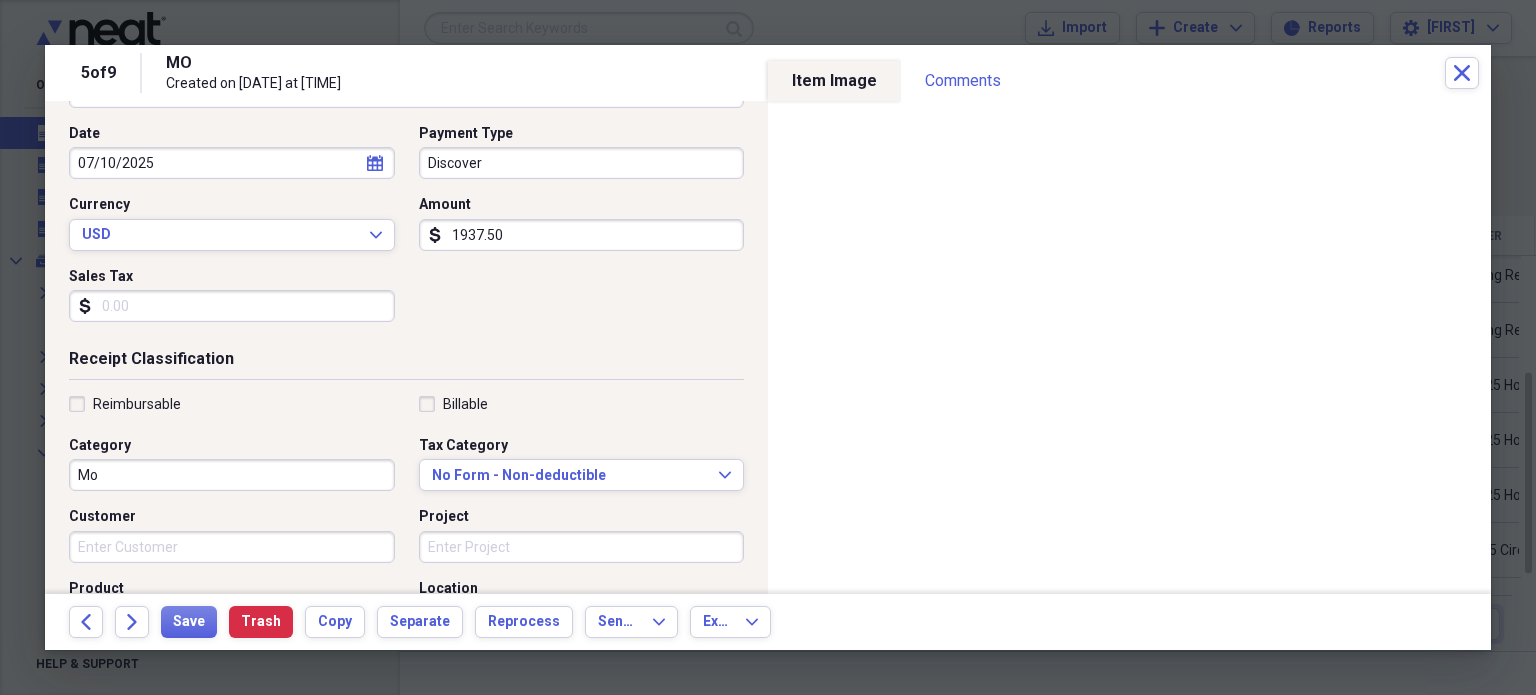 type on "M" 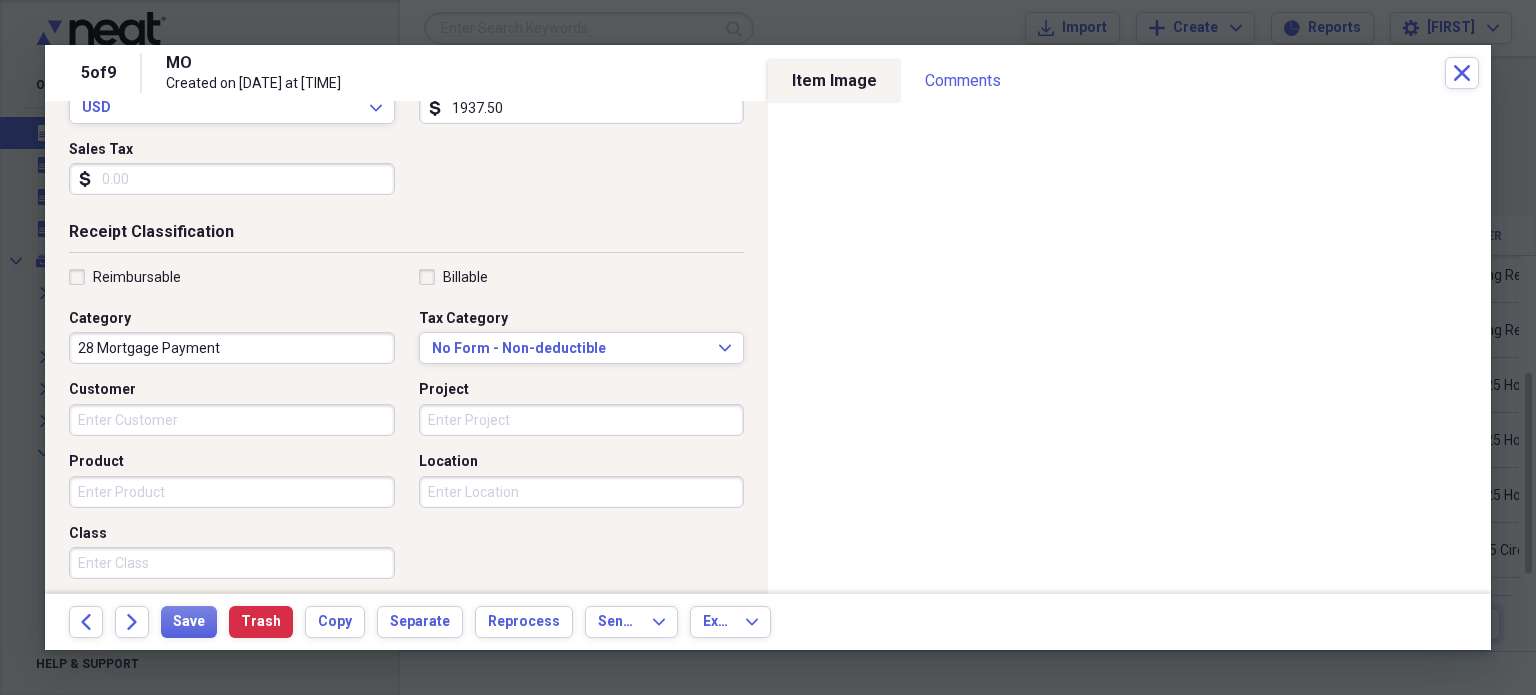scroll, scrollTop: 322, scrollLeft: 0, axis: vertical 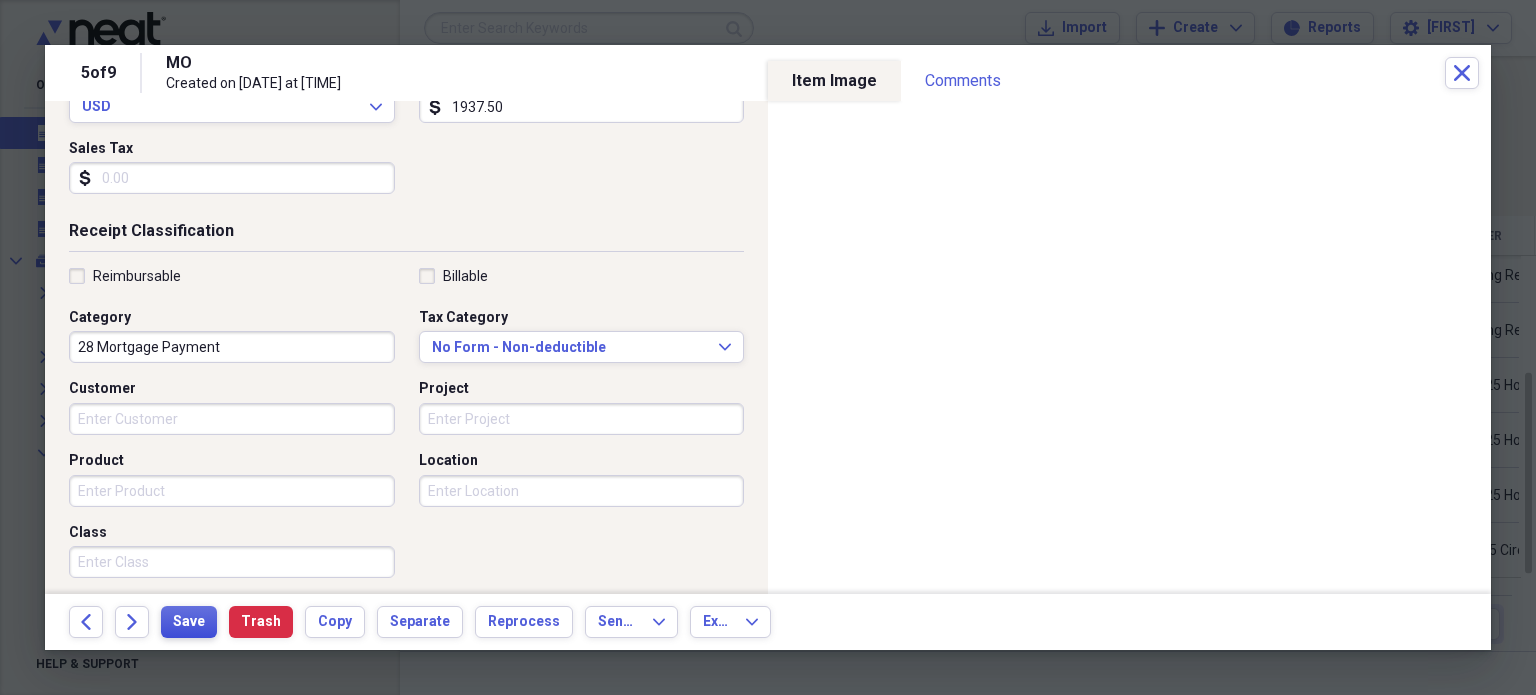 type on "28 Mortgage Payment" 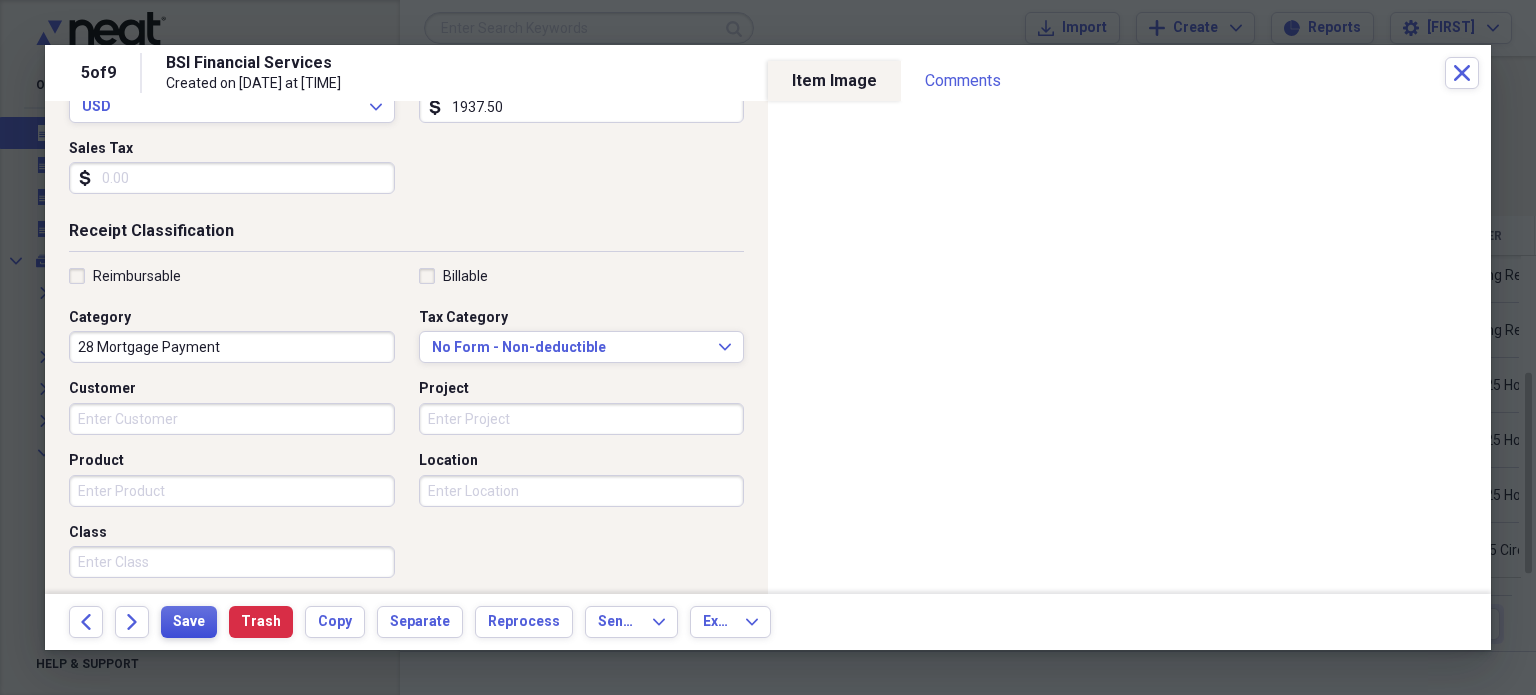 click on "Save" at bounding box center [189, 622] 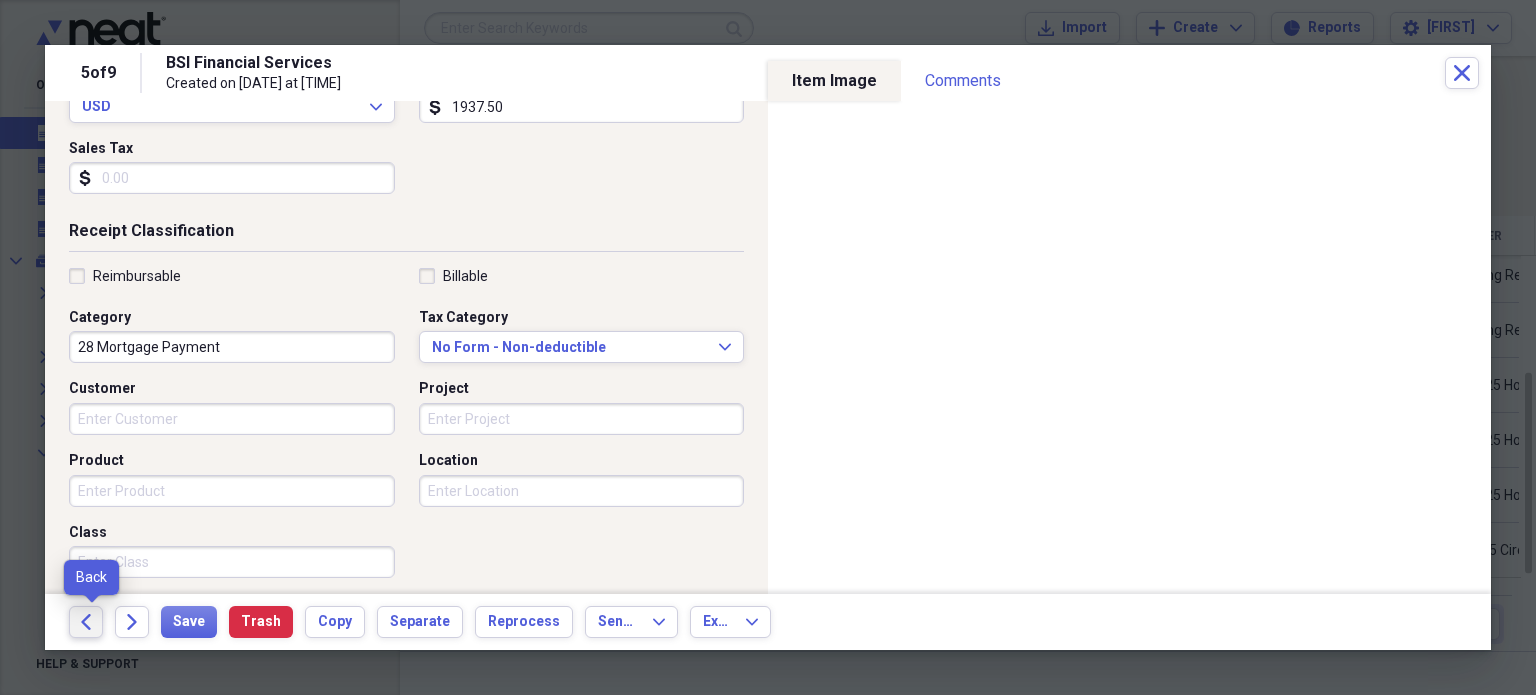 click 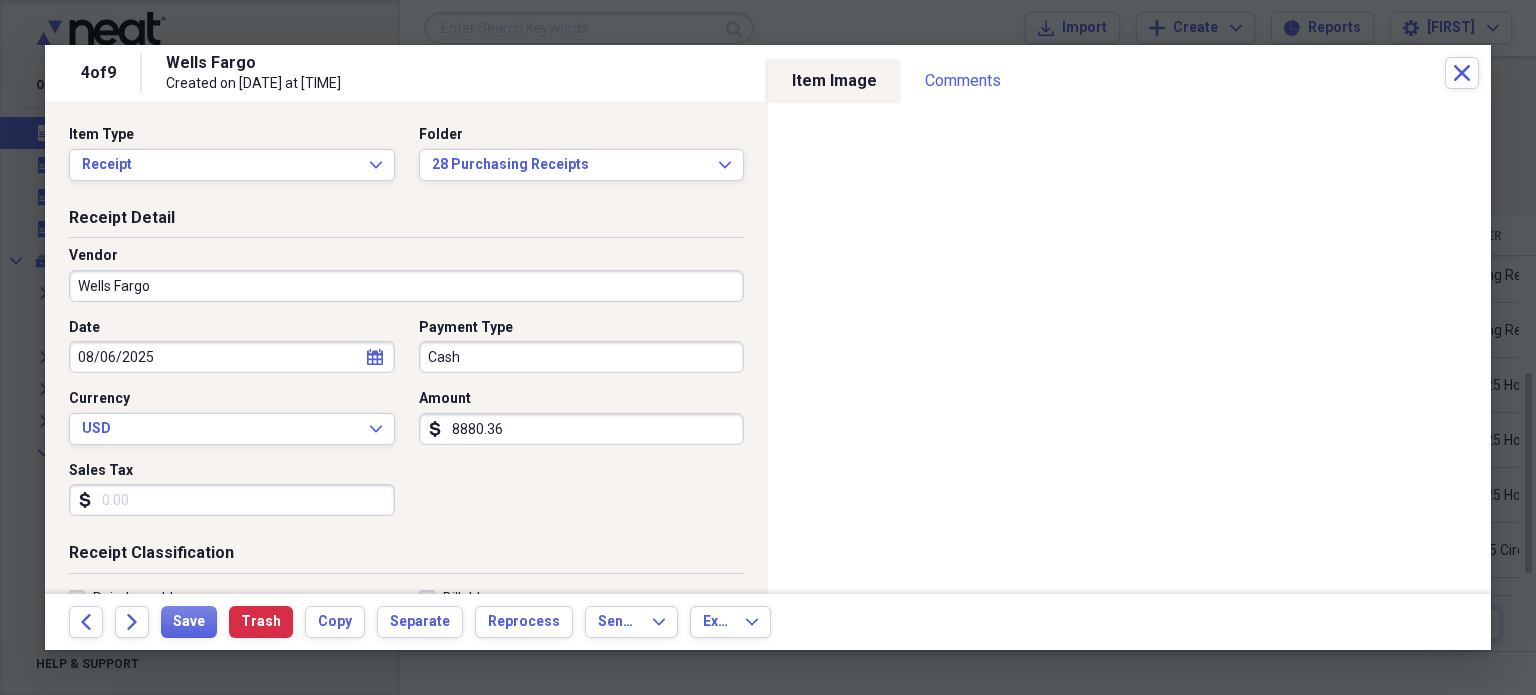 click on "Wells Fargo" at bounding box center (406, 286) 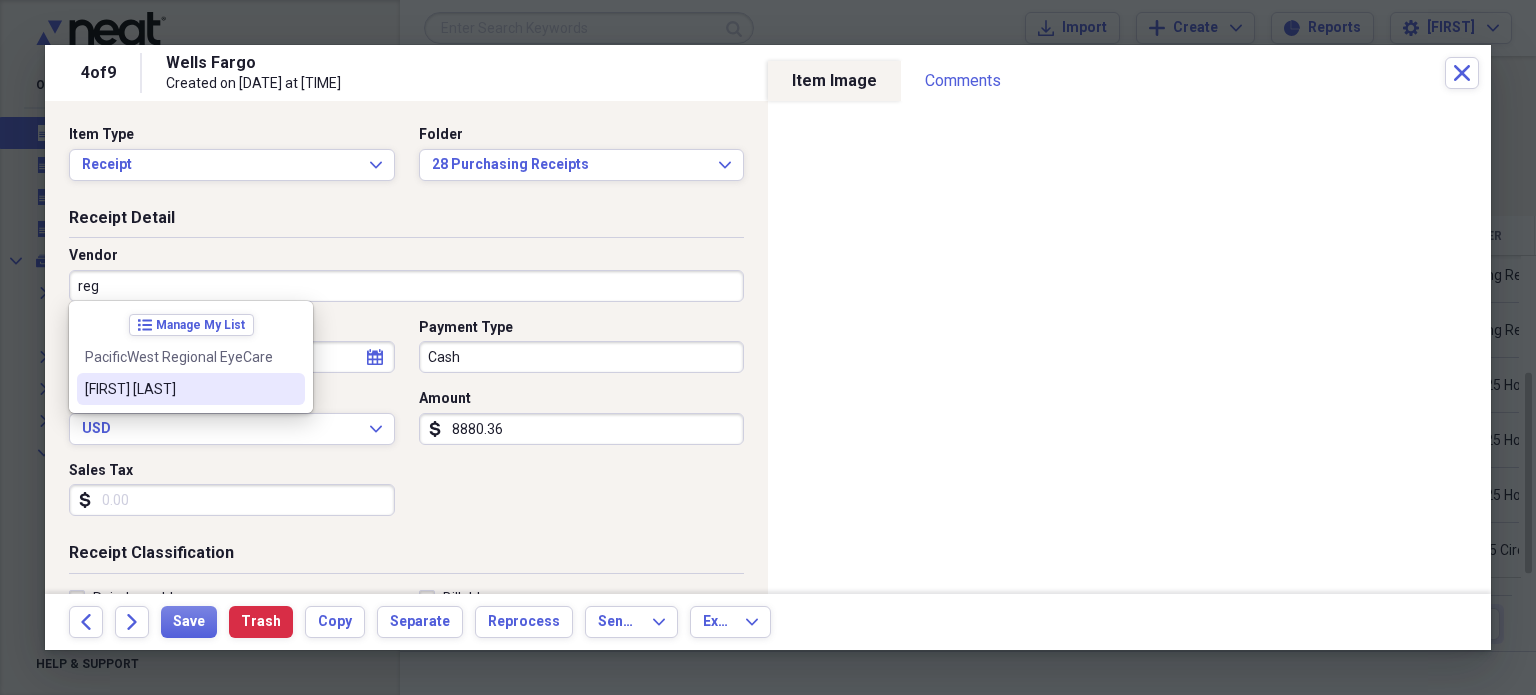 click on "[FIRST] [LAST]" at bounding box center [179, 389] 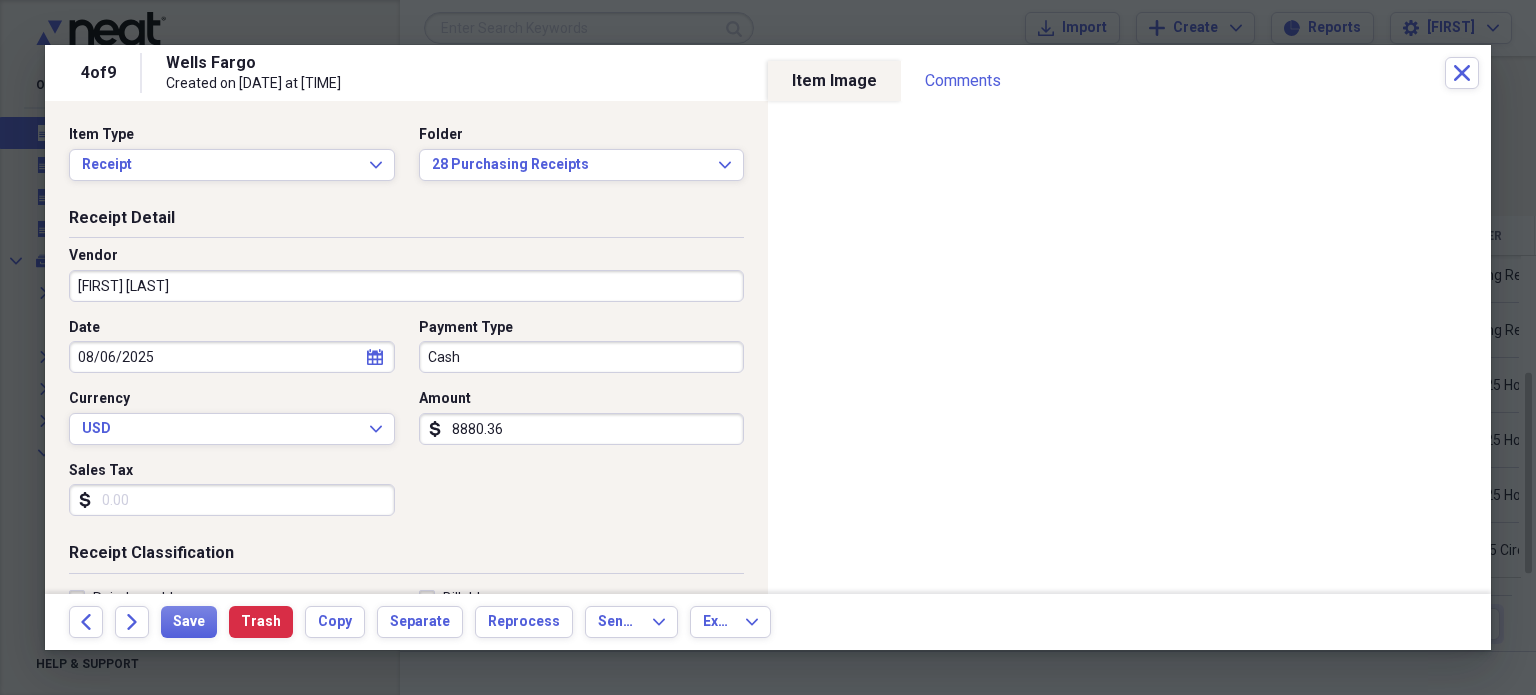 type on "28 Maintenance" 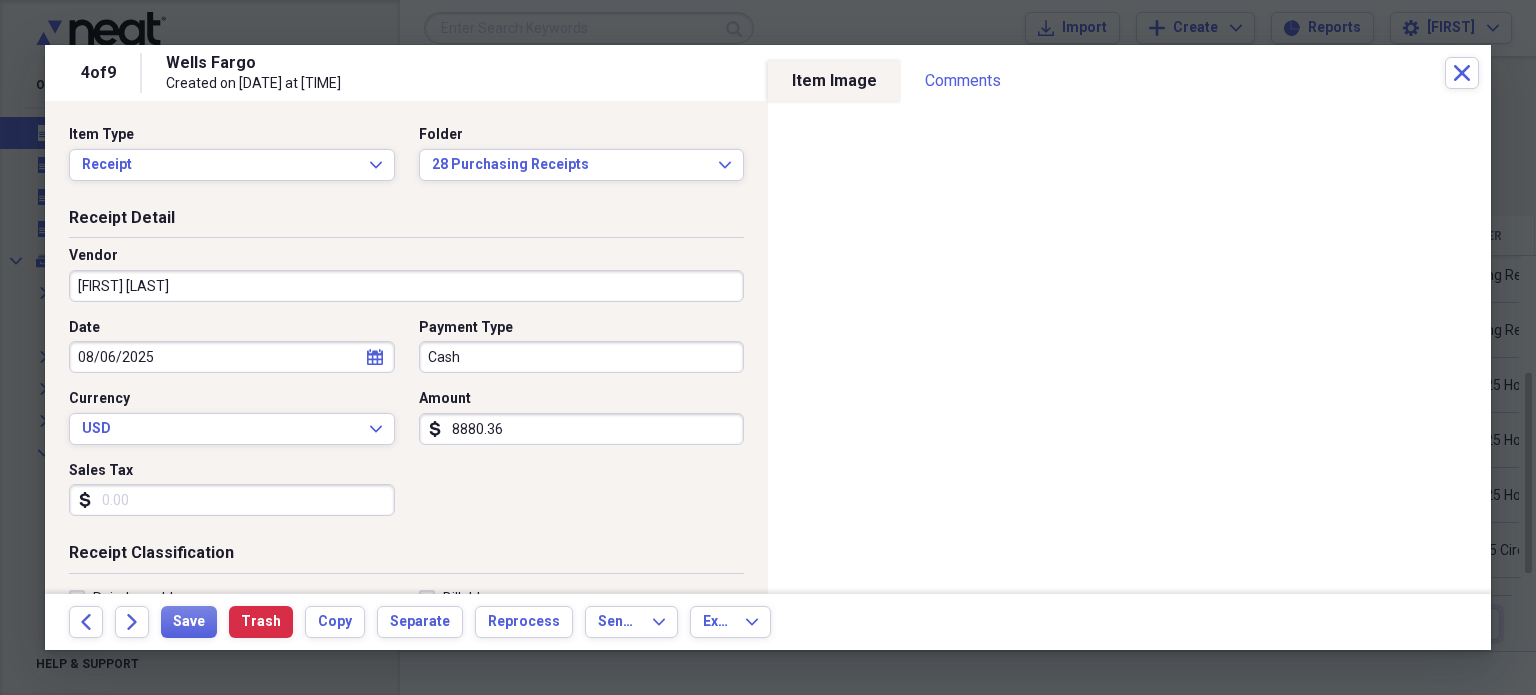 click on "8880.36" at bounding box center [582, 429] 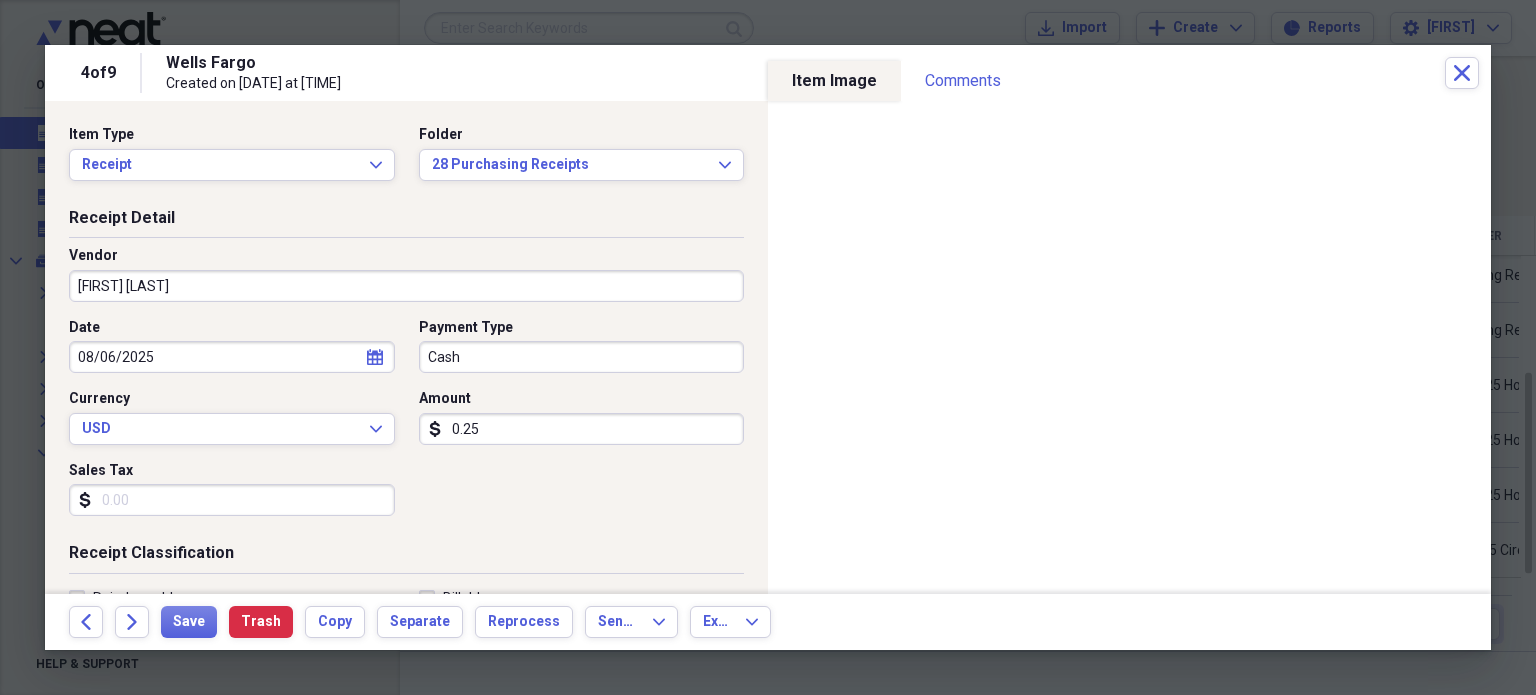type on "0.02" 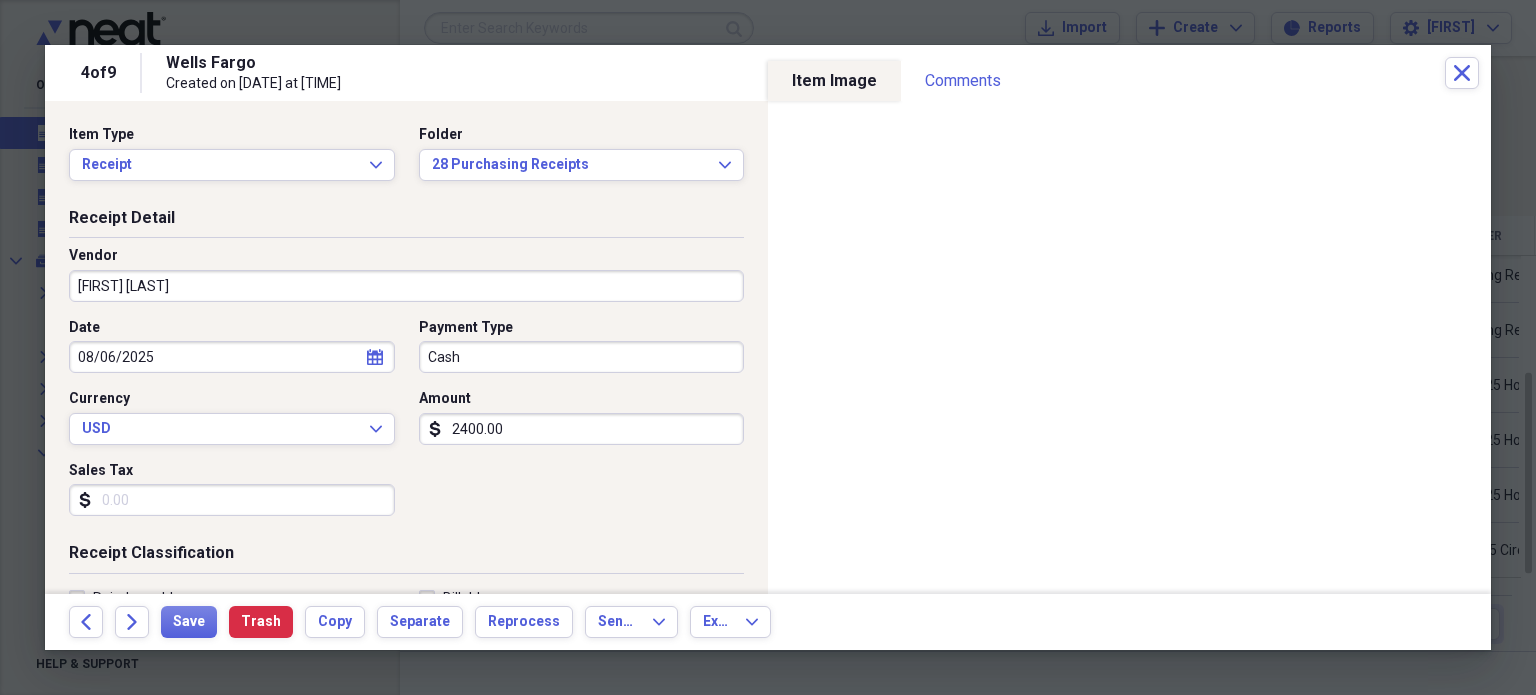 type on "2400.00" 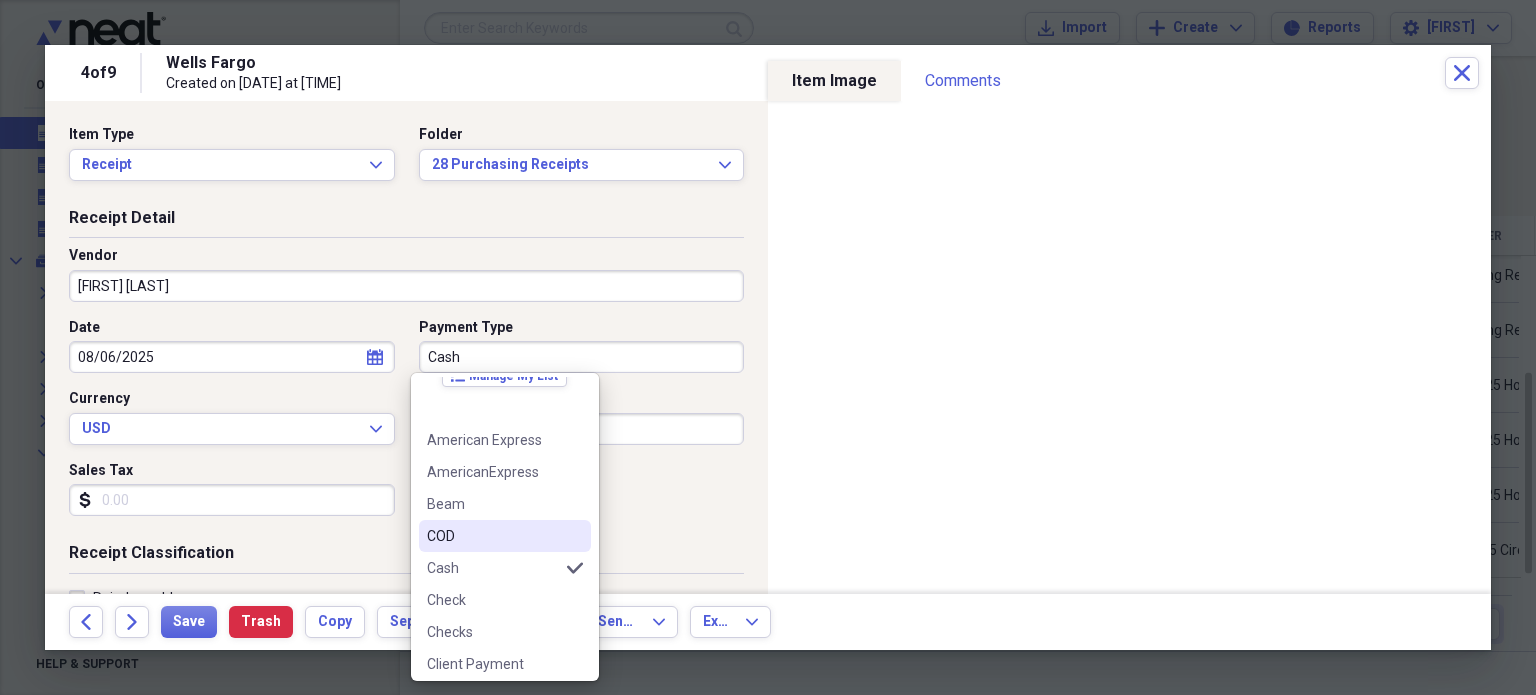 scroll, scrollTop: 22, scrollLeft: 0, axis: vertical 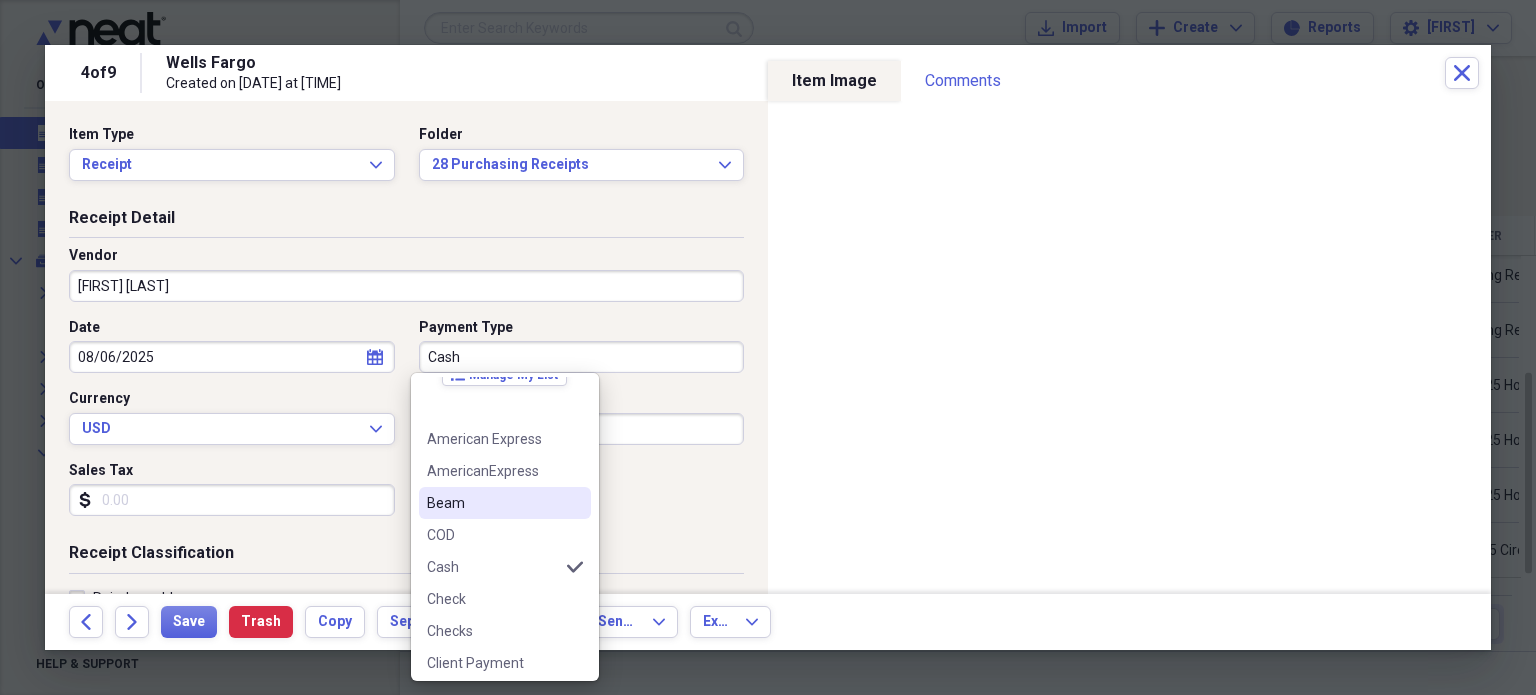 click on "Beam" at bounding box center [505, 503] 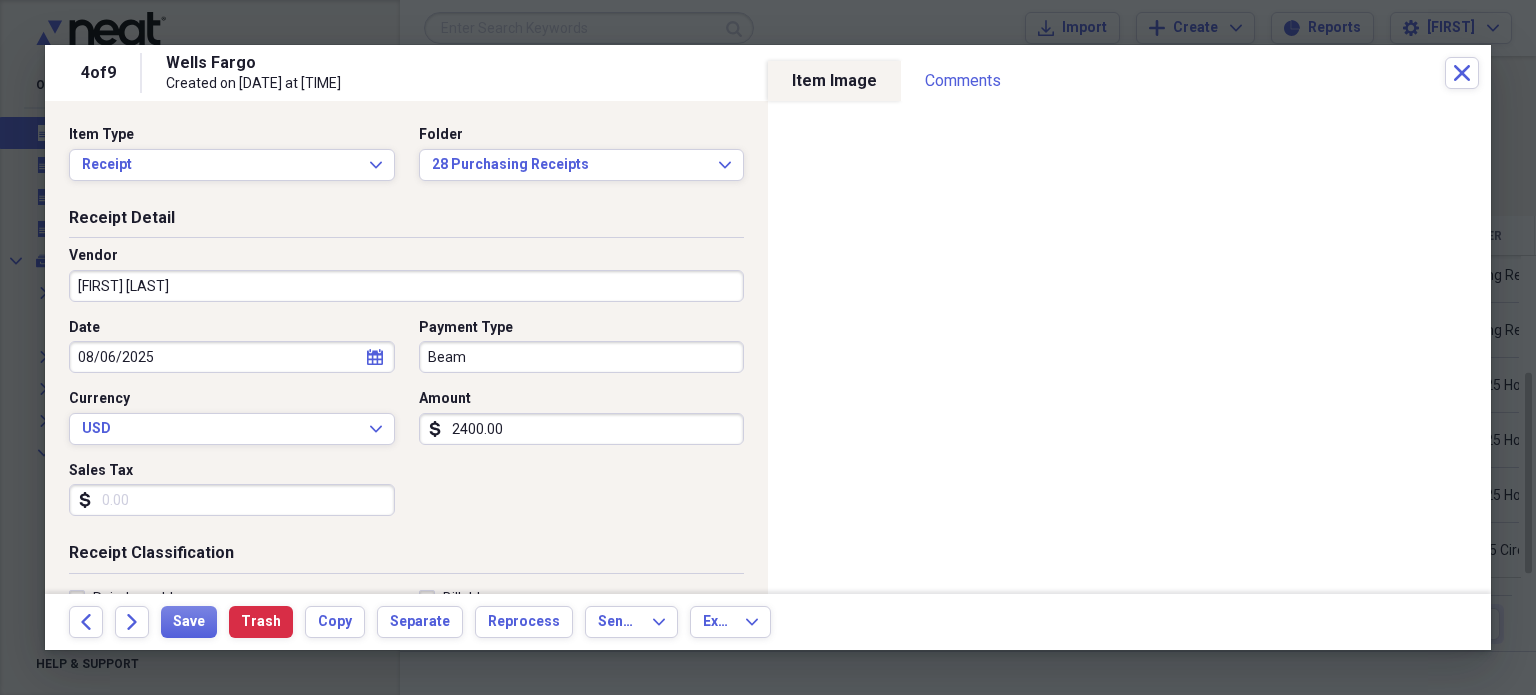 click on "[FIRST] [LAST]" at bounding box center (406, 286) 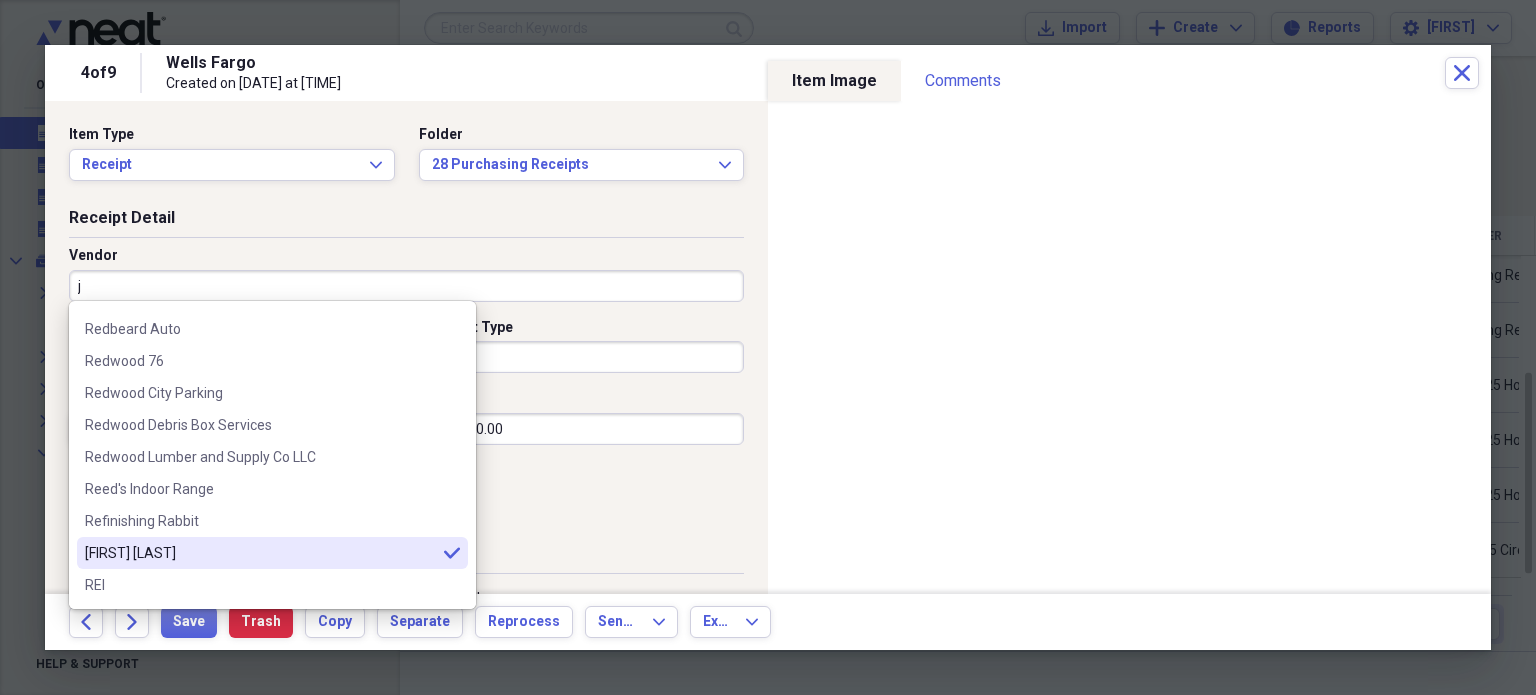 scroll, scrollTop: 0, scrollLeft: 0, axis: both 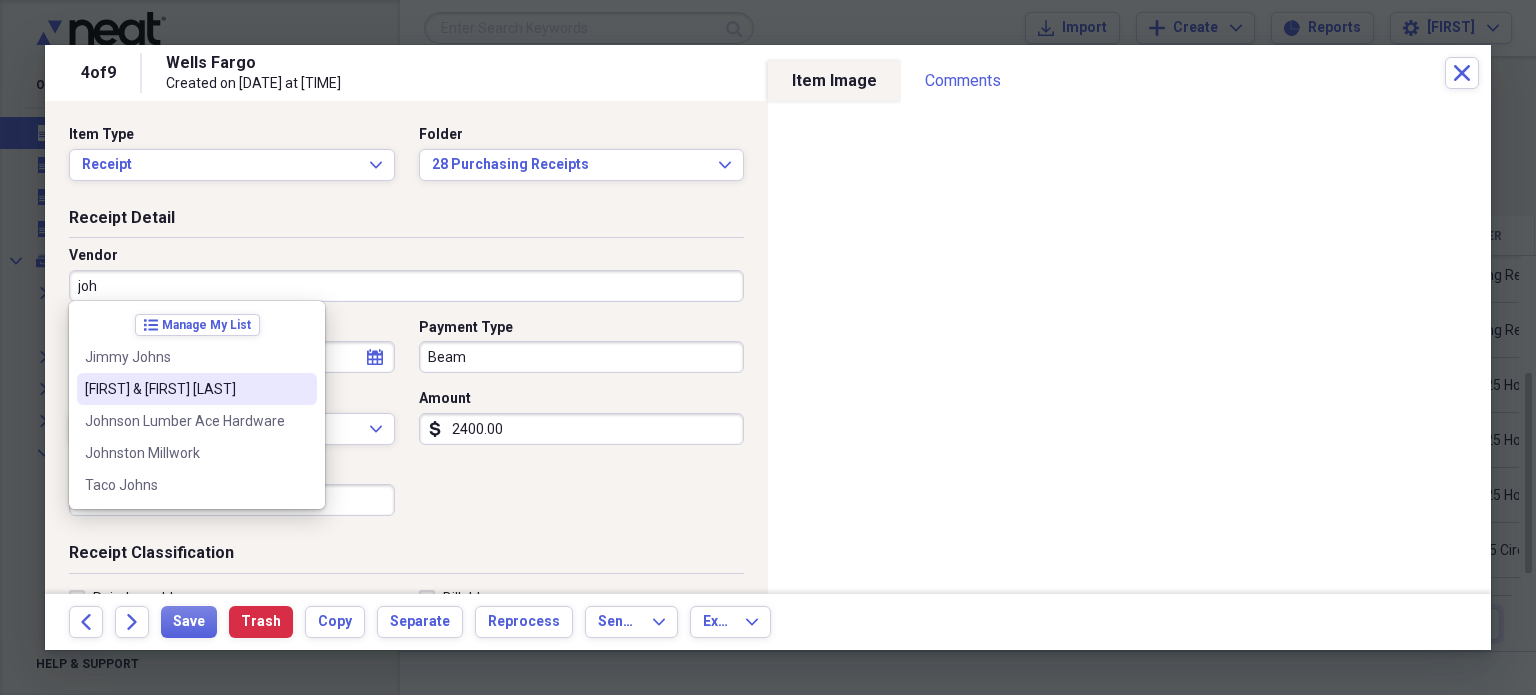 click on "[FIRST] & [FIRST] [LAST]" at bounding box center [185, 389] 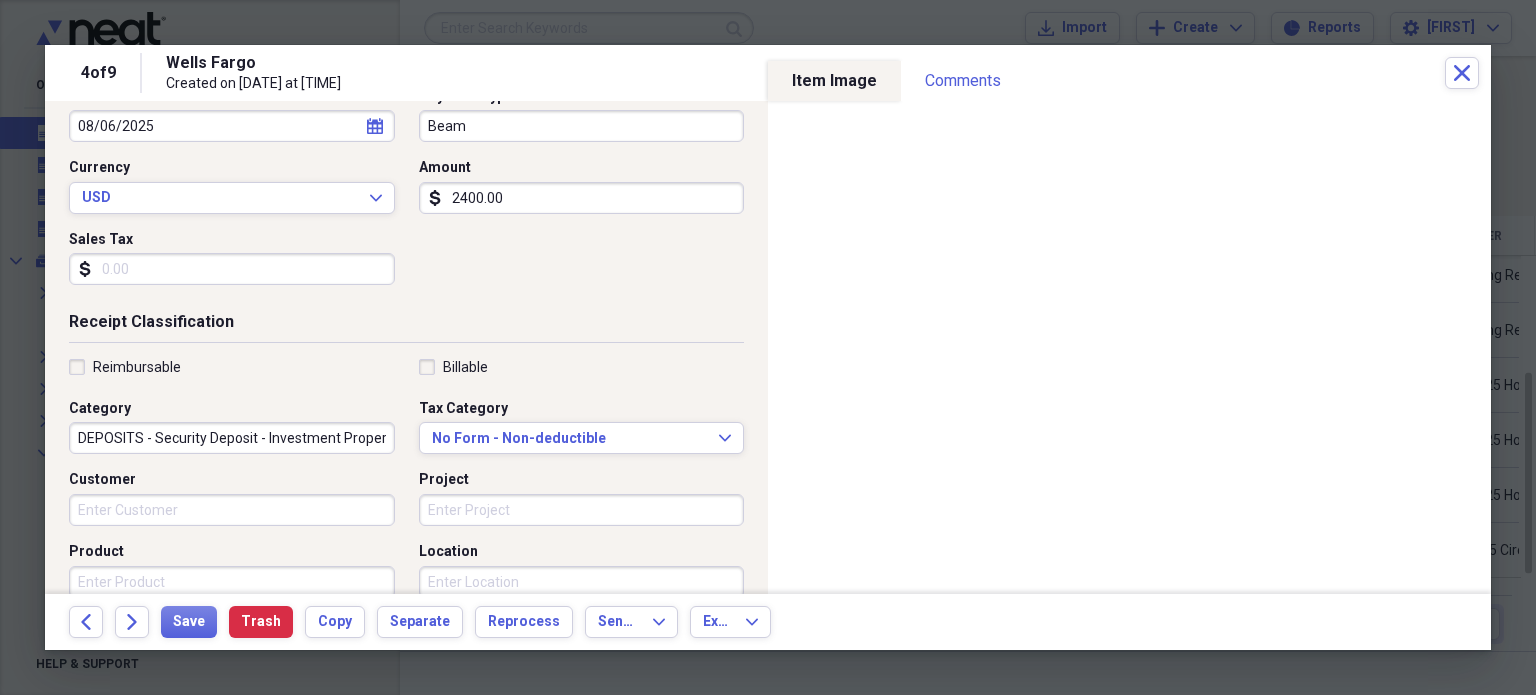 scroll, scrollTop: 232, scrollLeft: 0, axis: vertical 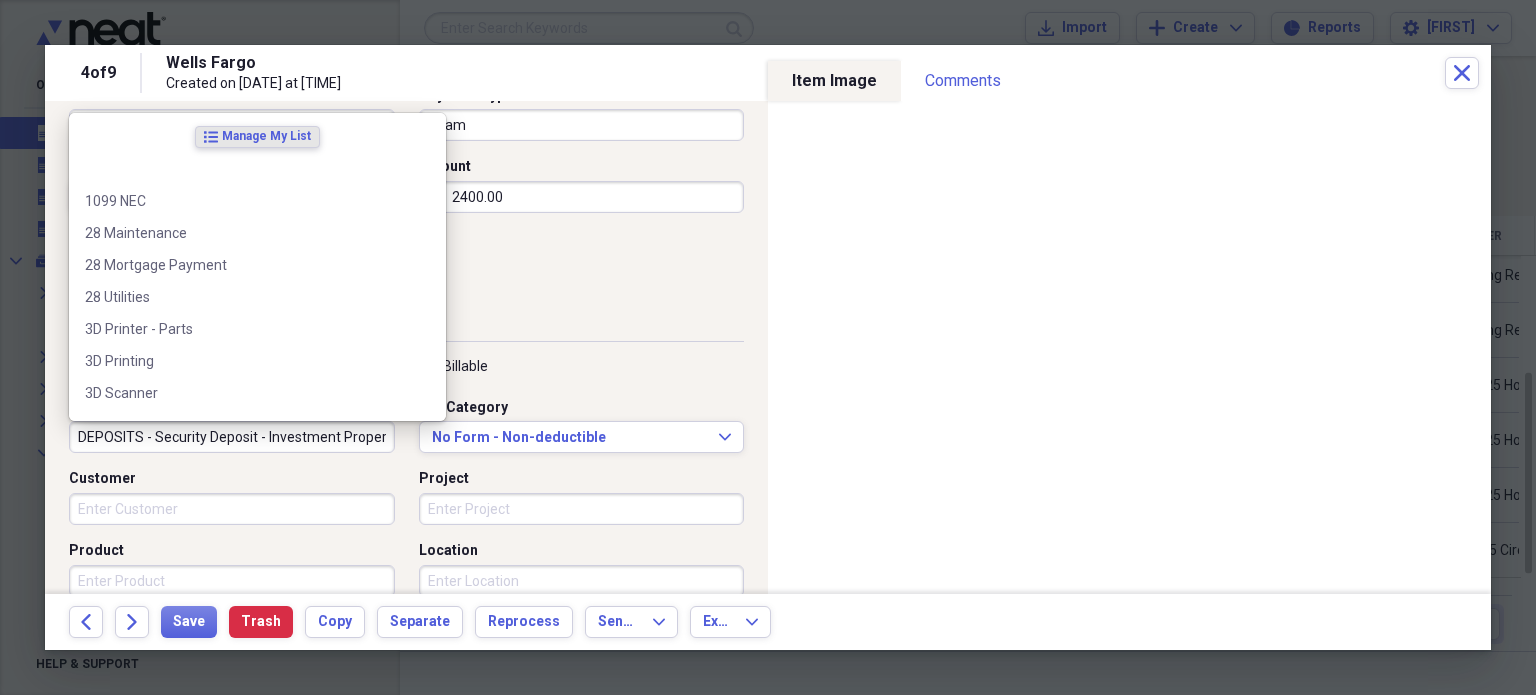 click on "DEPOSITS - Security Deposit - Investment Property" at bounding box center [232, 437] 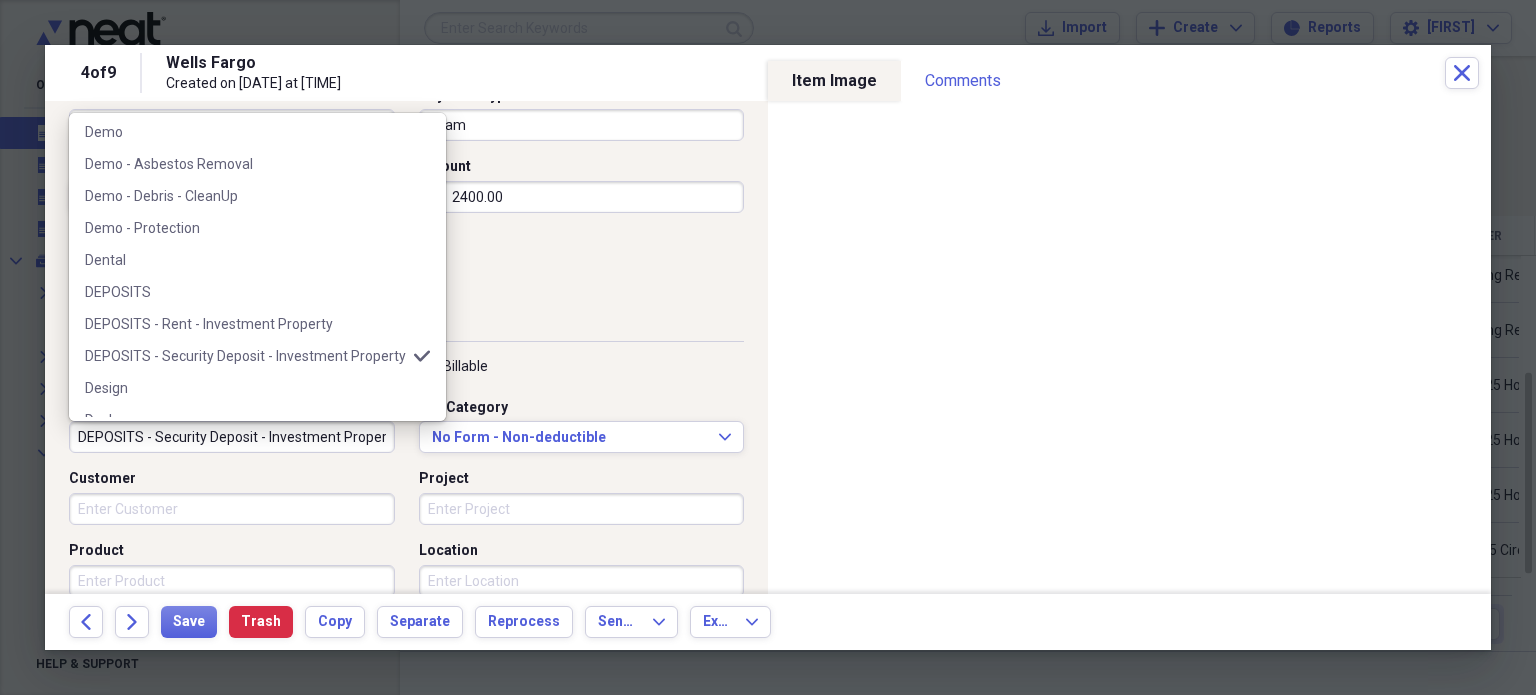 scroll, scrollTop: 3015, scrollLeft: 0, axis: vertical 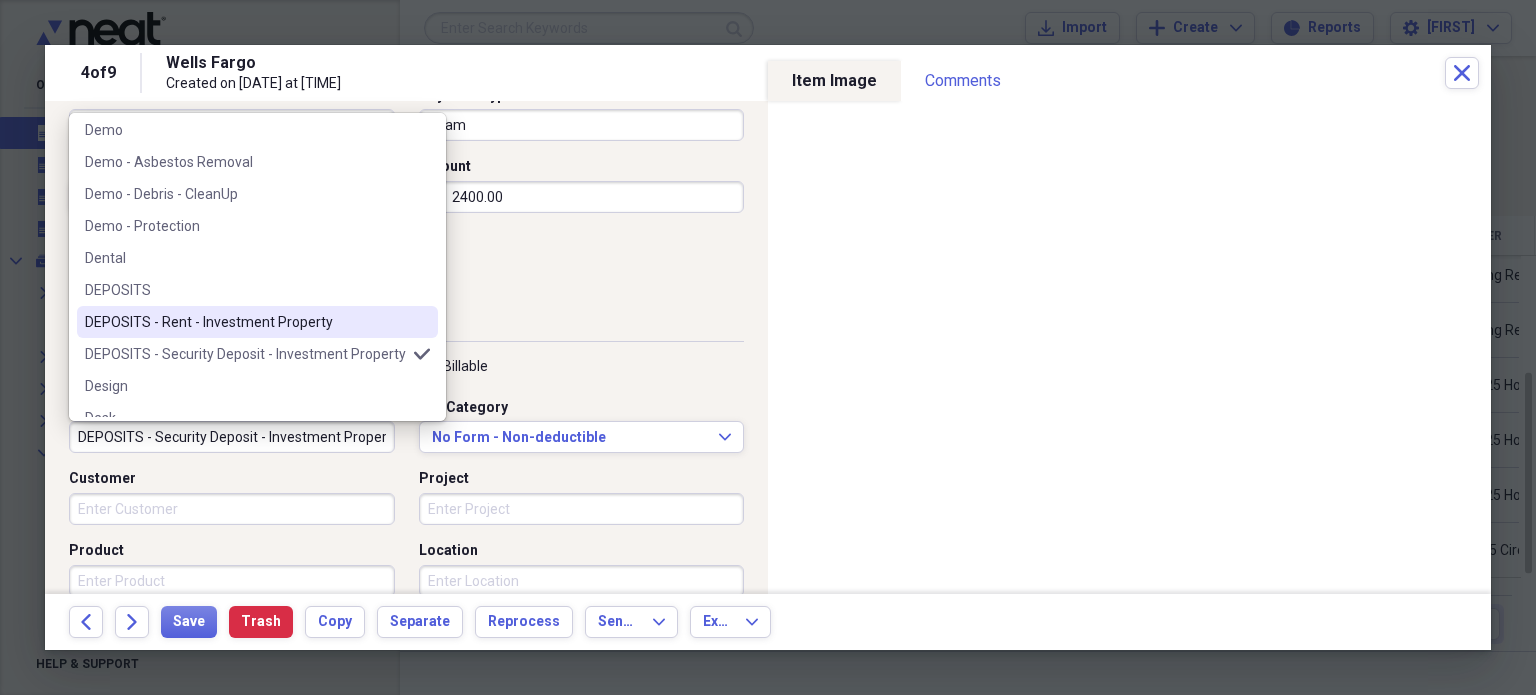 click on "DEPOSITS - Rent - Investment Property" at bounding box center (245, 322) 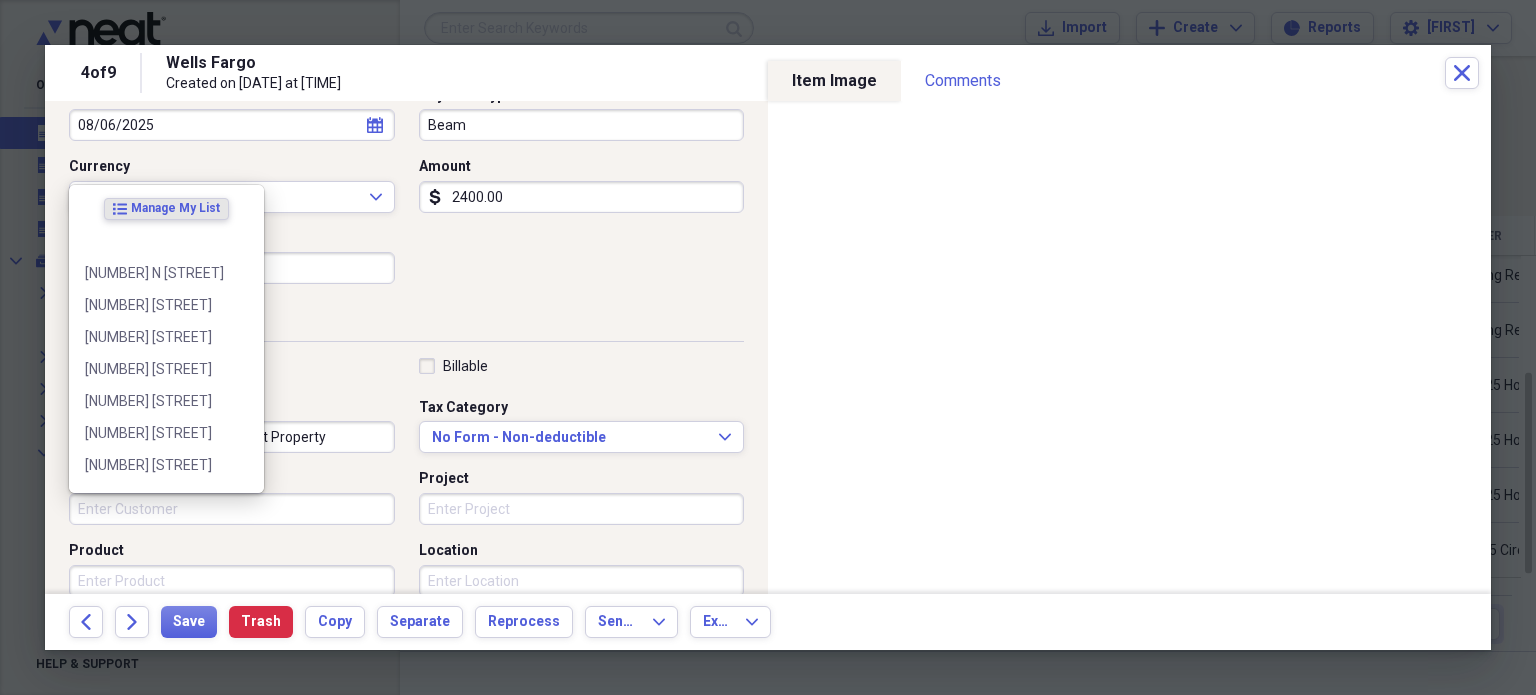 click on "Customer" at bounding box center [232, 509] 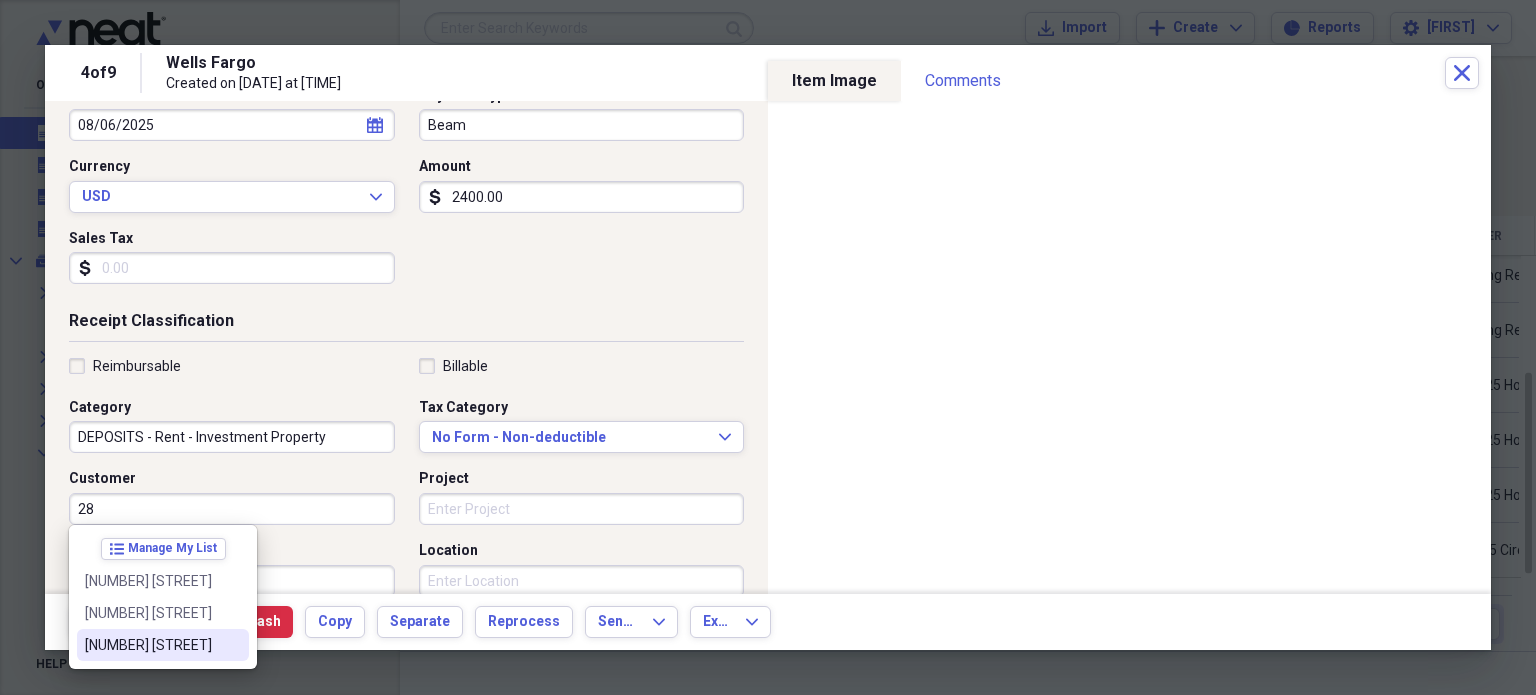 click on "[NUMBER] [STREET]" at bounding box center (151, 645) 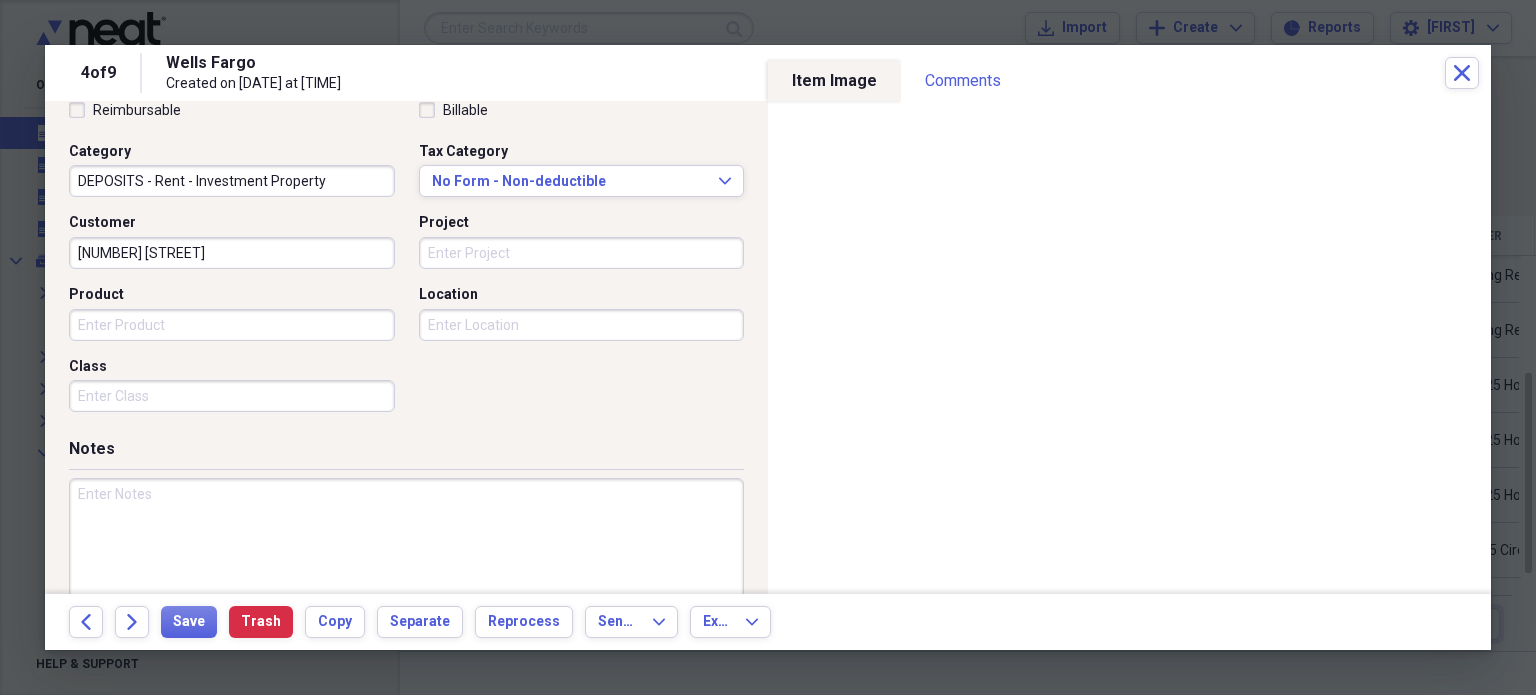 scroll, scrollTop: 489, scrollLeft: 0, axis: vertical 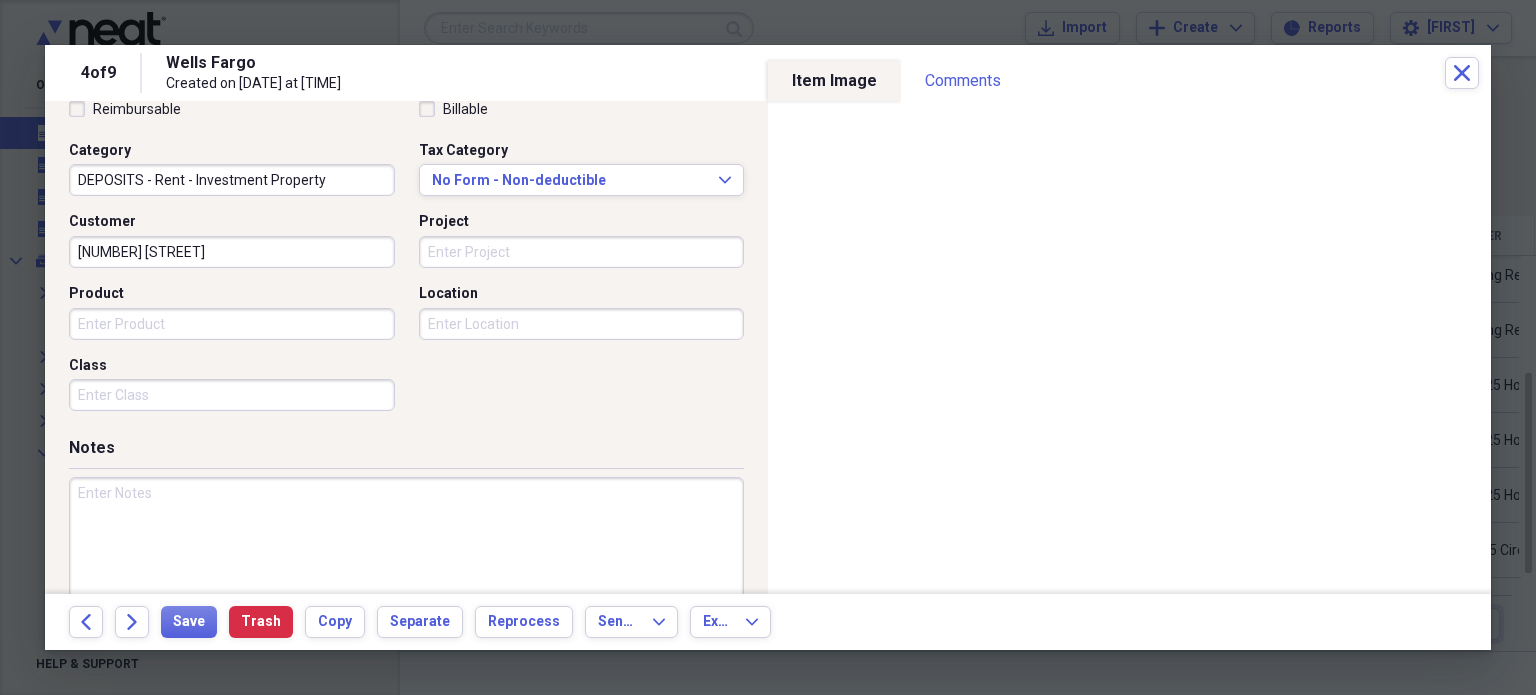click at bounding box center (406, 542) 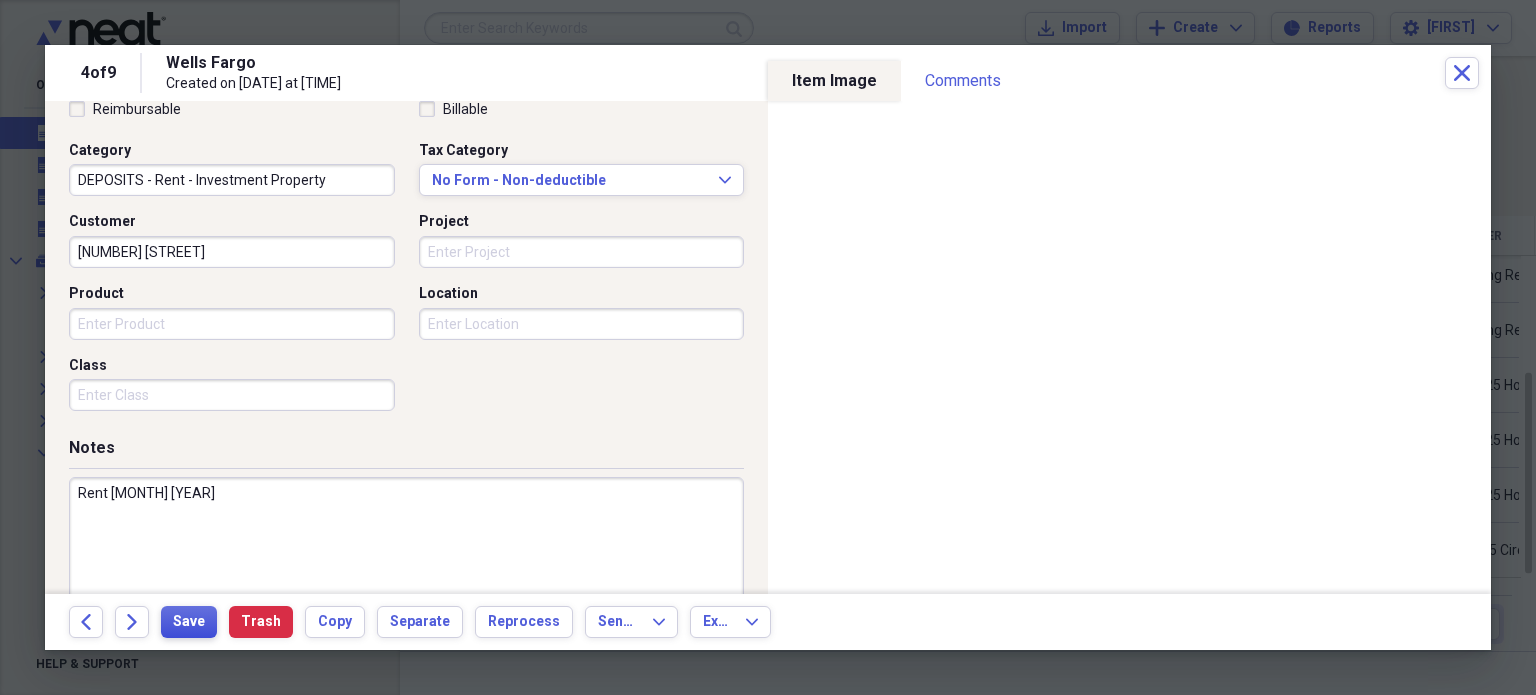 type on "Rent [MONTH] [YEAR]" 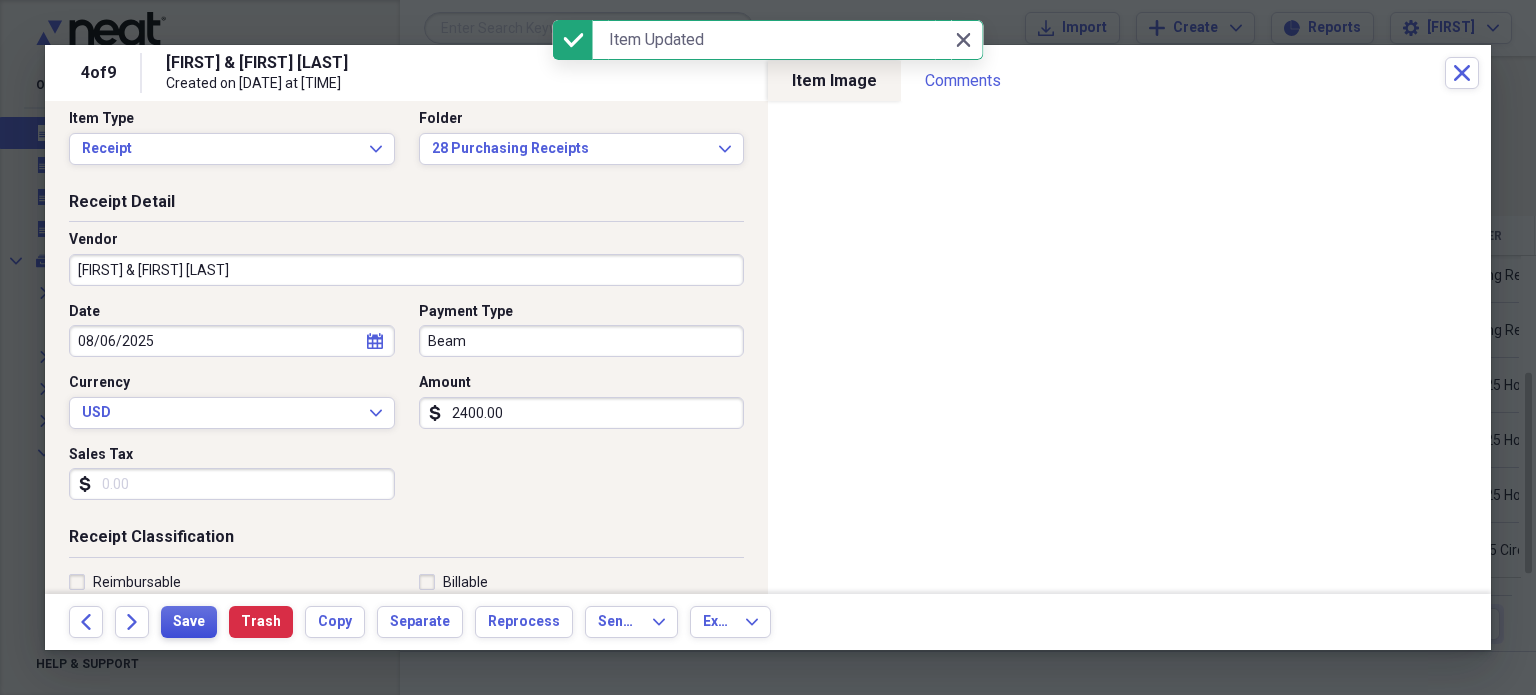 scroll, scrollTop: 0, scrollLeft: 0, axis: both 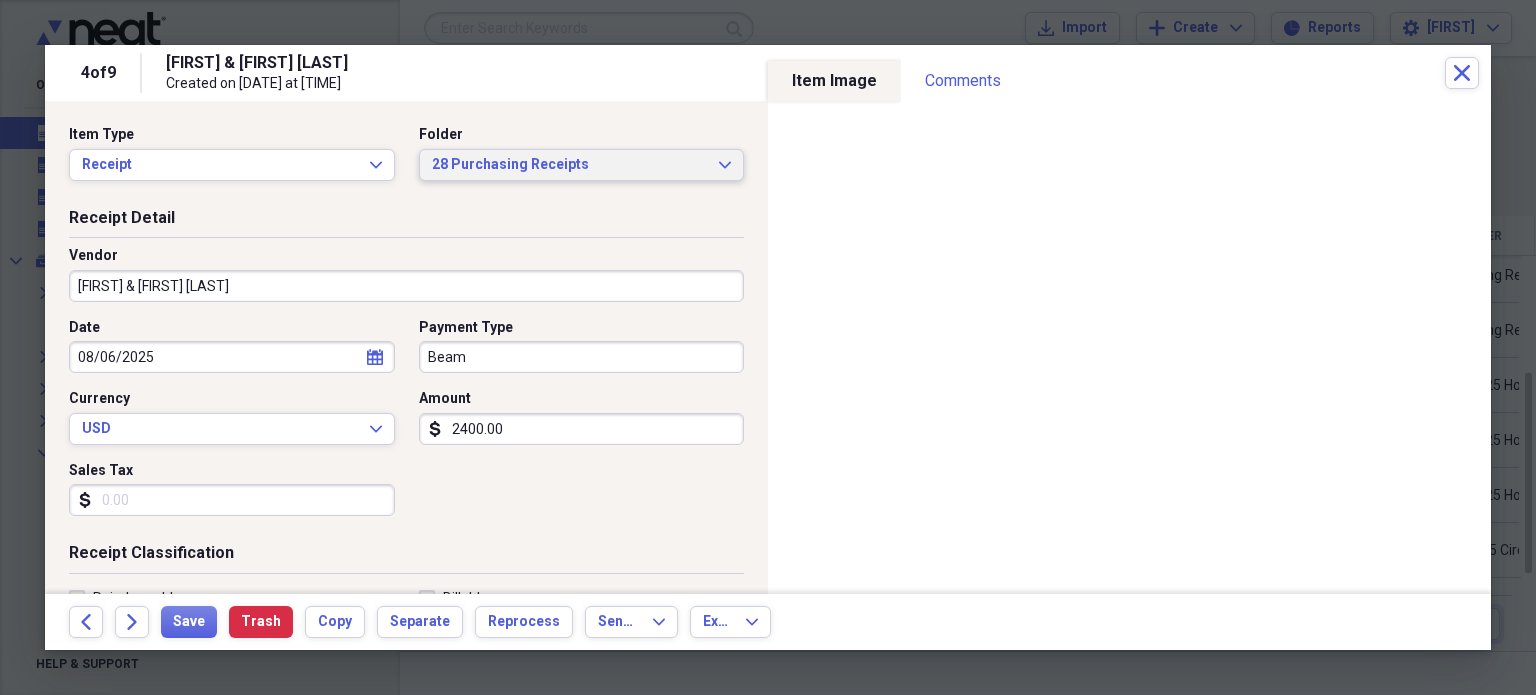 click 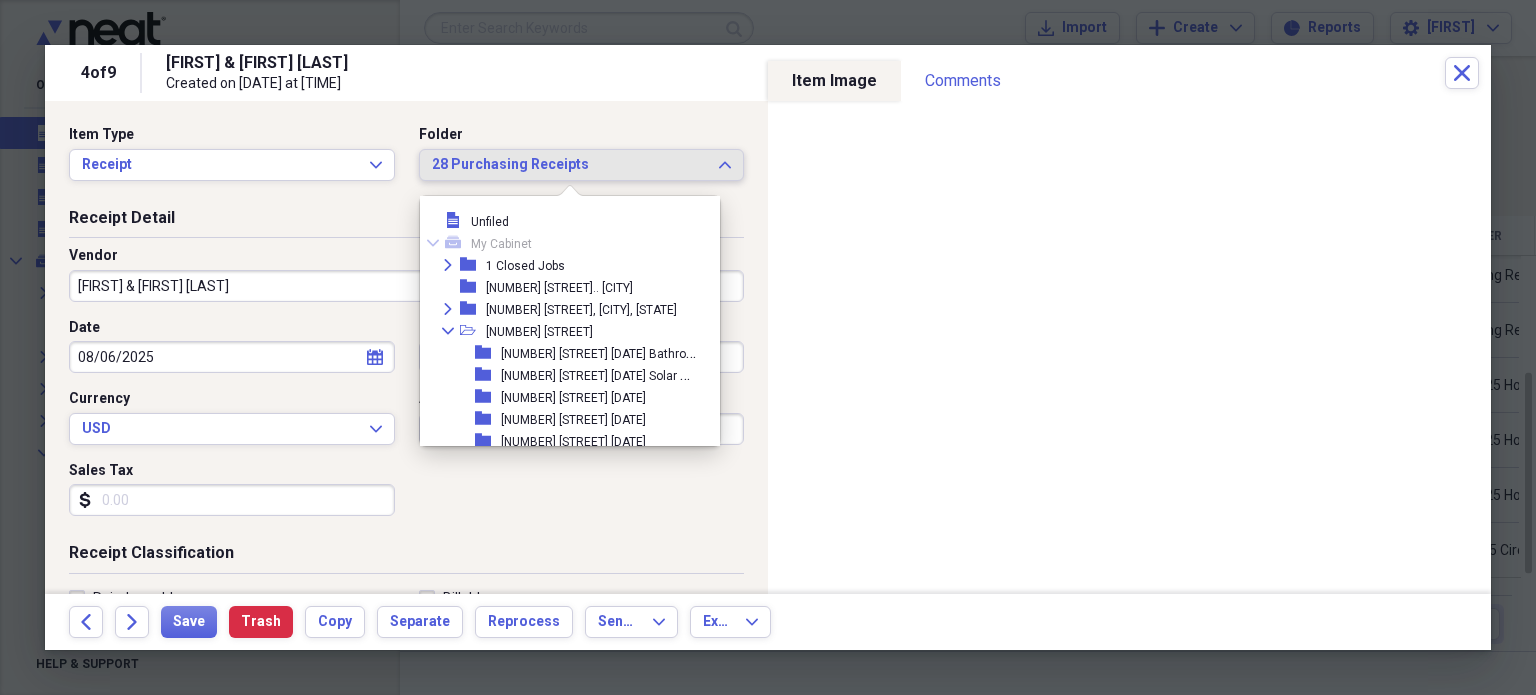 scroll, scrollTop: 1404, scrollLeft: 0, axis: vertical 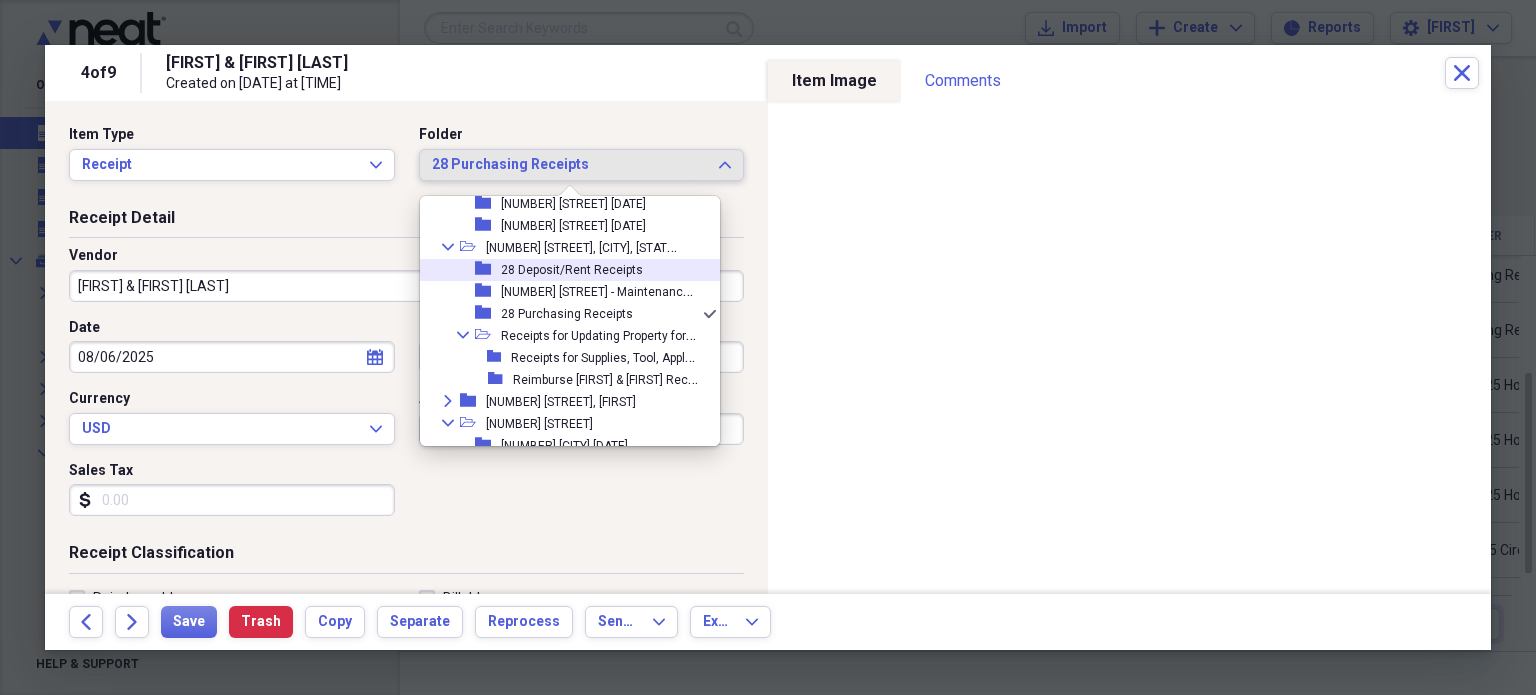 click on "28 Deposit/Rent Receipts" at bounding box center [572, 270] 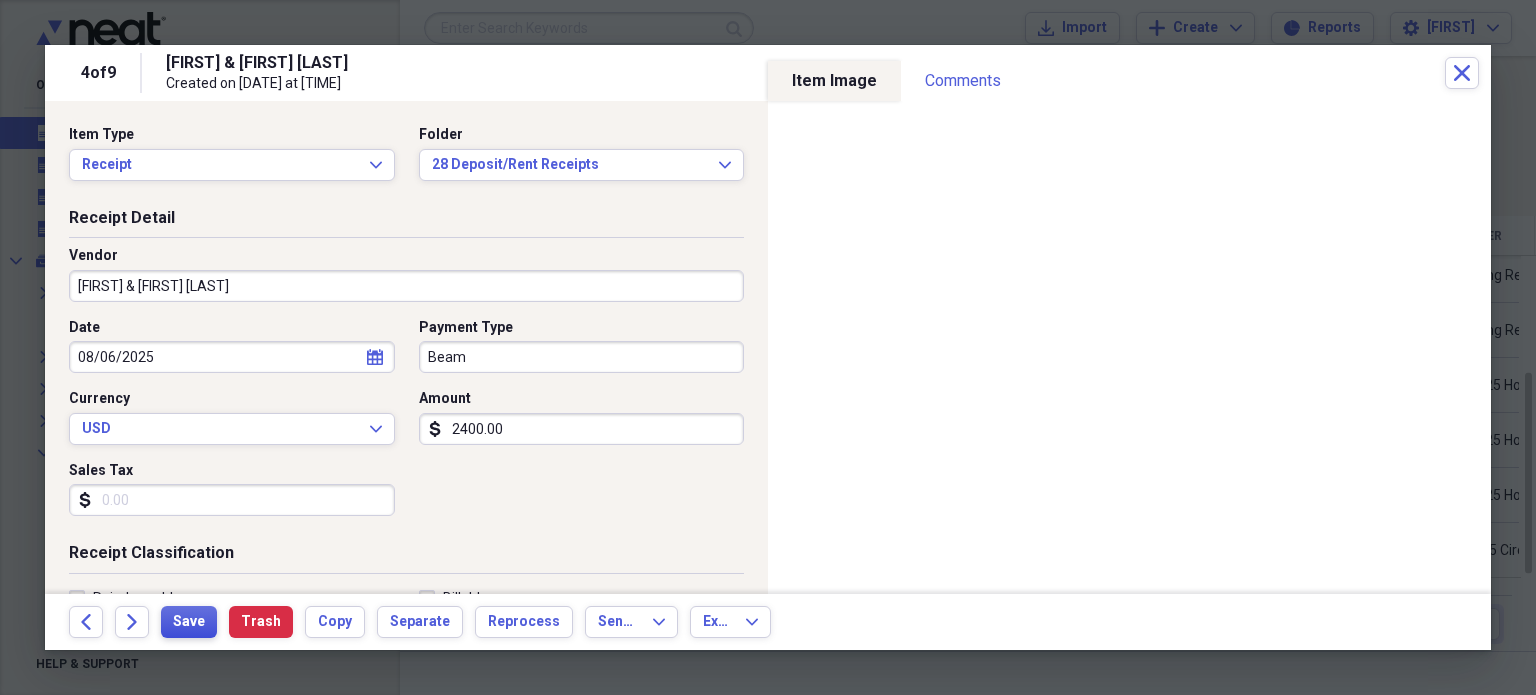 click on "Save" at bounding box center (189, 622) 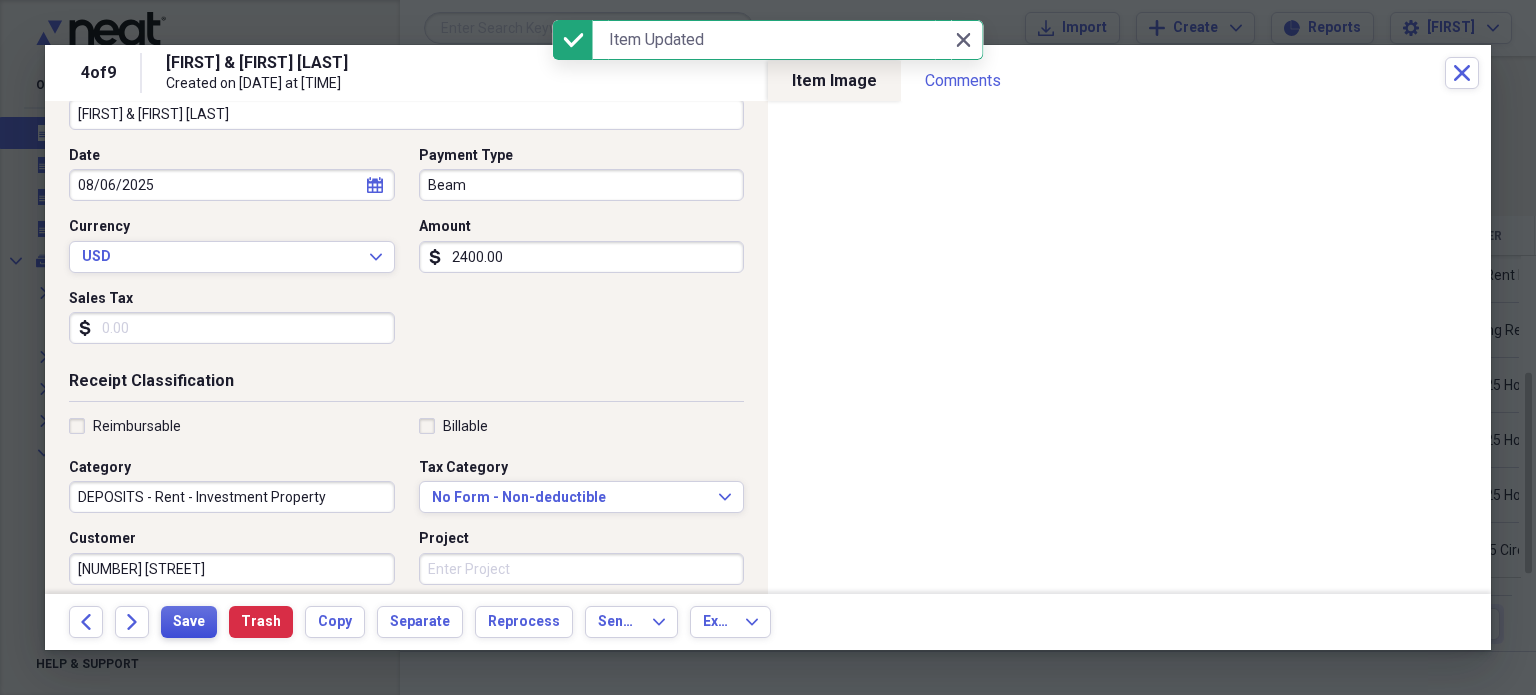 scroll, scrollTop: 173, scrollLeft: 0, axis: vertical 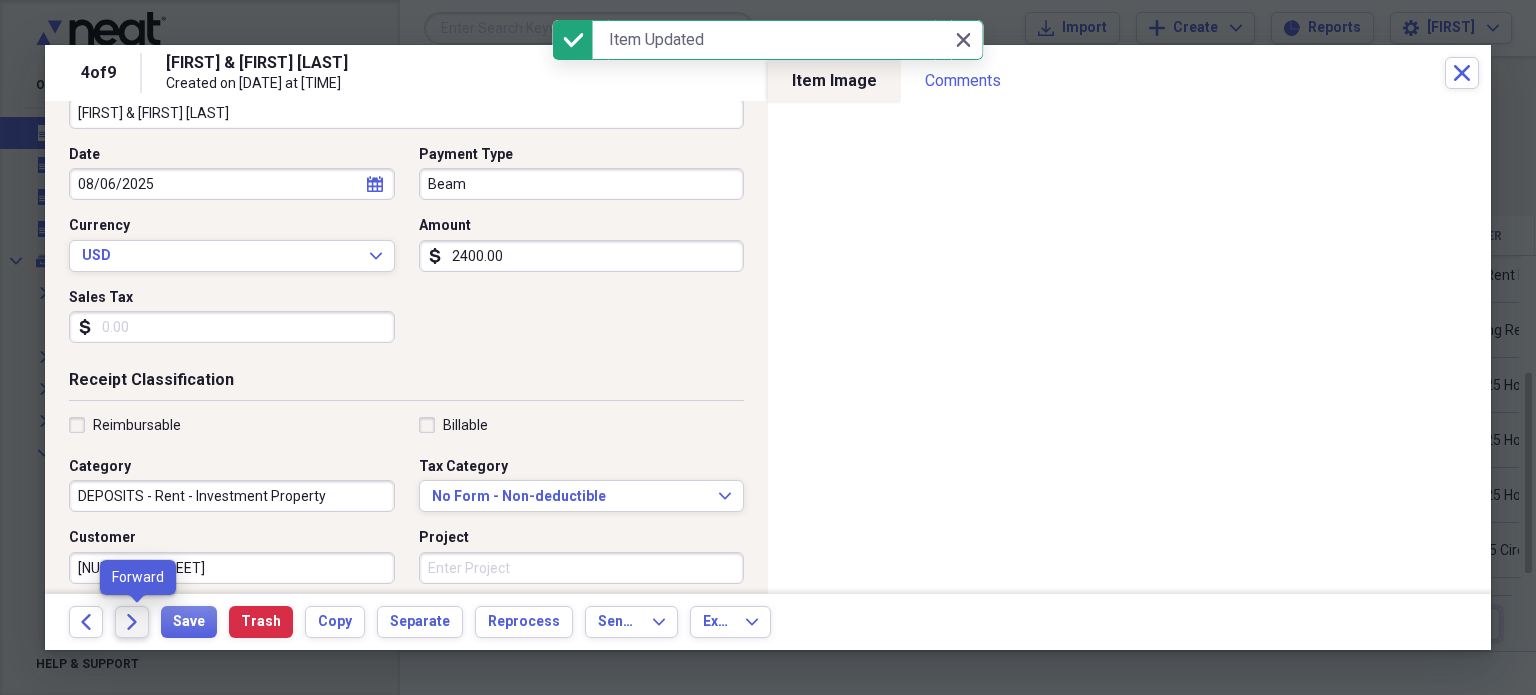 click on "Forward" 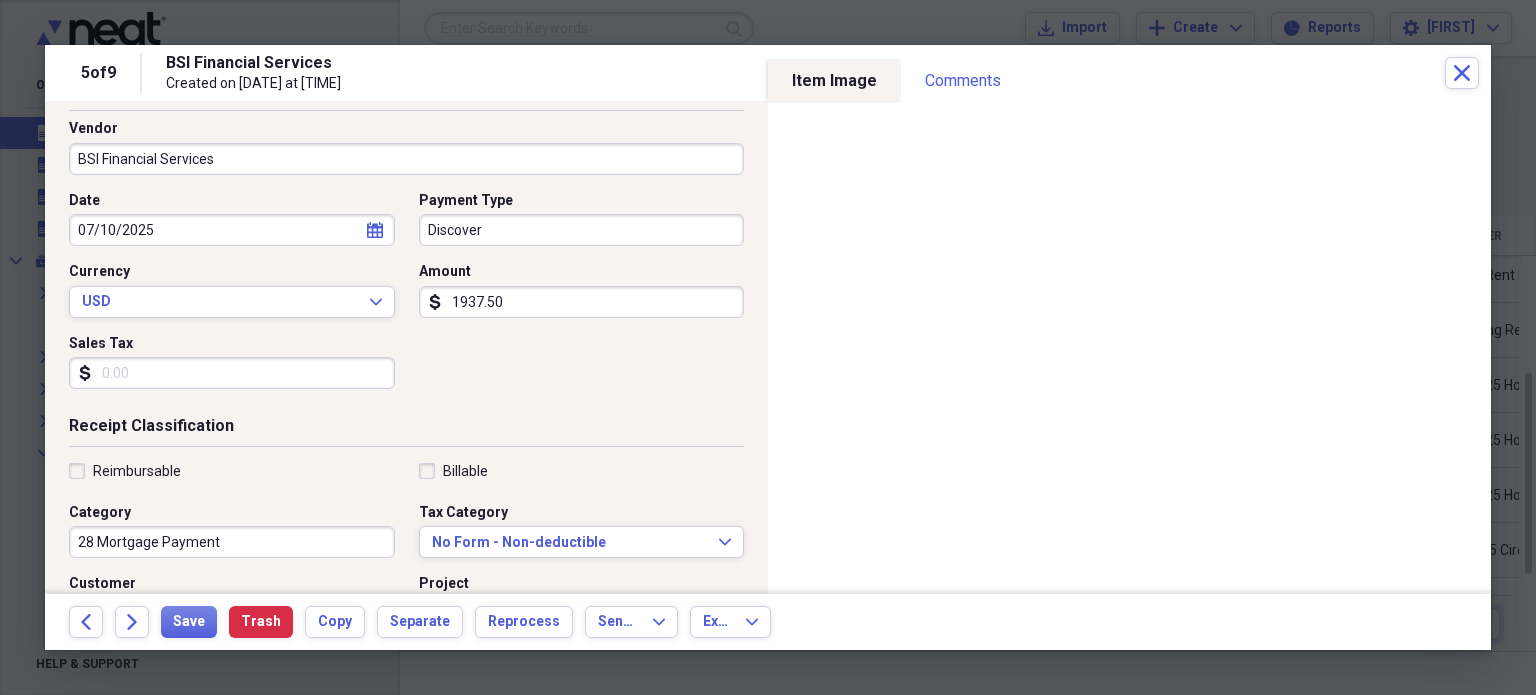 scroll, scrollTop: 221, scrollLeft: 0, axis: vertical 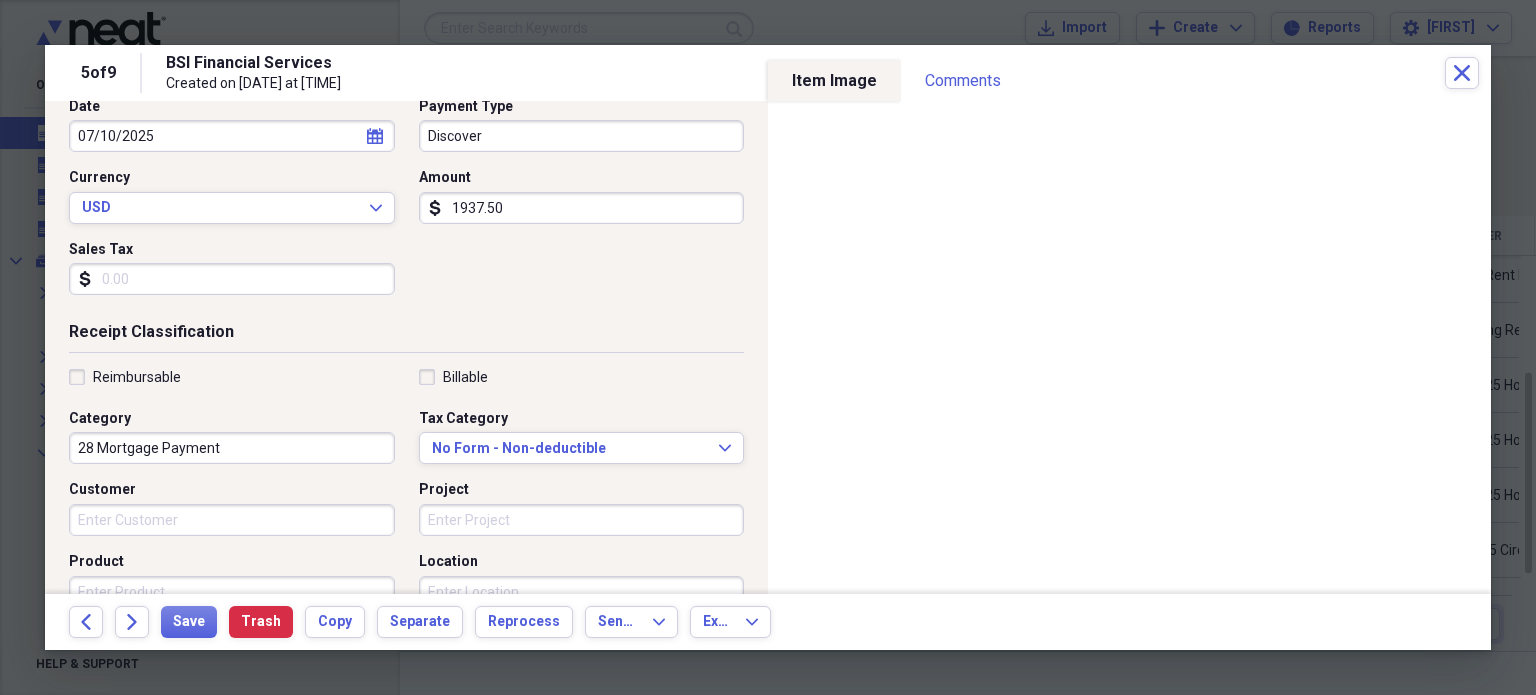 click on "Customer" at bounding box center [232, 520] 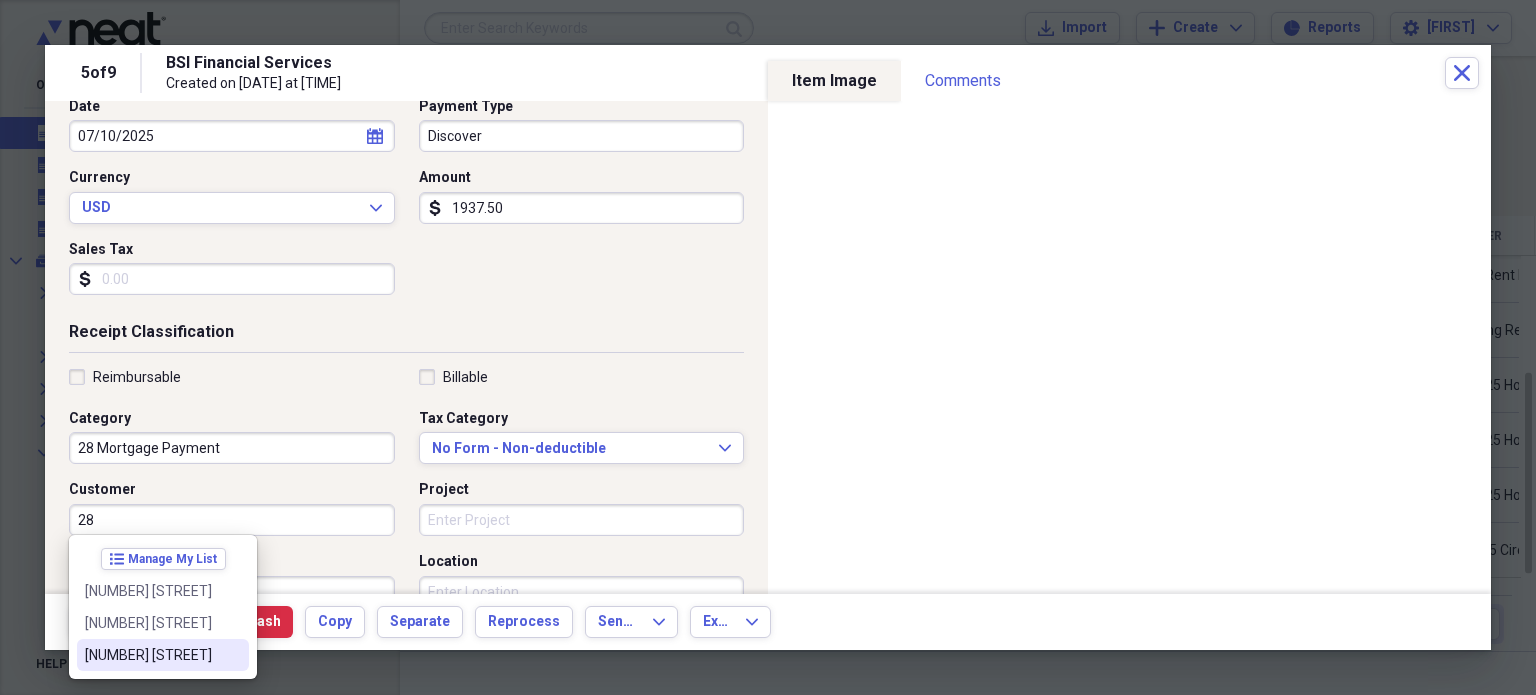 click on "[NUMBER] [STREET]" at bounding box center (151, 655) 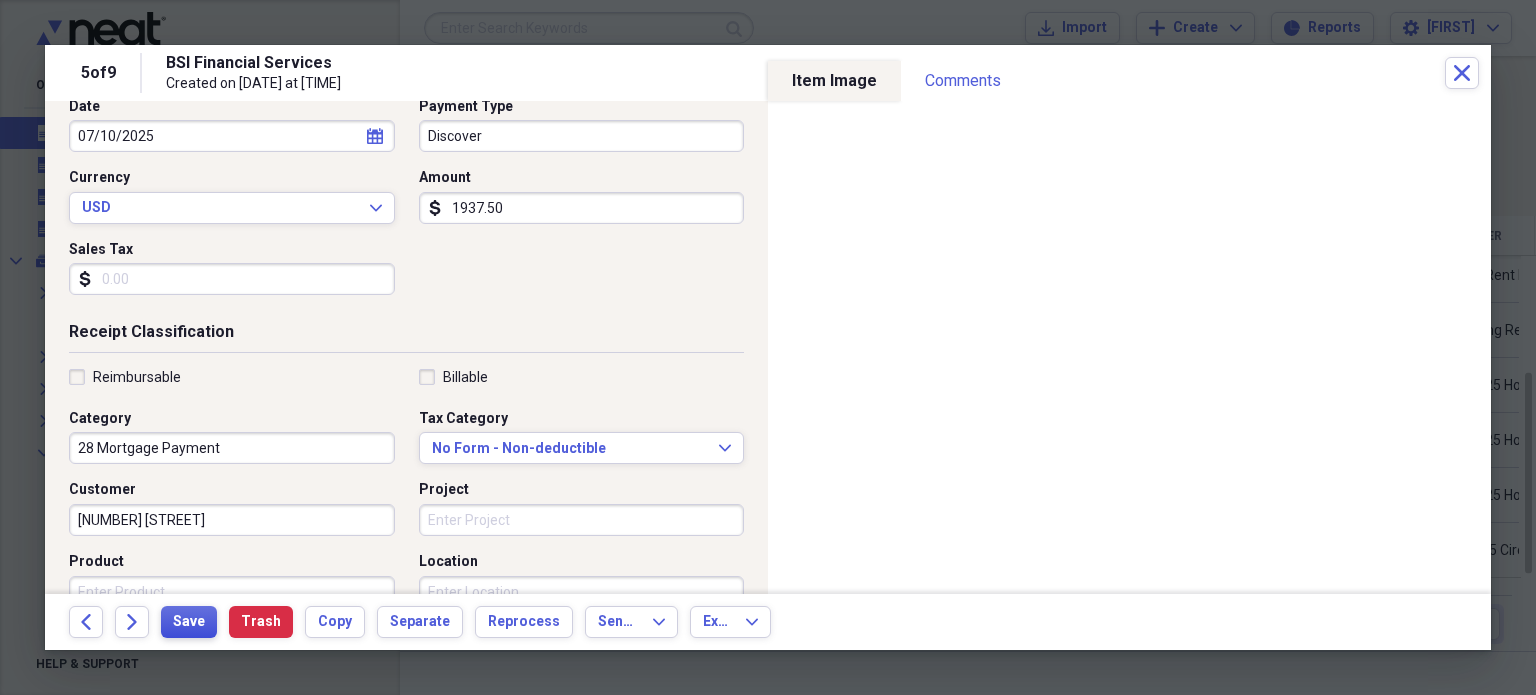 click on "Save" at bounding box center [189, 622] 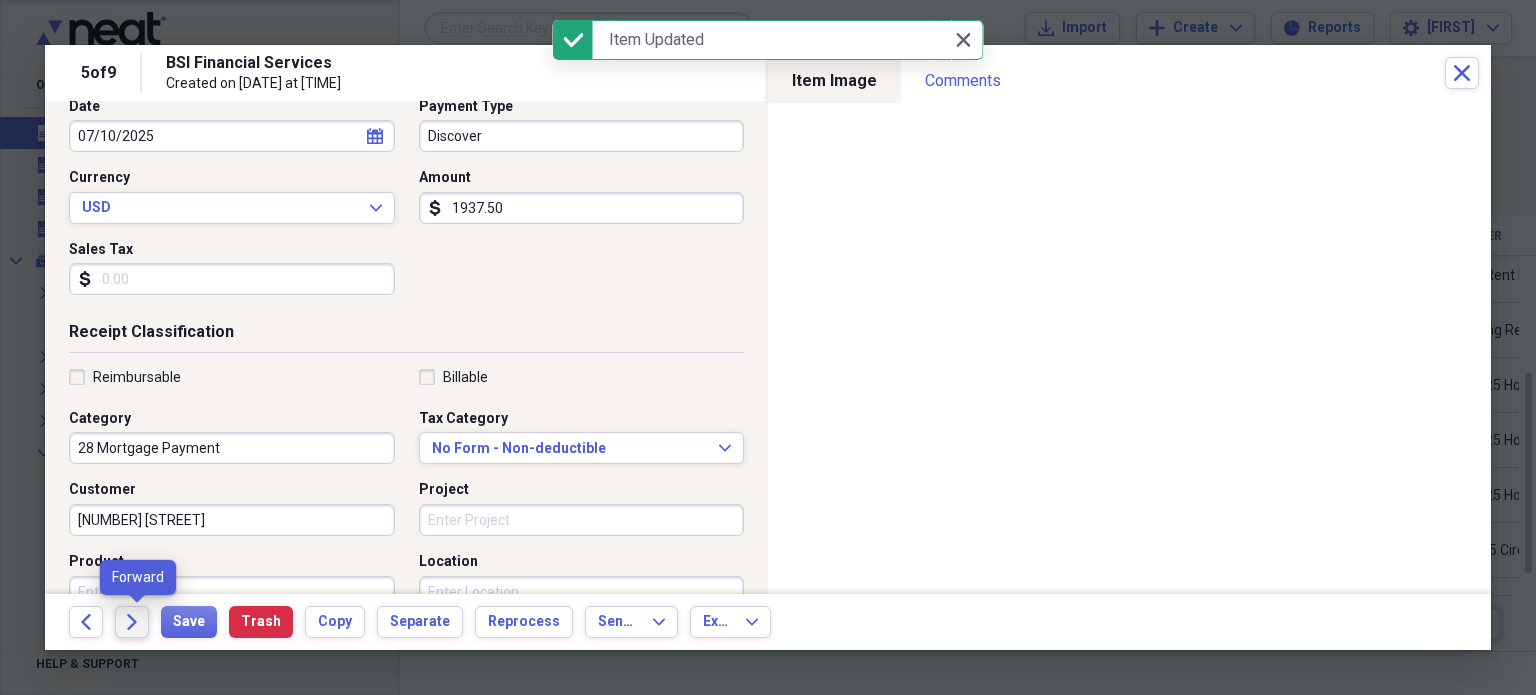click 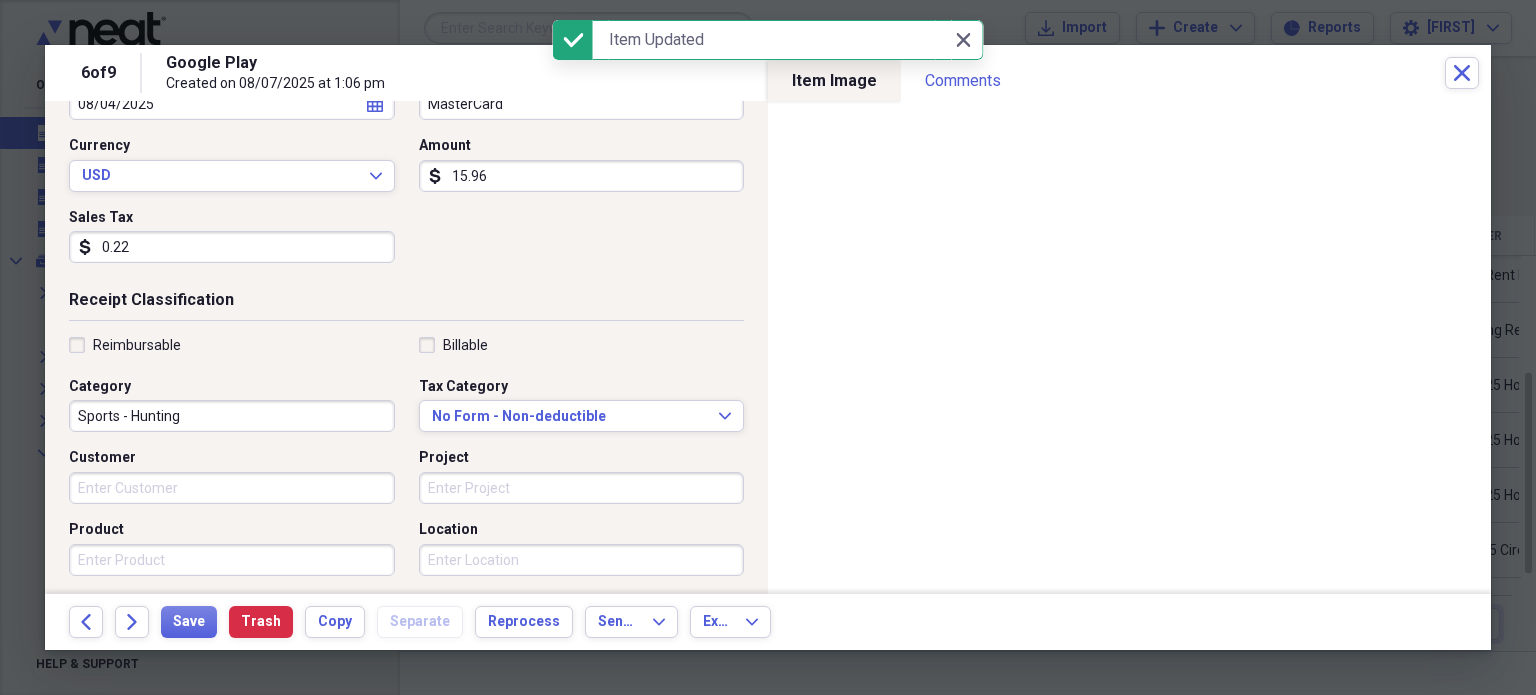 scroll, scrollTop: 0, scrollLeft: 0, axis: both 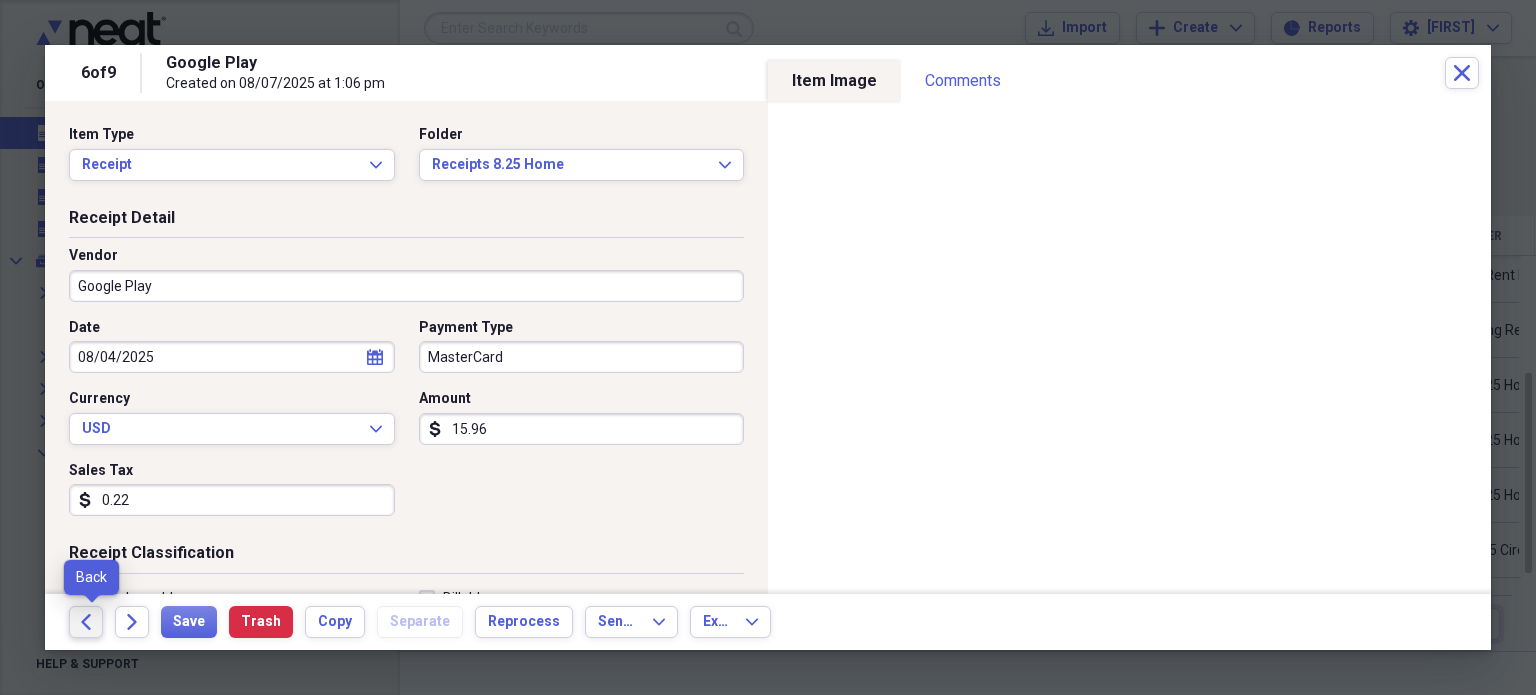 click on "Back" 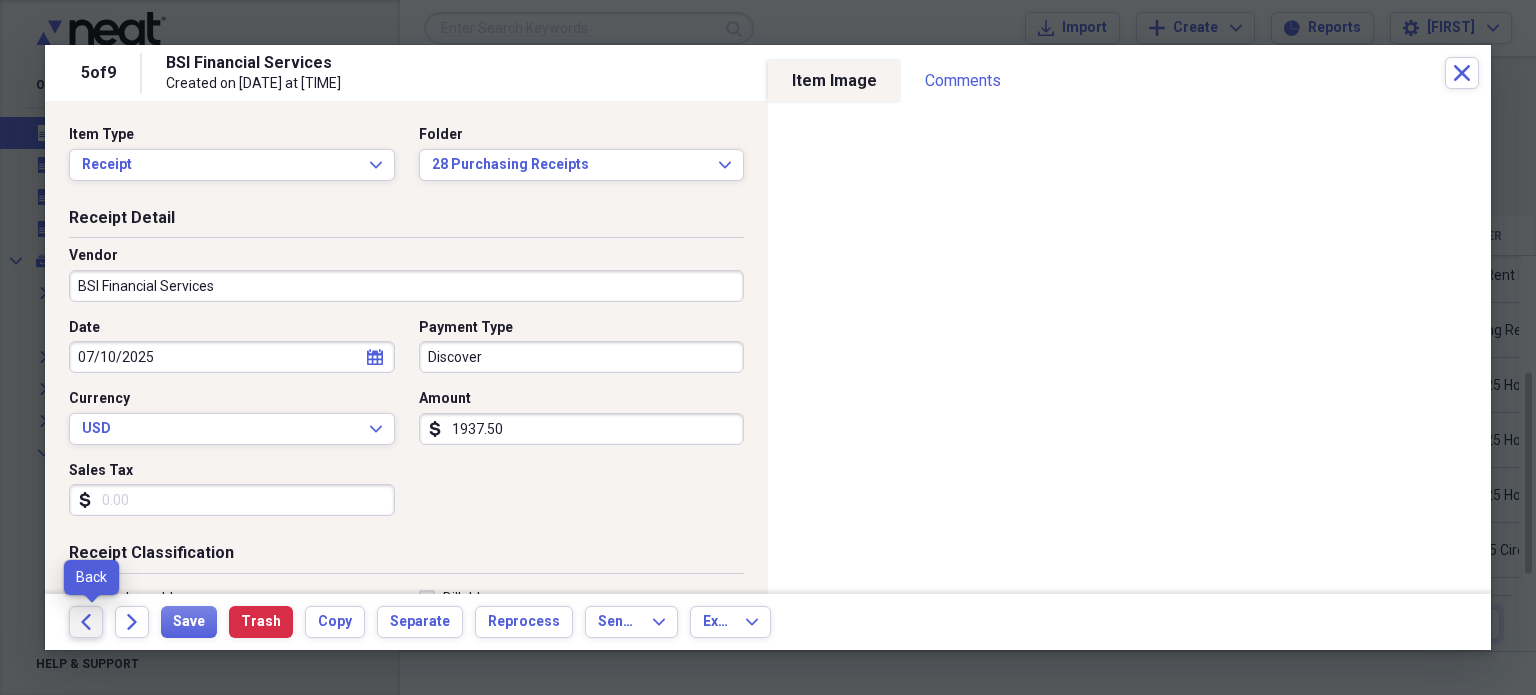 click on "Back" 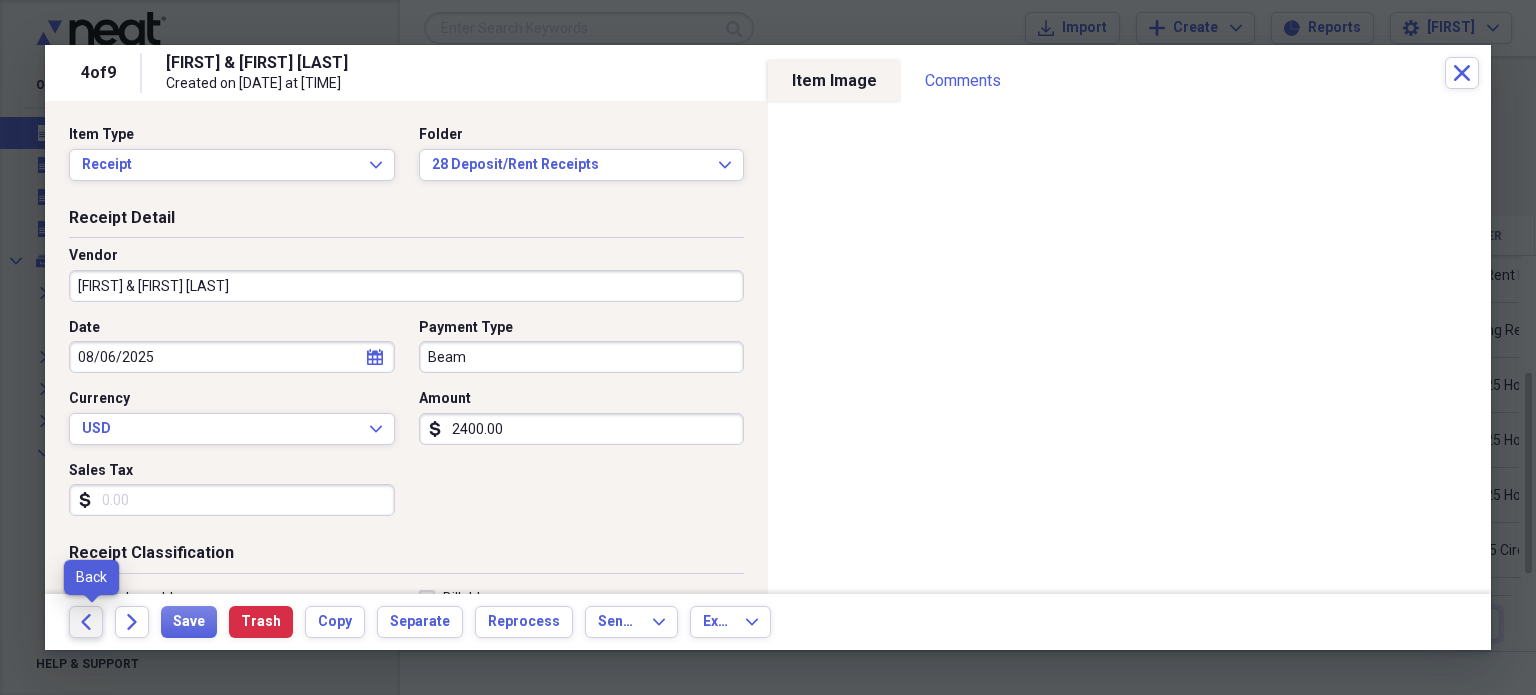 click on "Back" 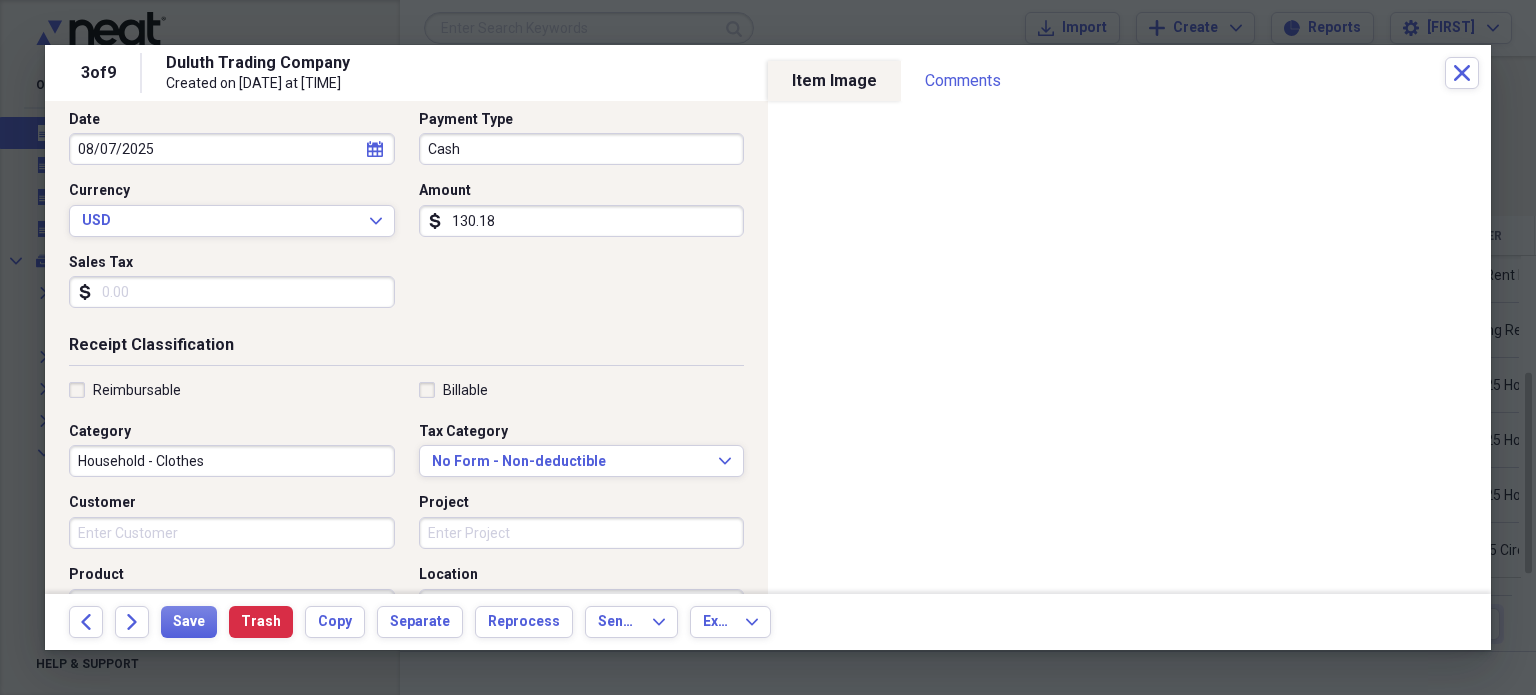 scroll, scrollTop: 210, scrollLeft: 0, axis: vertical 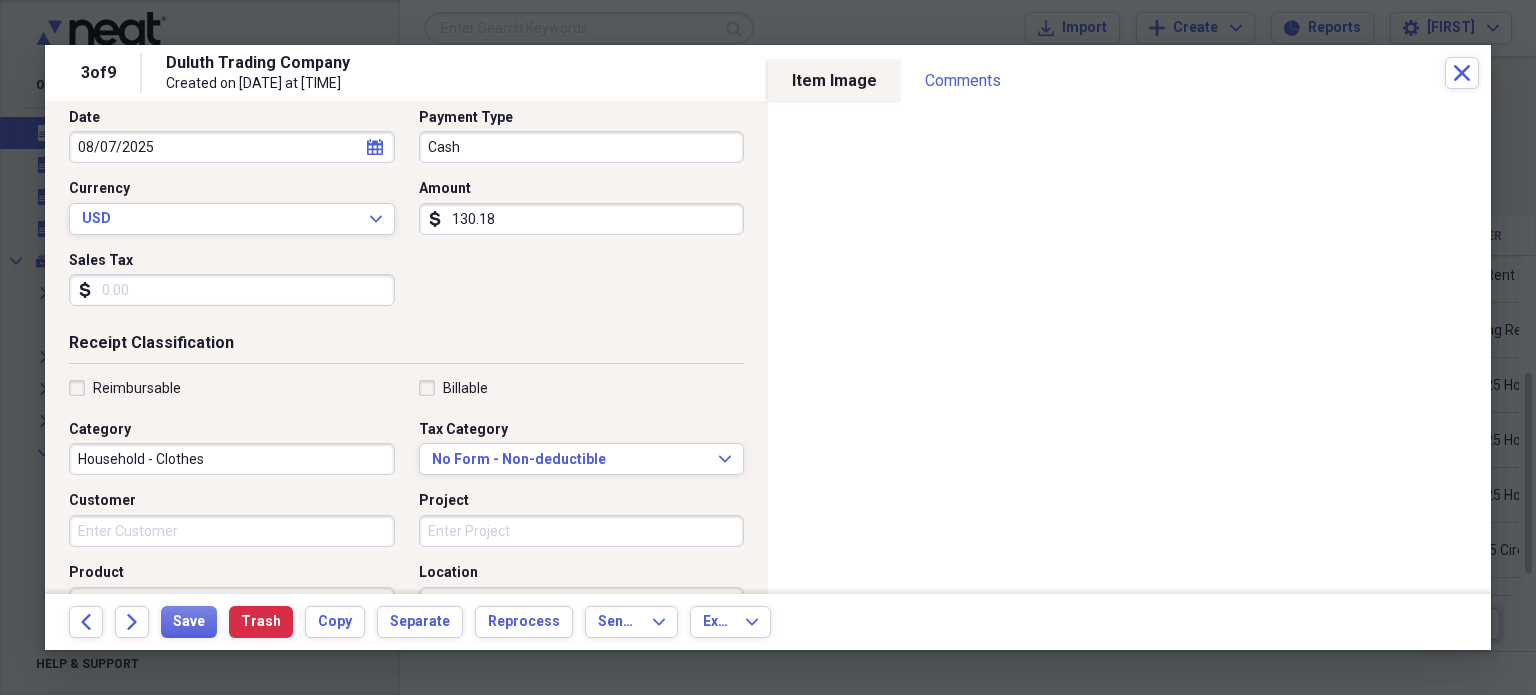 click on "Cash" at bounding box center (582, 147) 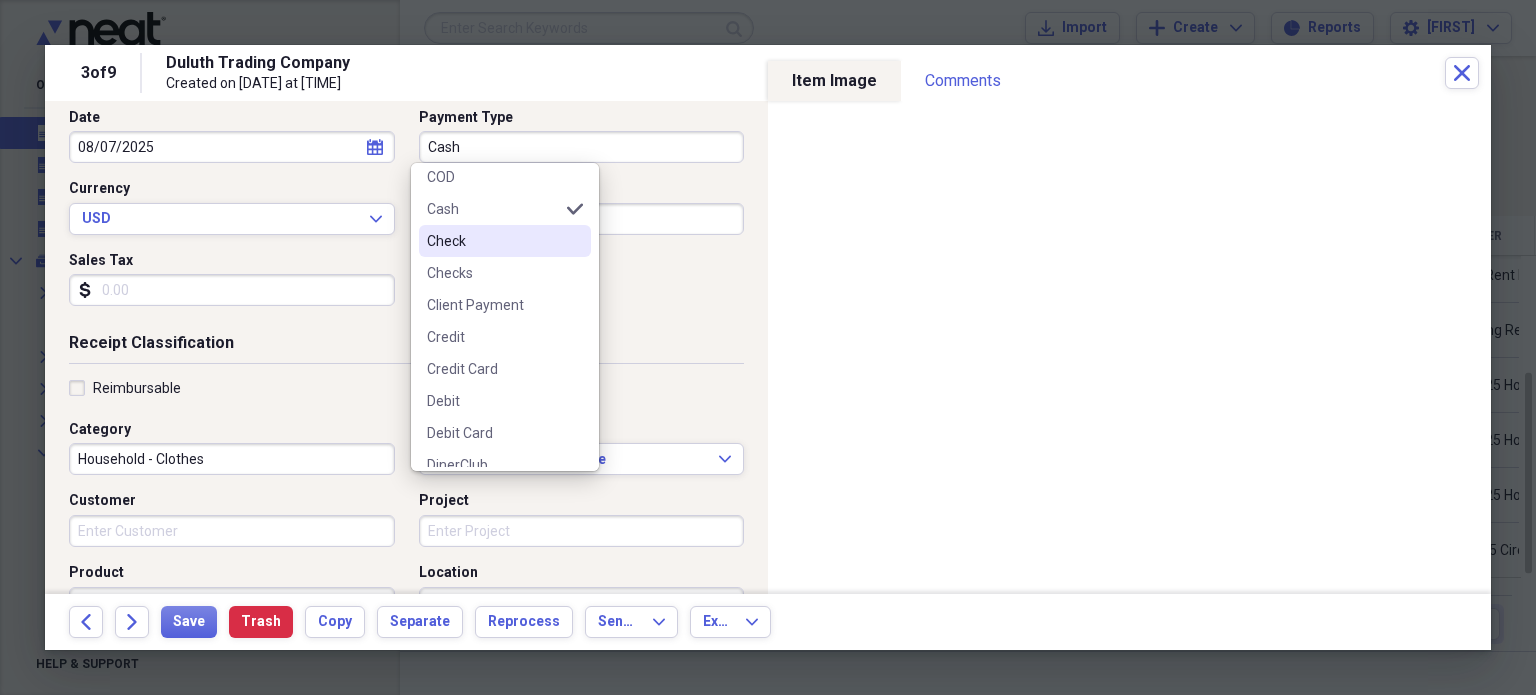 scroll, scrollTop: 172, scrollLeft: 0, axis: vertical 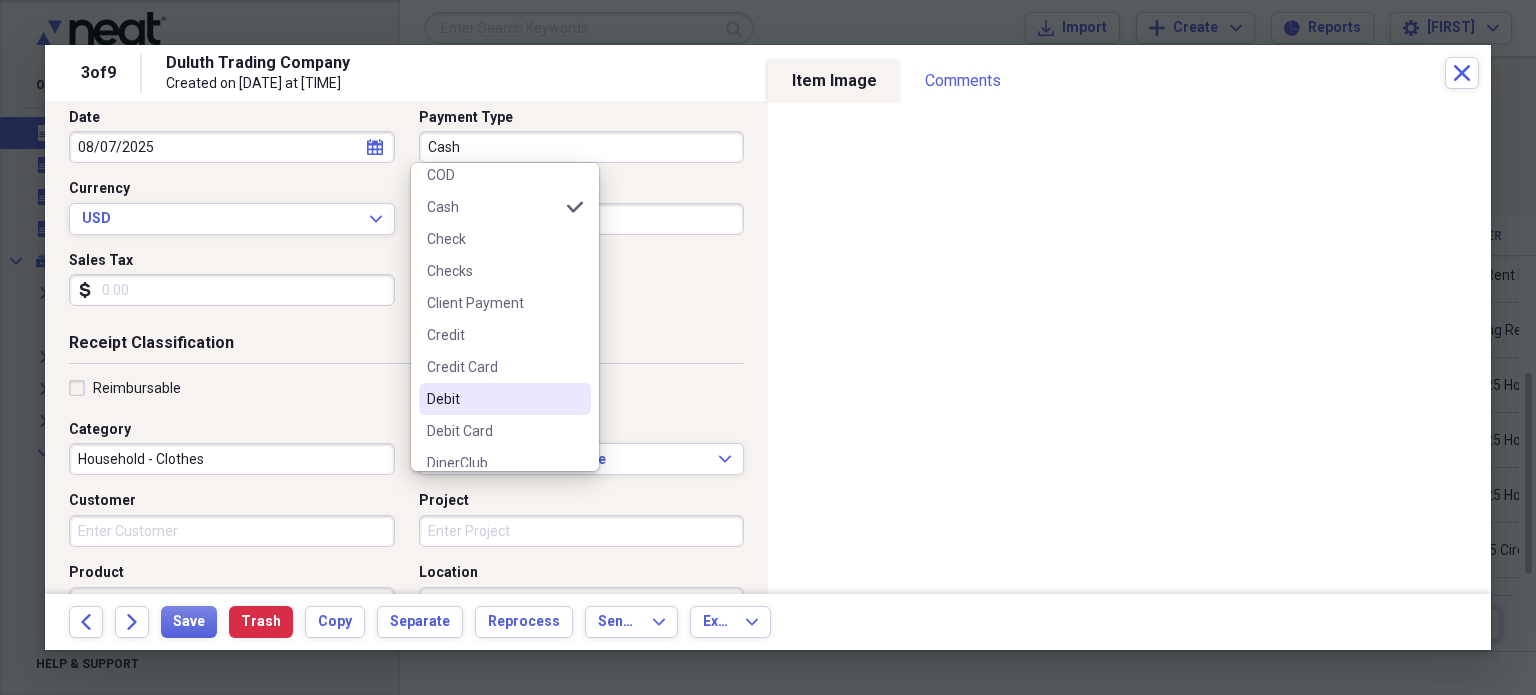 click on "Debit" at bounding box center [493, 399] 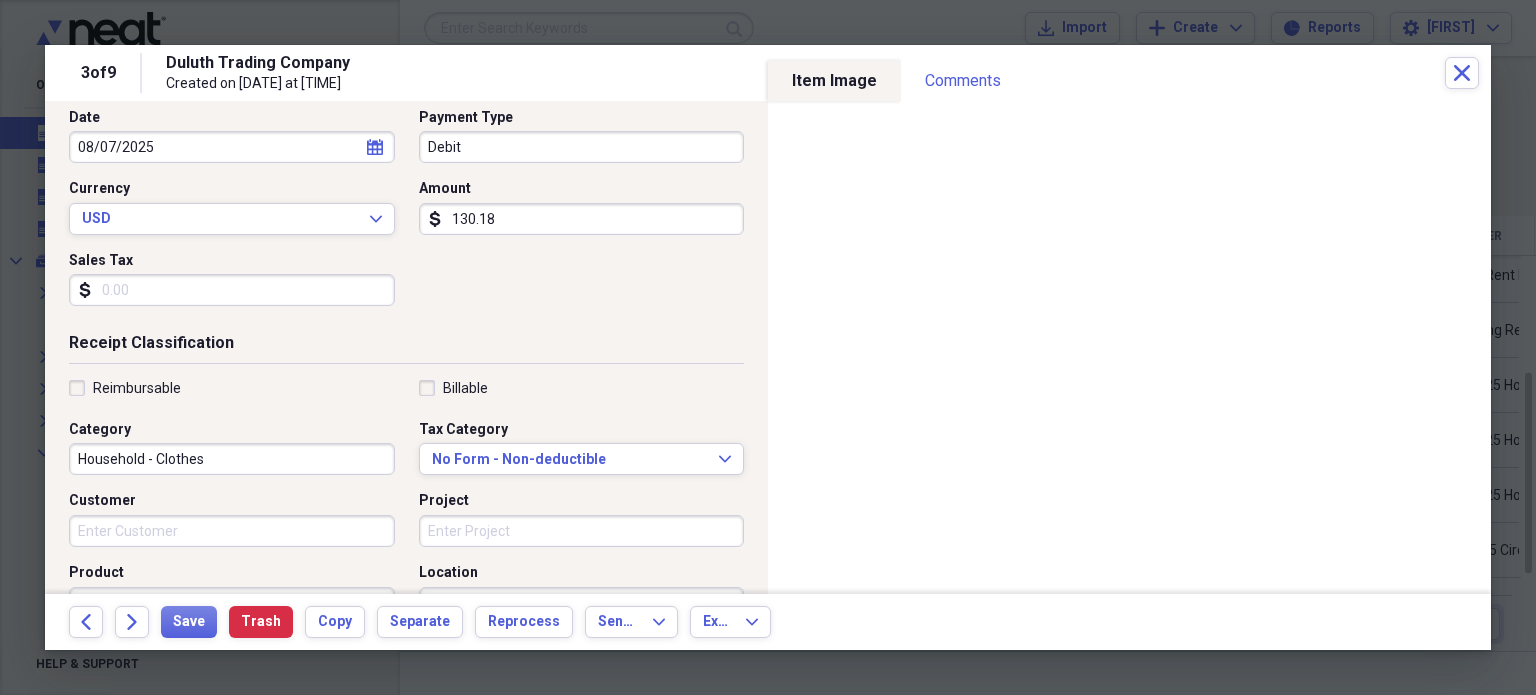 click on "Debit" at bounding box center (582, 147) 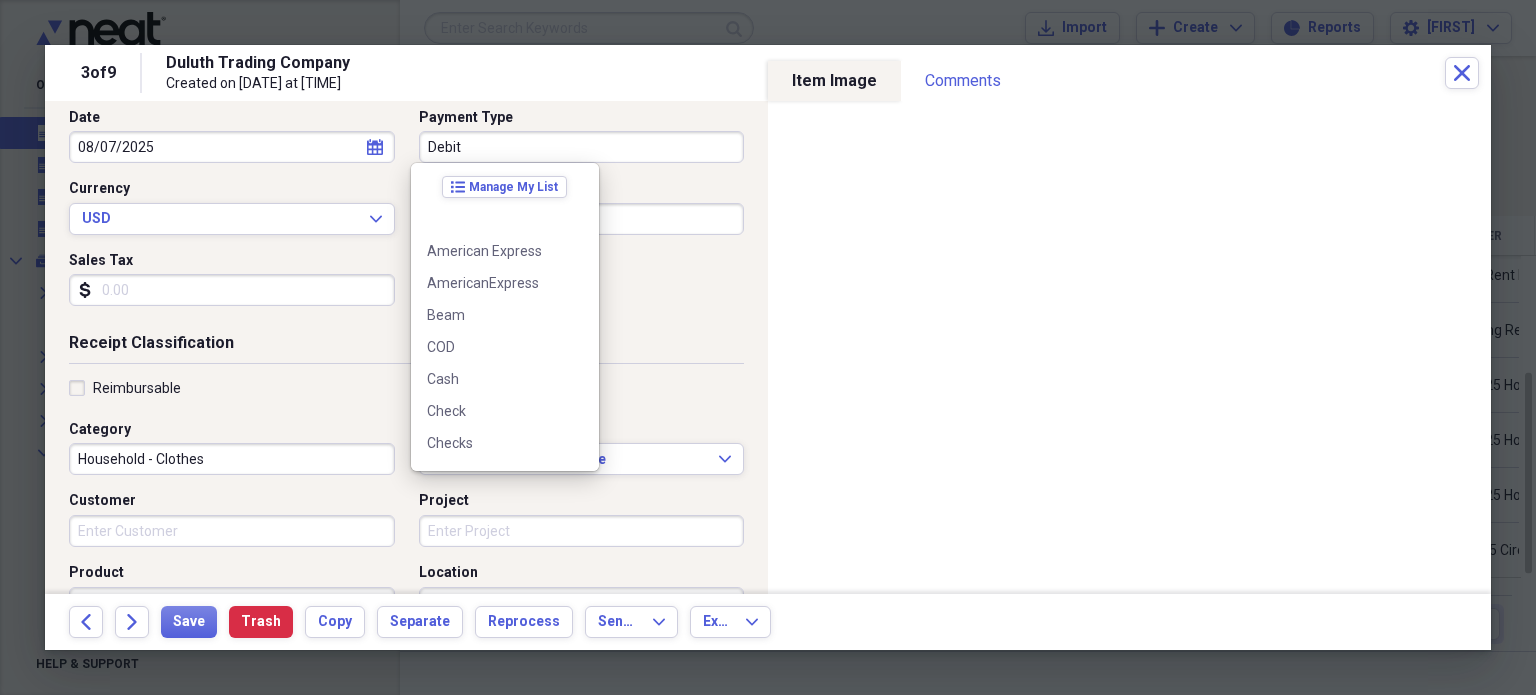 scroll, scrollTop: 156, scrollLeft: 0, axis: vertical 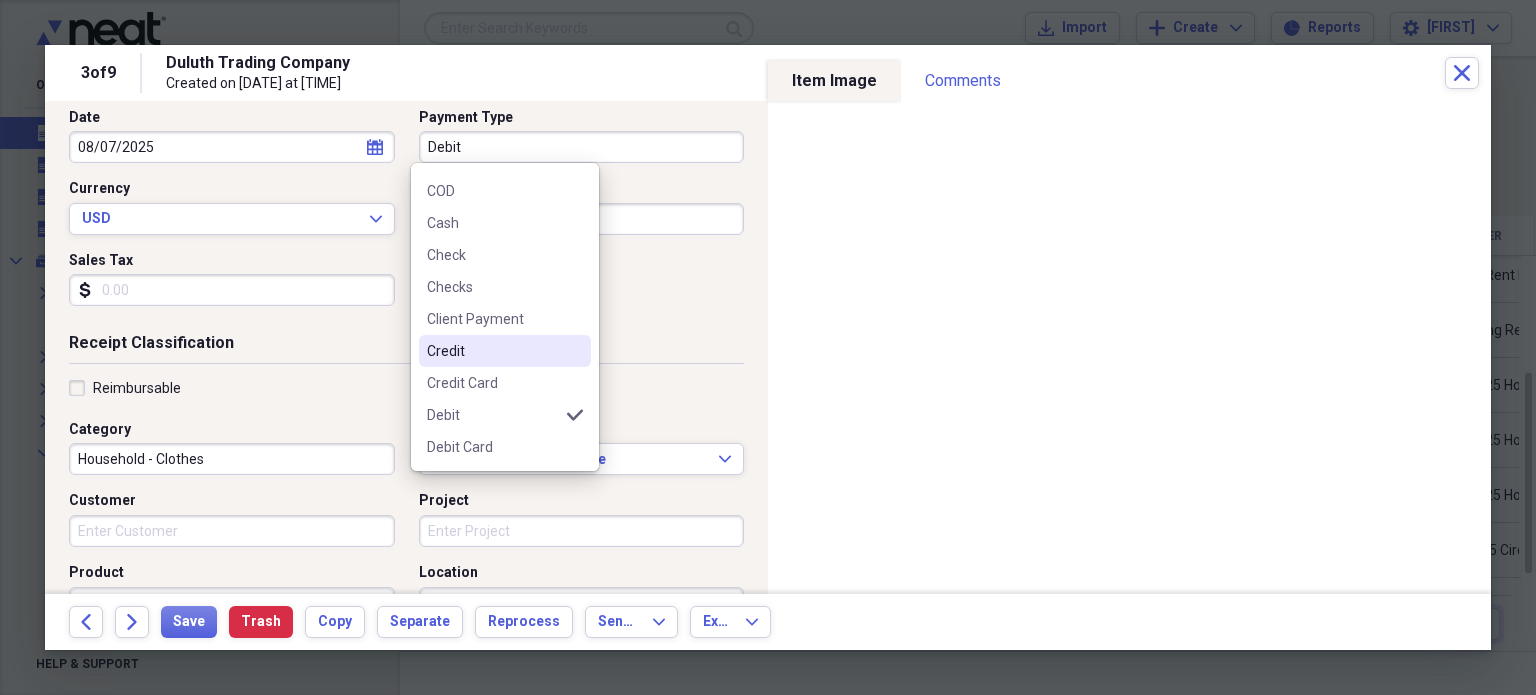 click on "Credit" at bounding box center [505, 351] 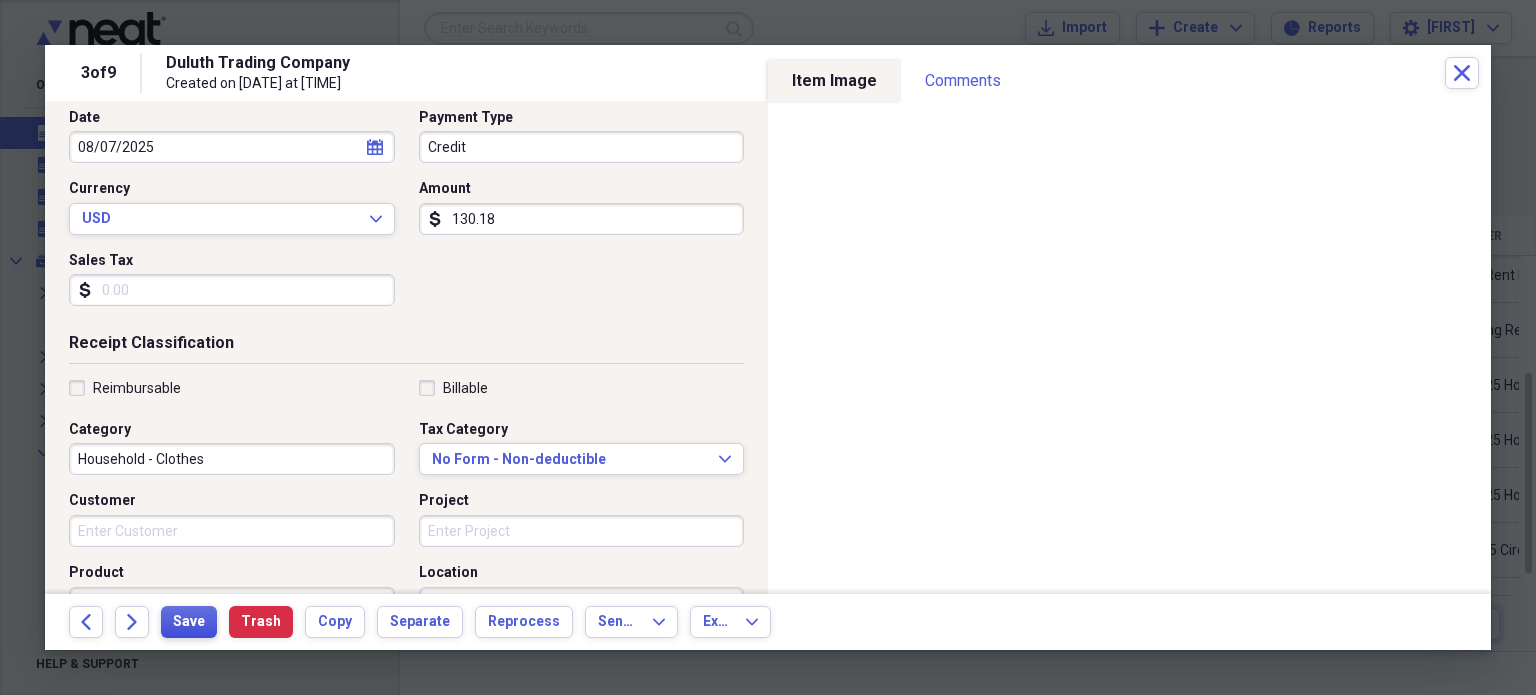 click on "Save" at bounding box center [189, 622] 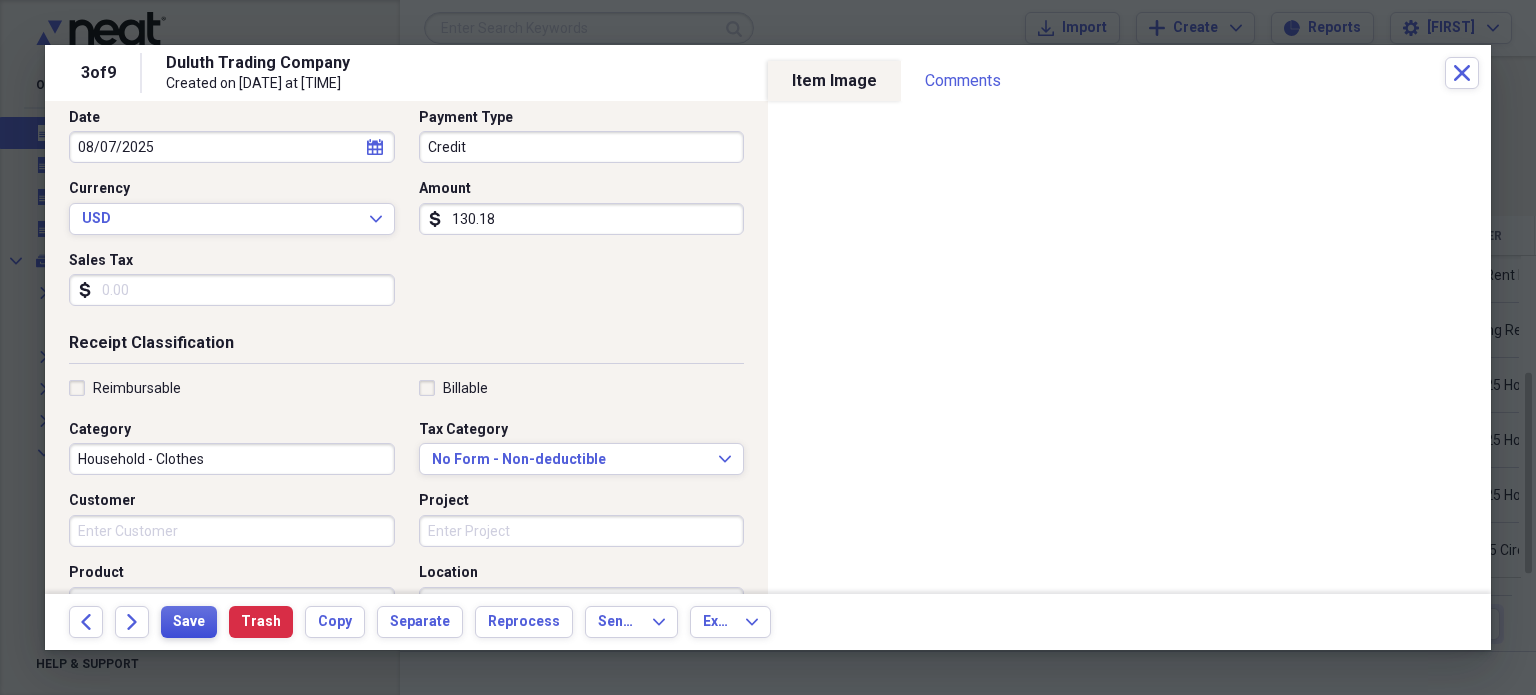click on "Save" at bounding box center [189, 622] 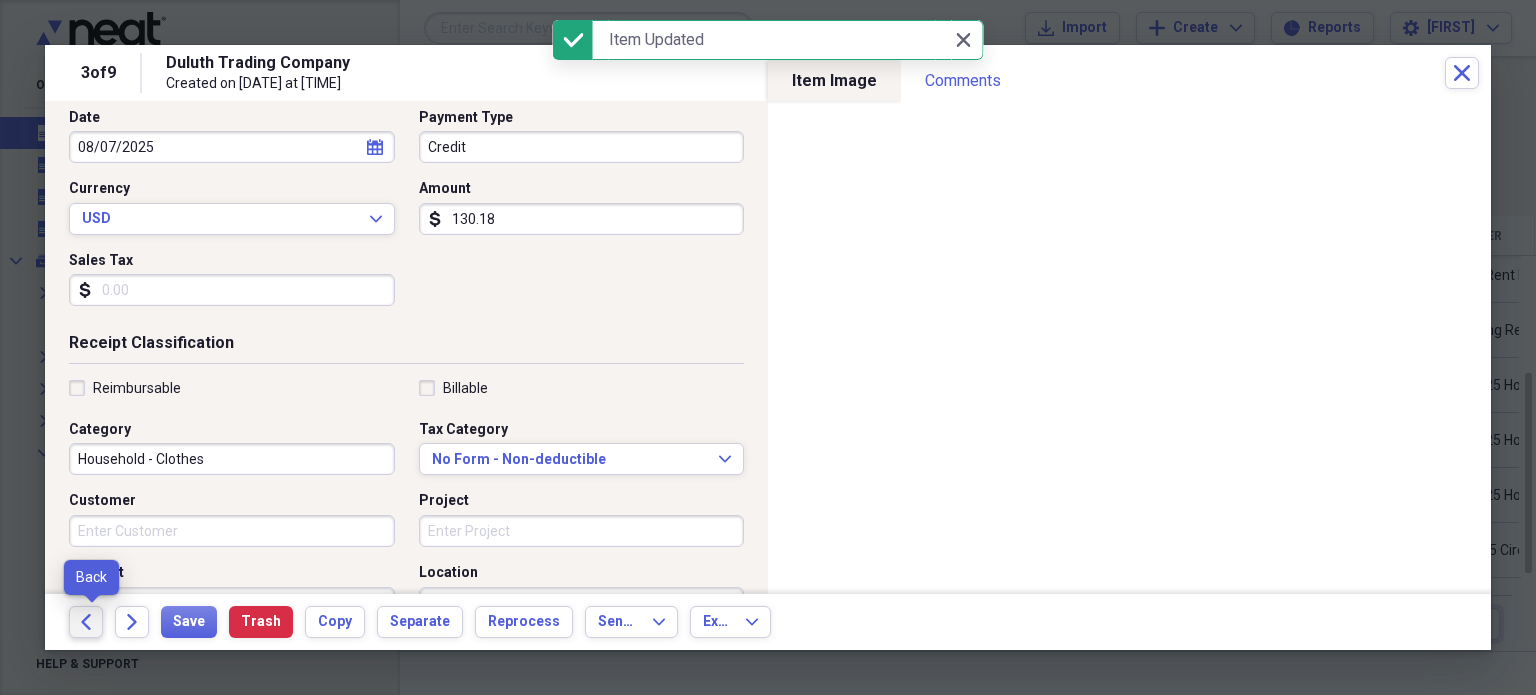 click on "Back" 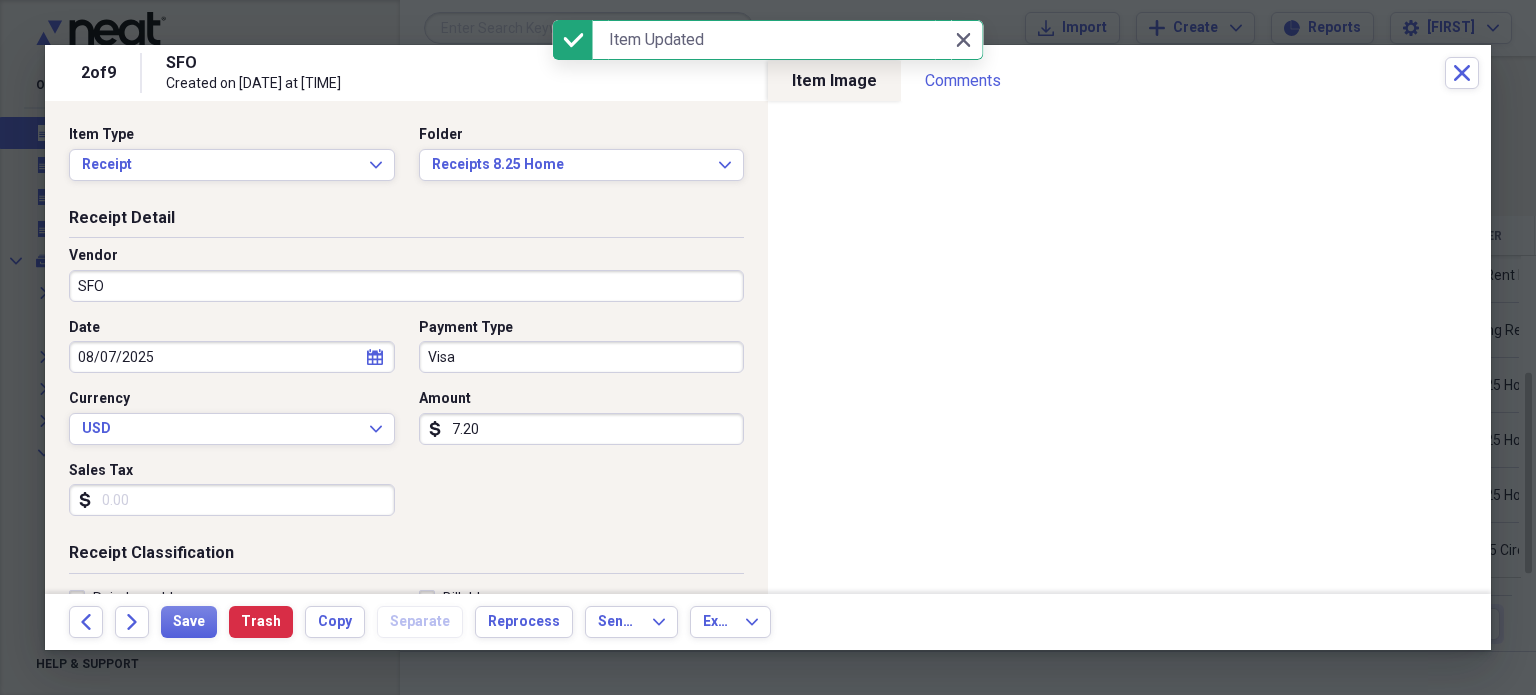 click on "SFO" at bounding box center [406, 286] 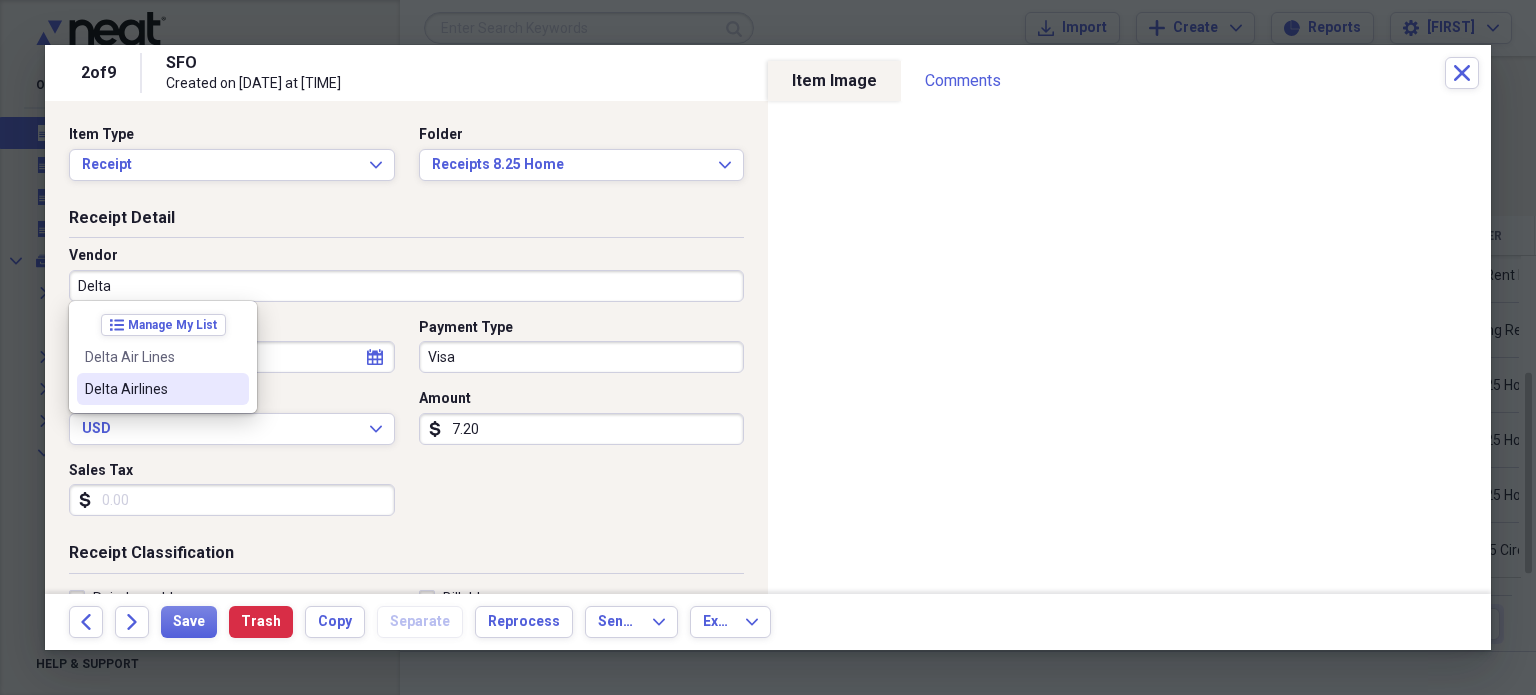 click on "Delta Airlines" at bounding box center (151, 389) 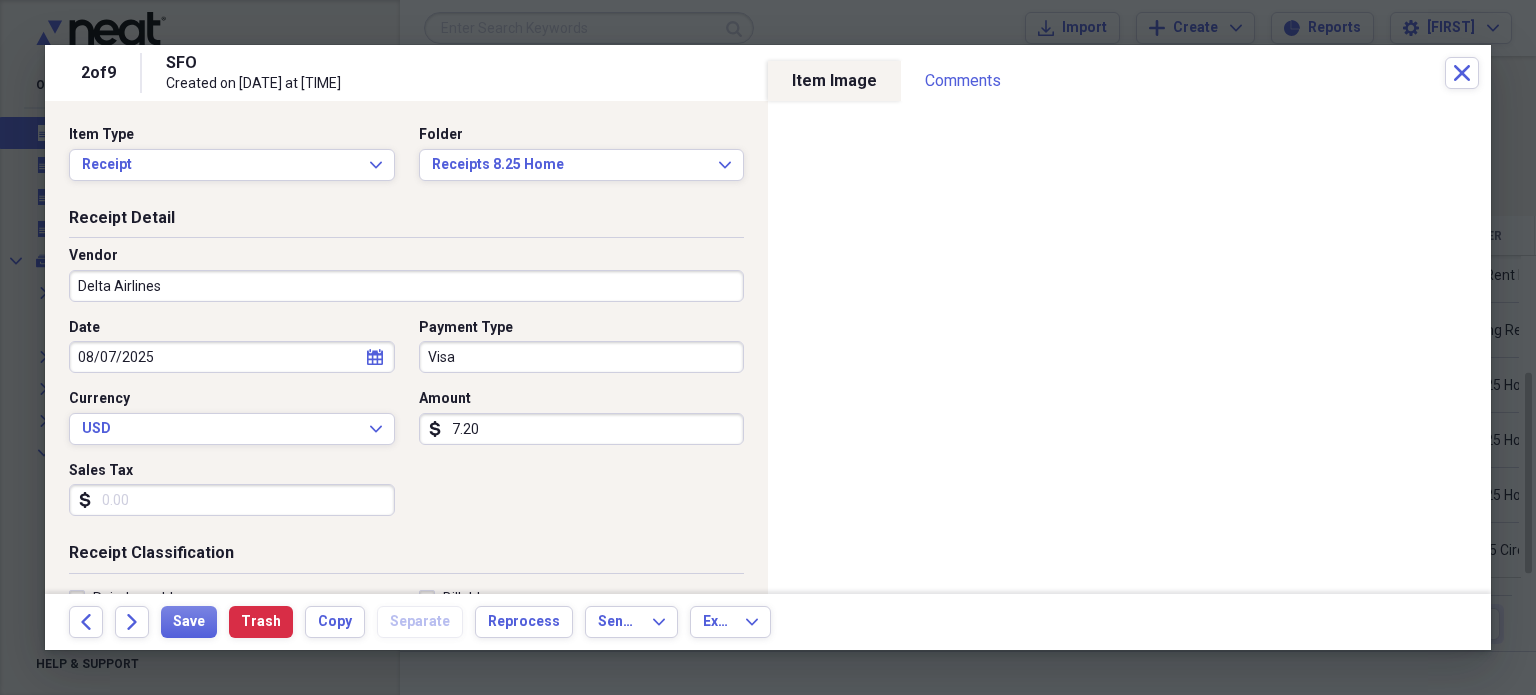 type on "Travel" 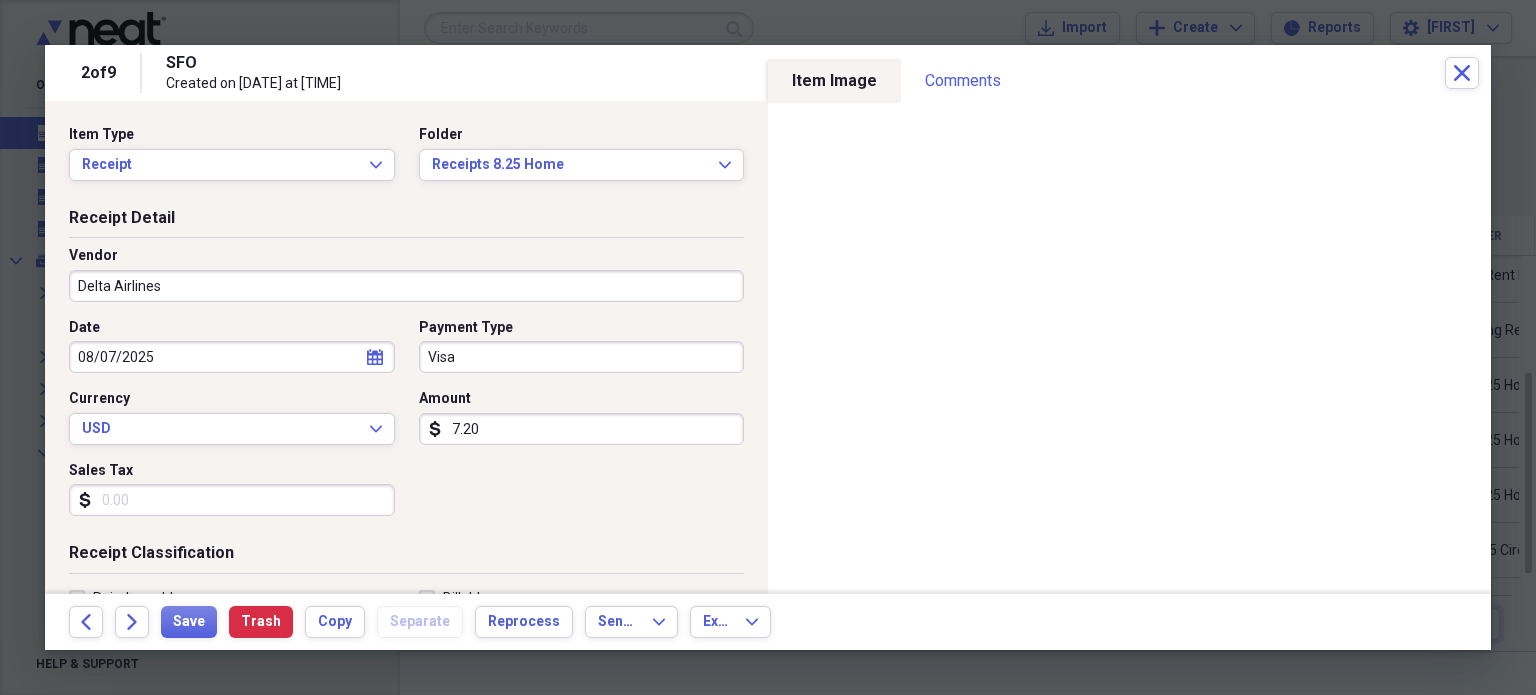 click on "7.20" at bounding box center [582, 429] 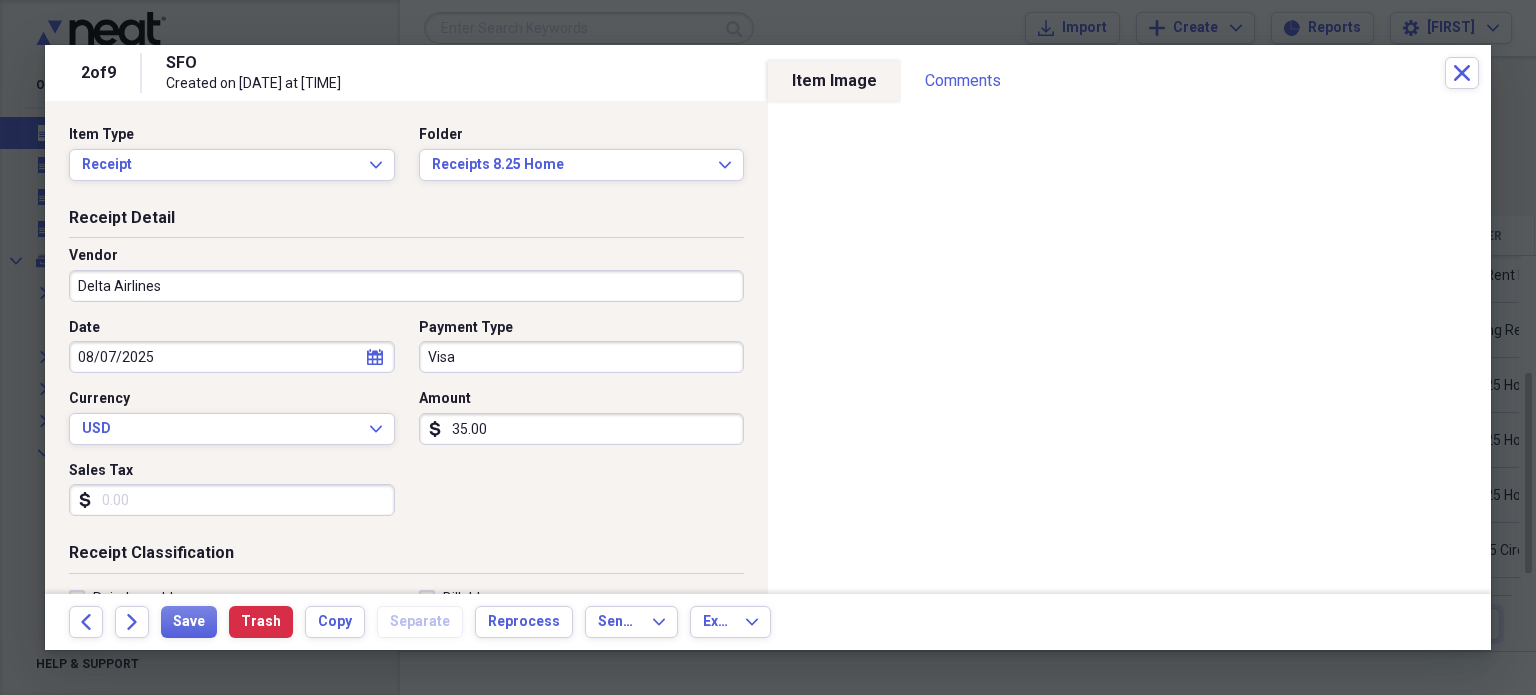 type on "35.00" 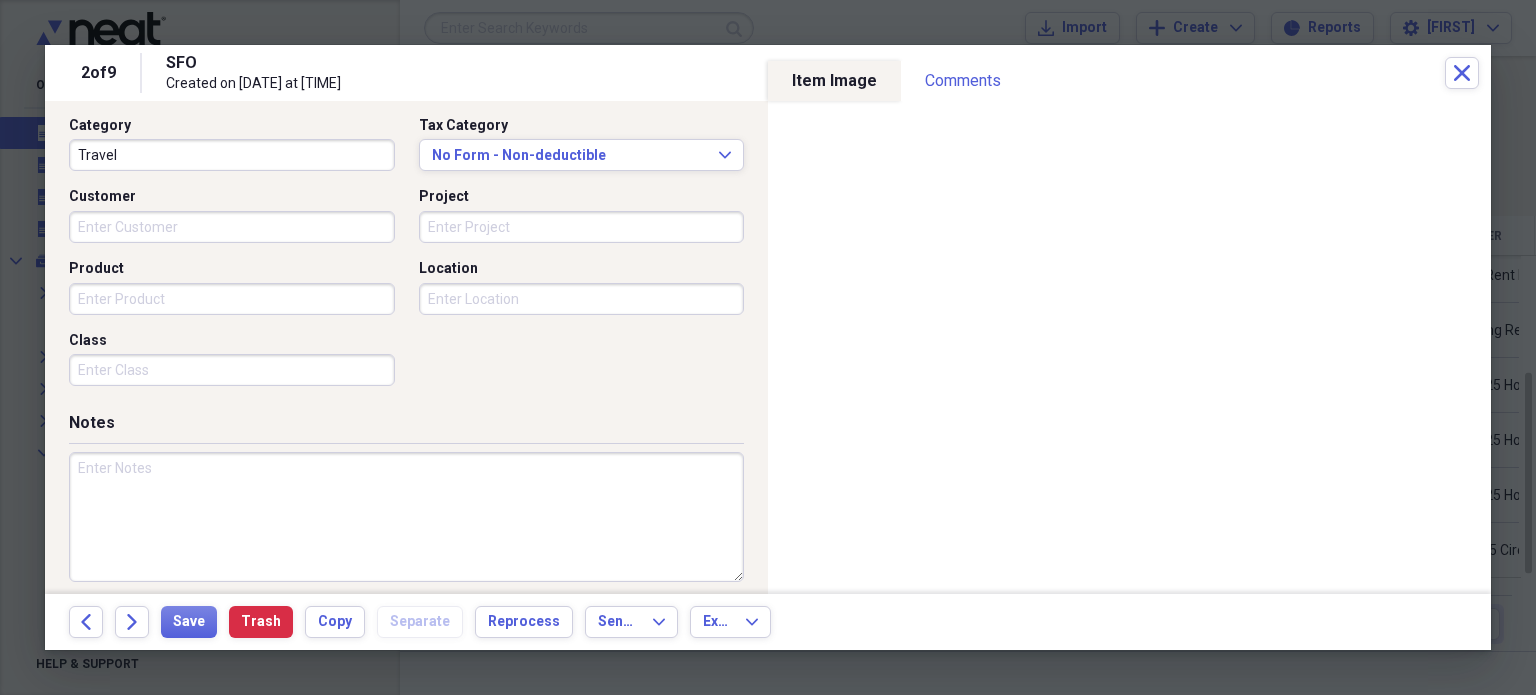 scroll, scrollTop: 515, scrollLeft: 0, axis: vertical 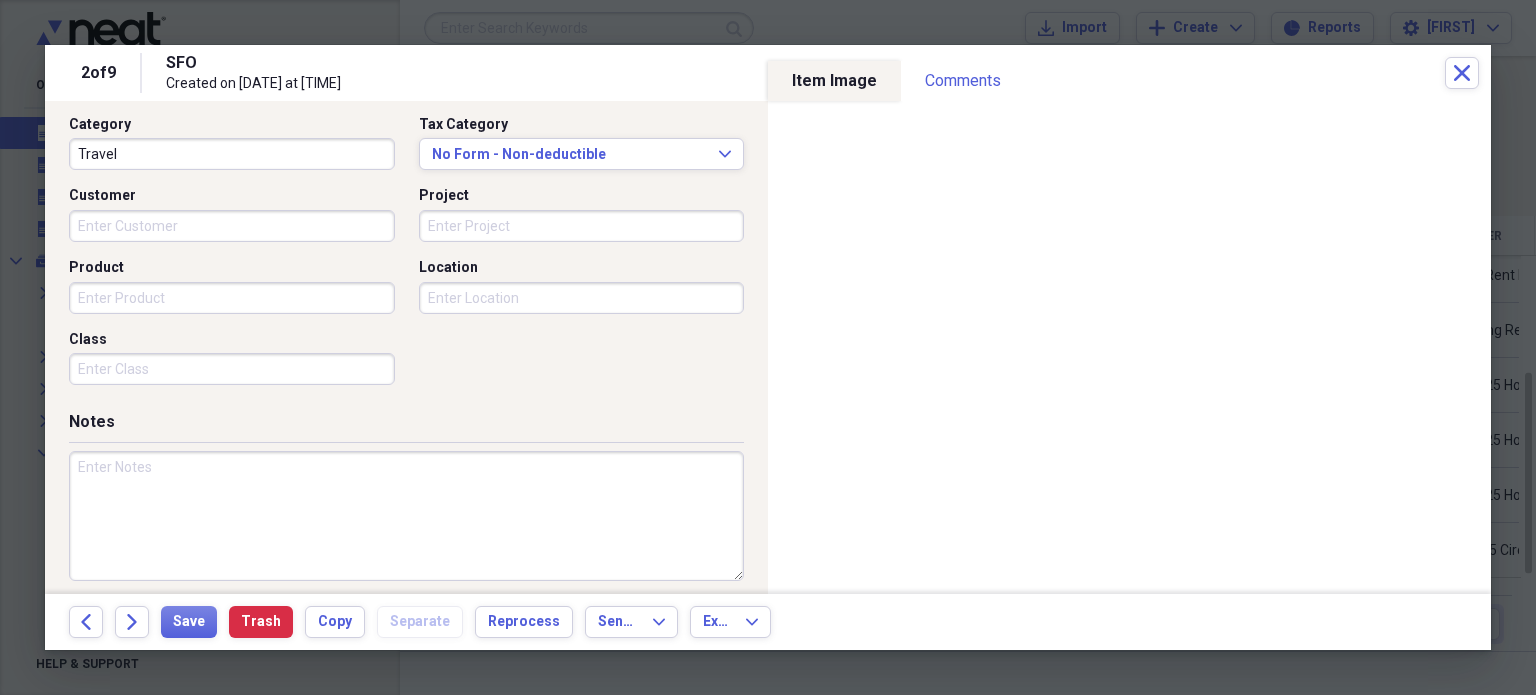 click at bounding box center (406, 516) 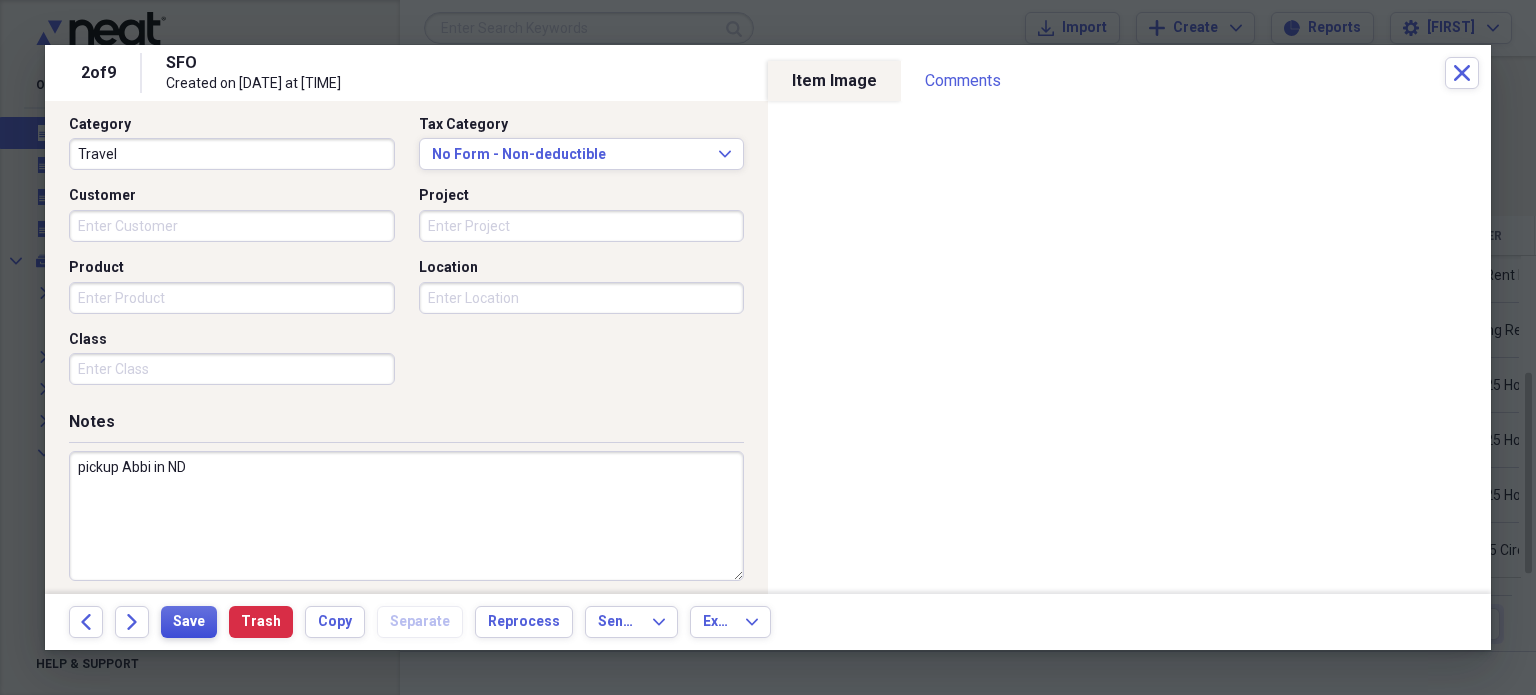 type on "pickup Abbi in ND" 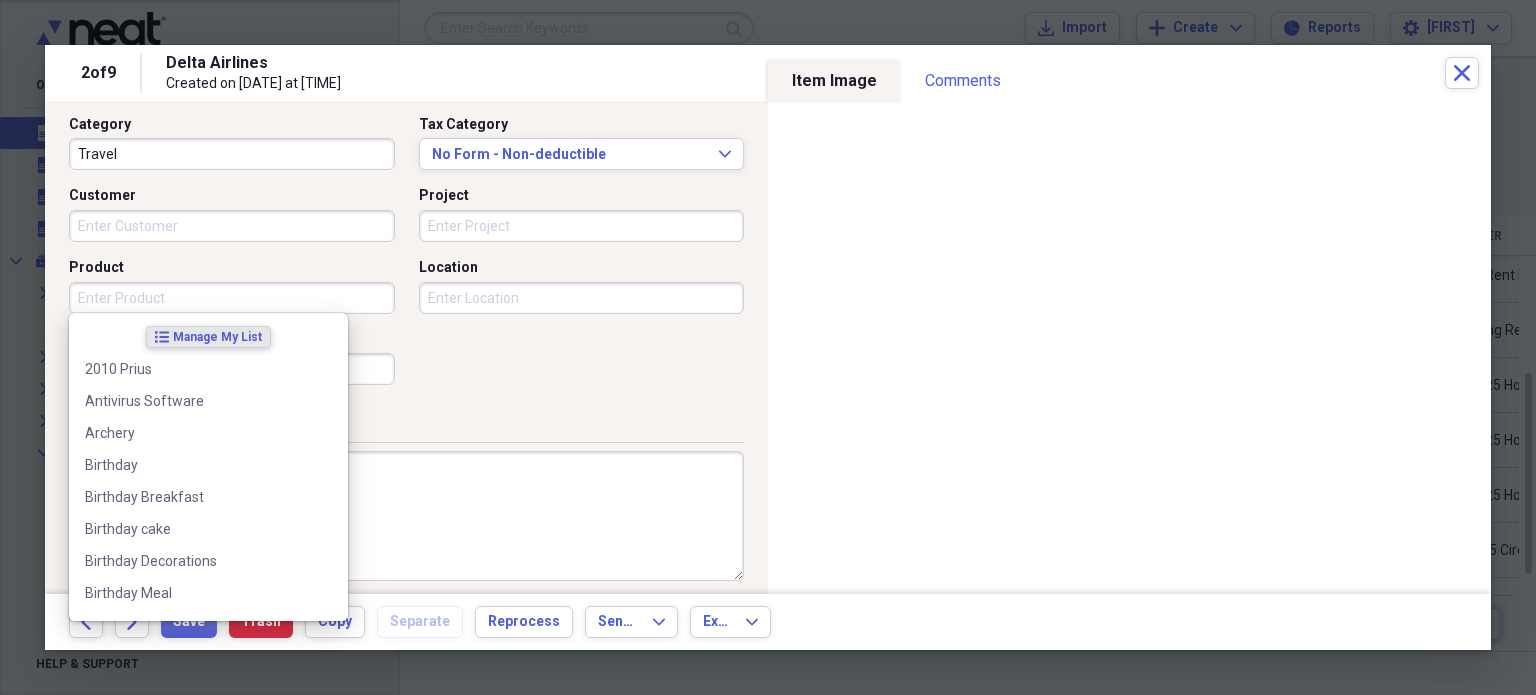 click on "Product" at bounding box center (232, 298) 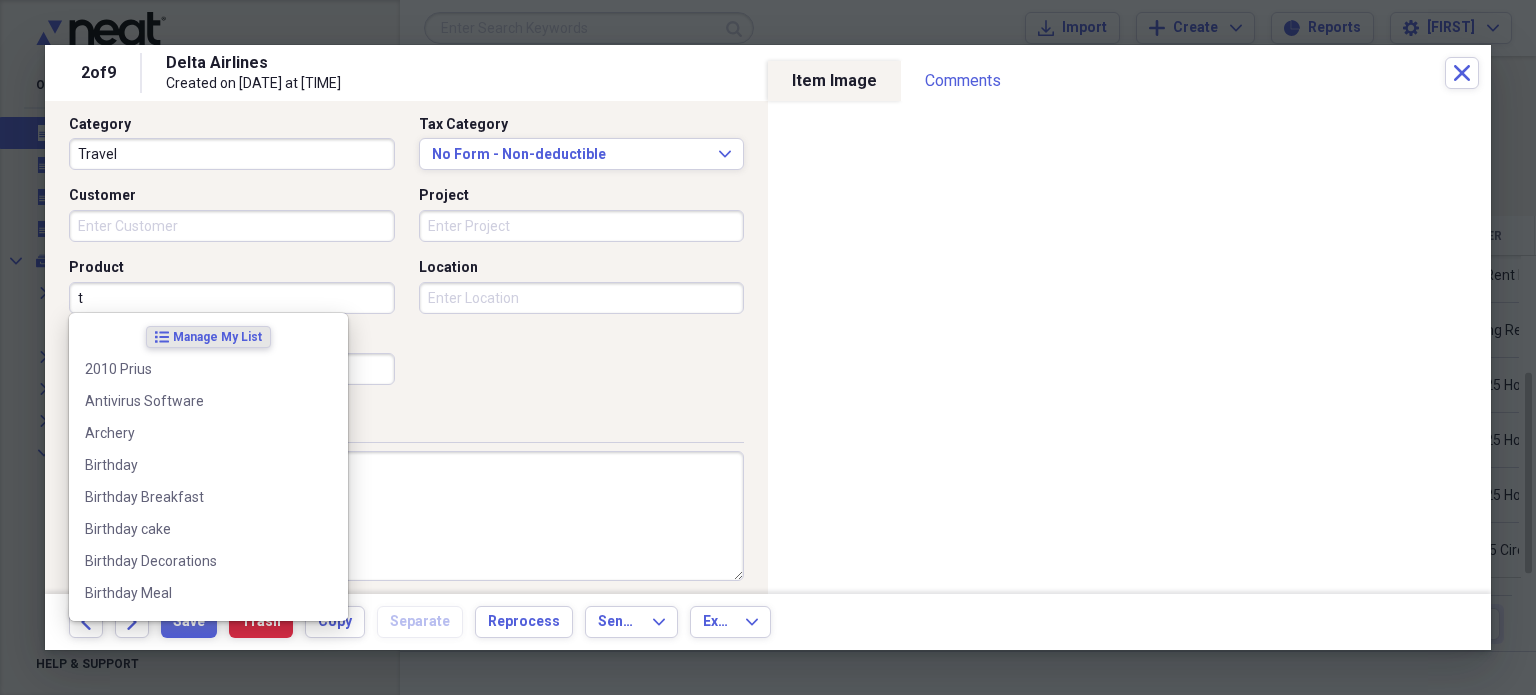 click on "t" at bounding box center (232, 298) 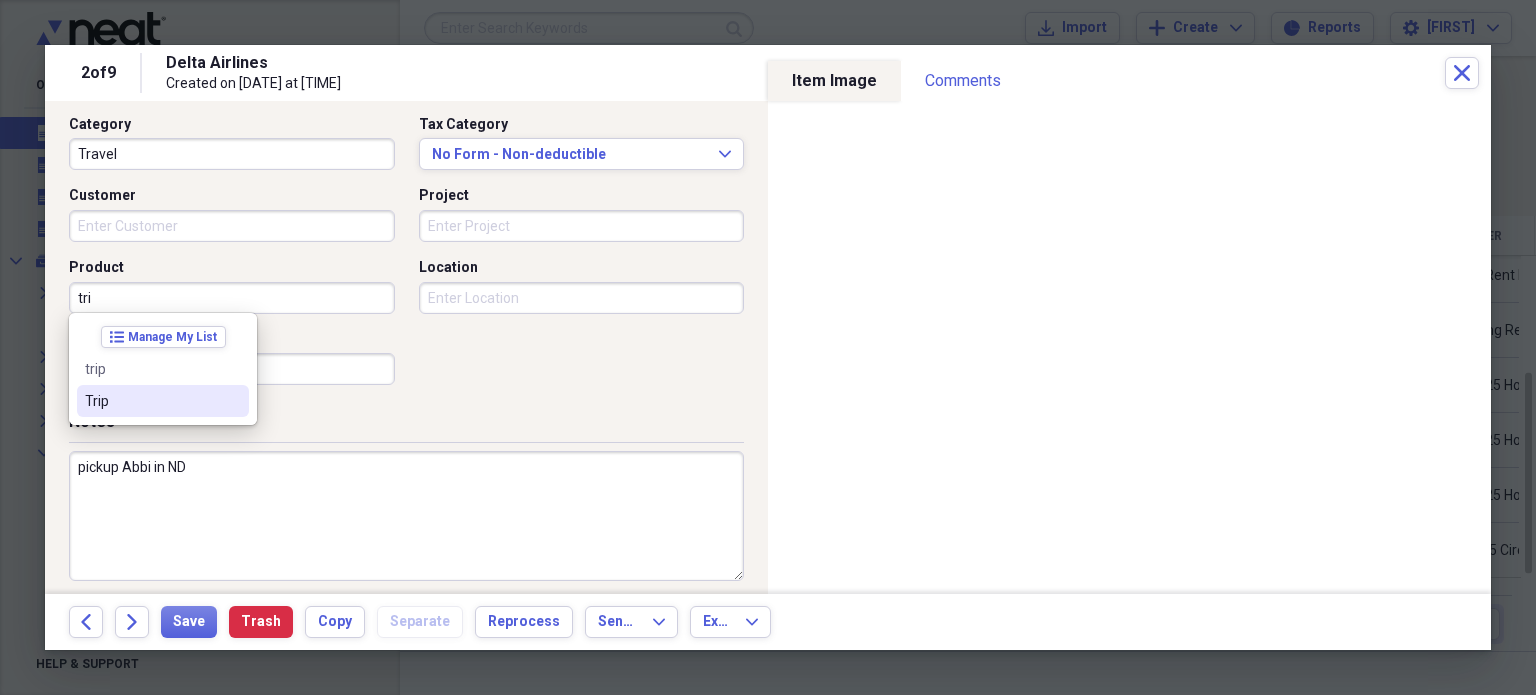 click on "Trip" at bounding box center (151, 401) 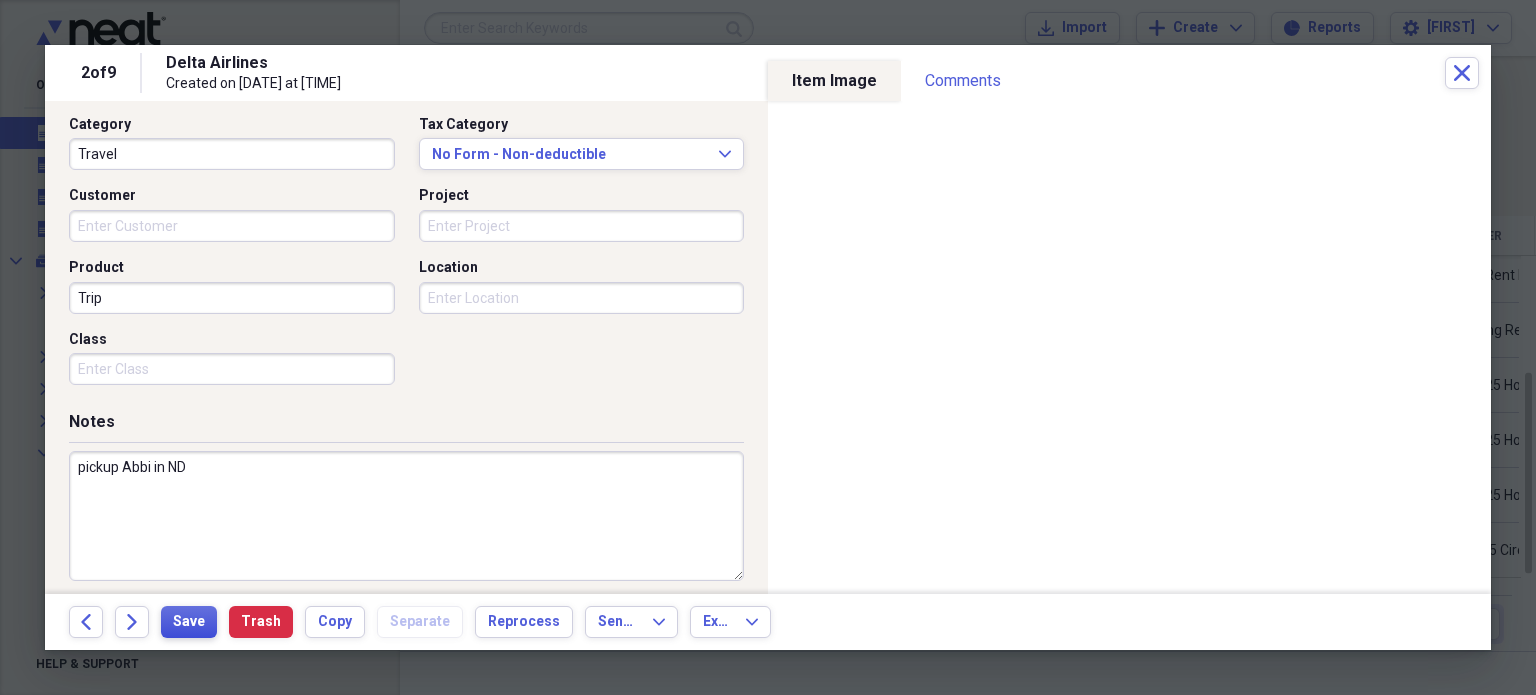 click on "Save" at bounding box center (189, 622) 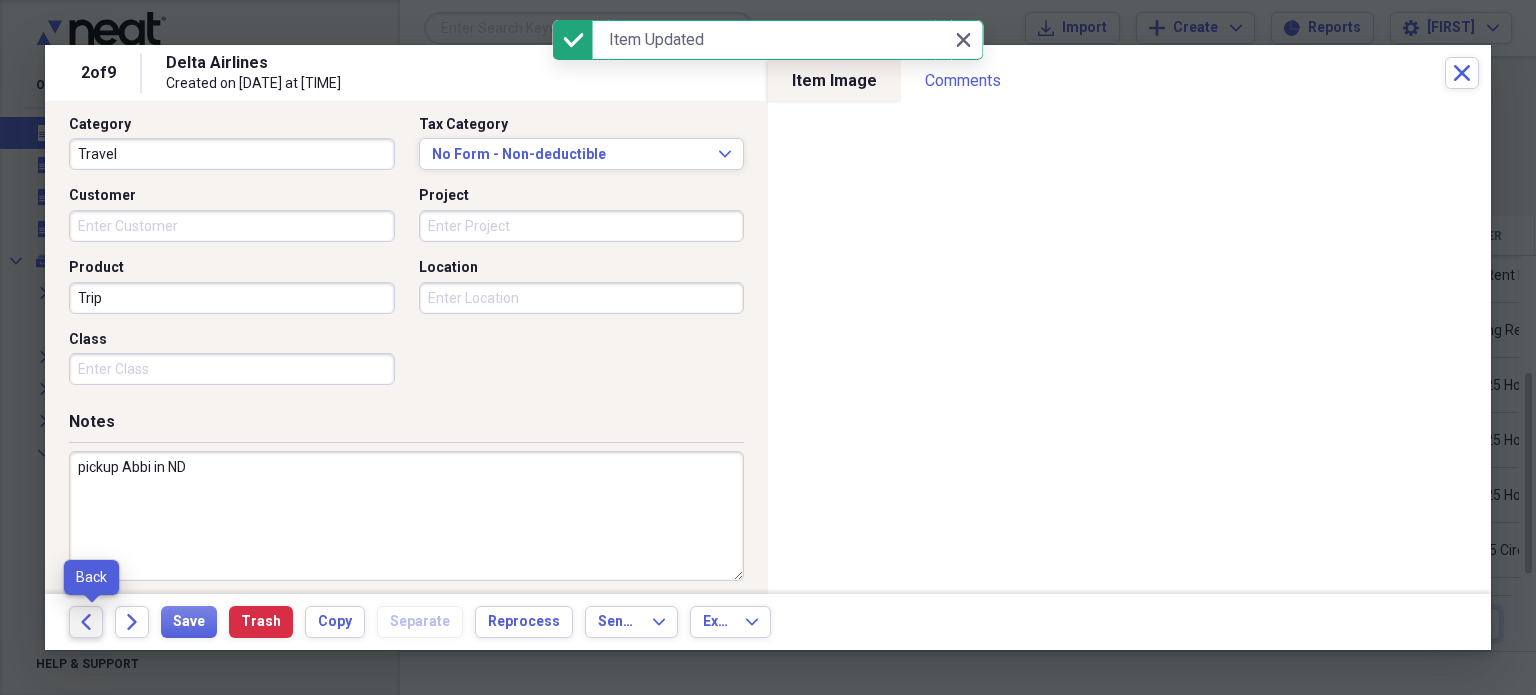 click 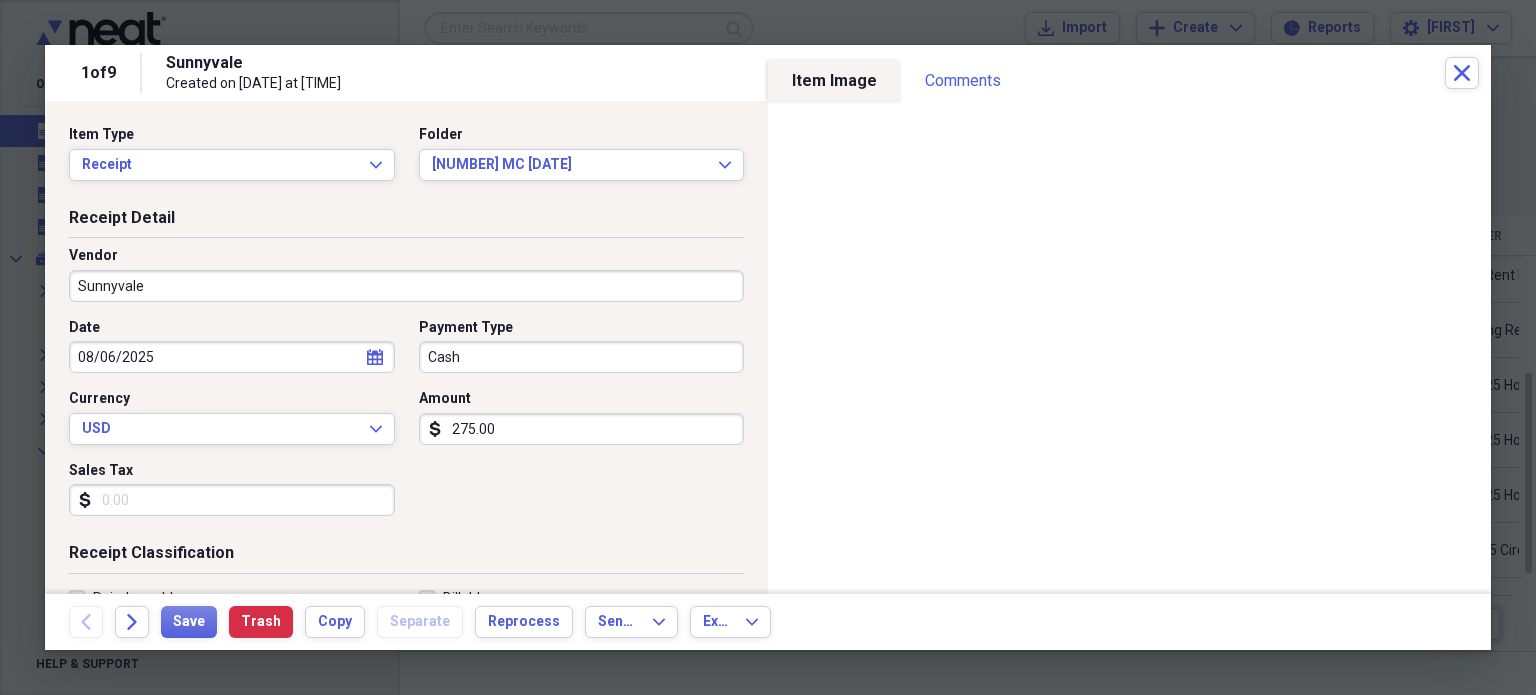 click on "Sunnyvale" at bounding box center (406, 286) 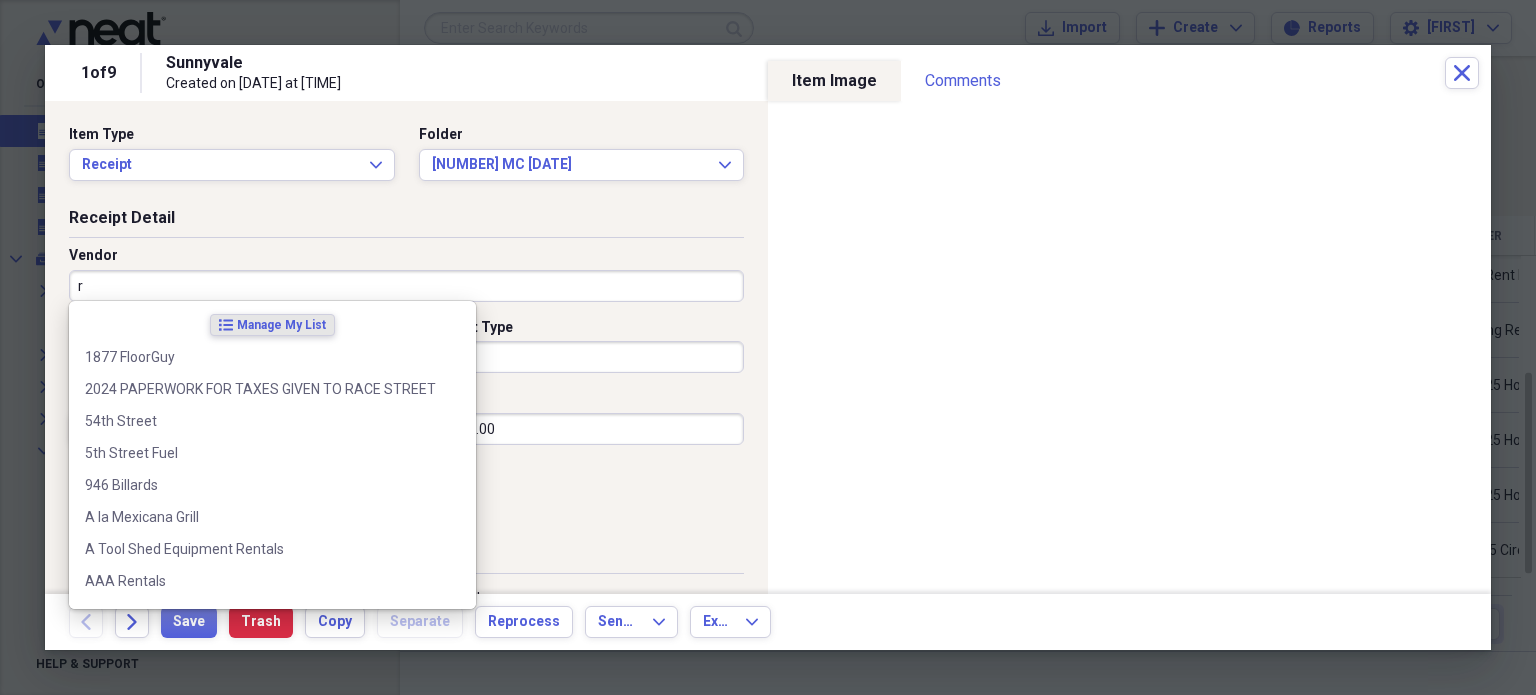 click on "r" at bounding box center [406, 286] 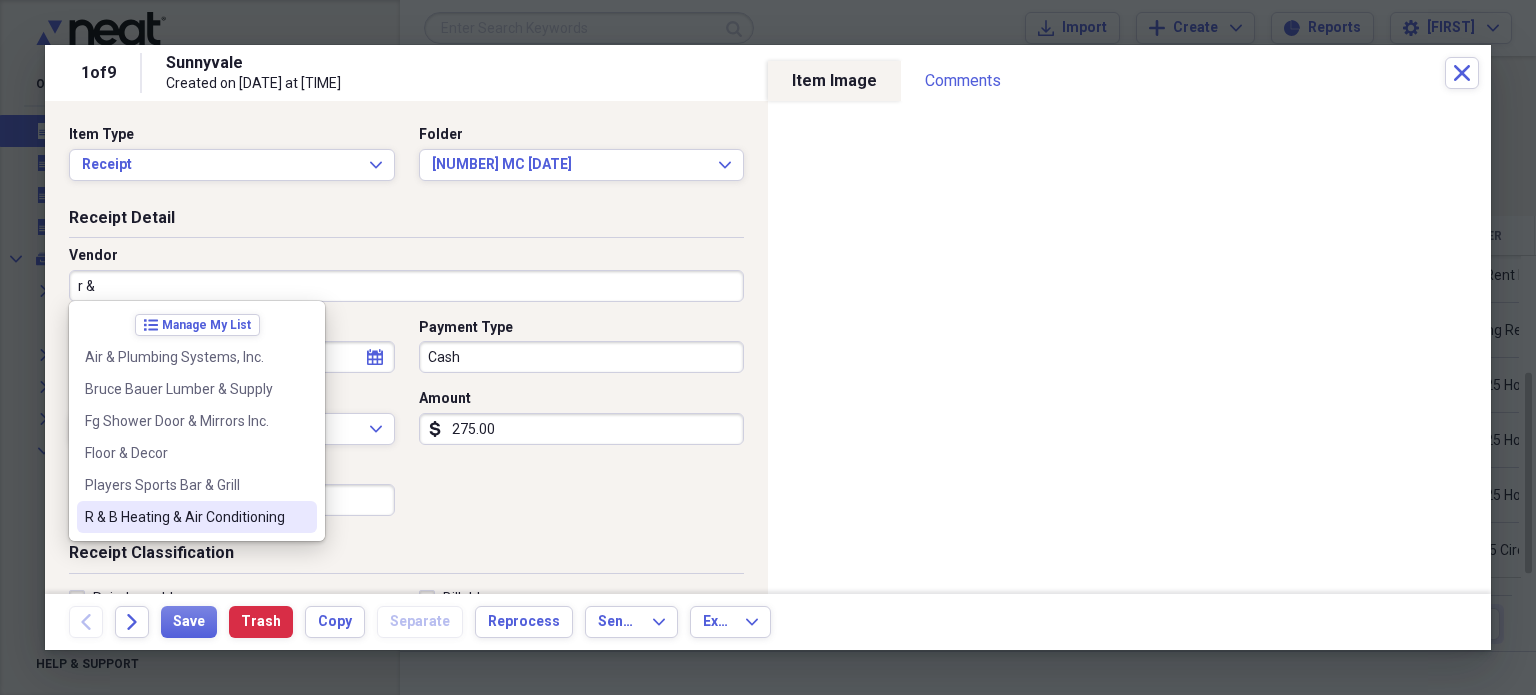 click on "R & B Heating & Air Conditioning" at bounding box center [185, 517] 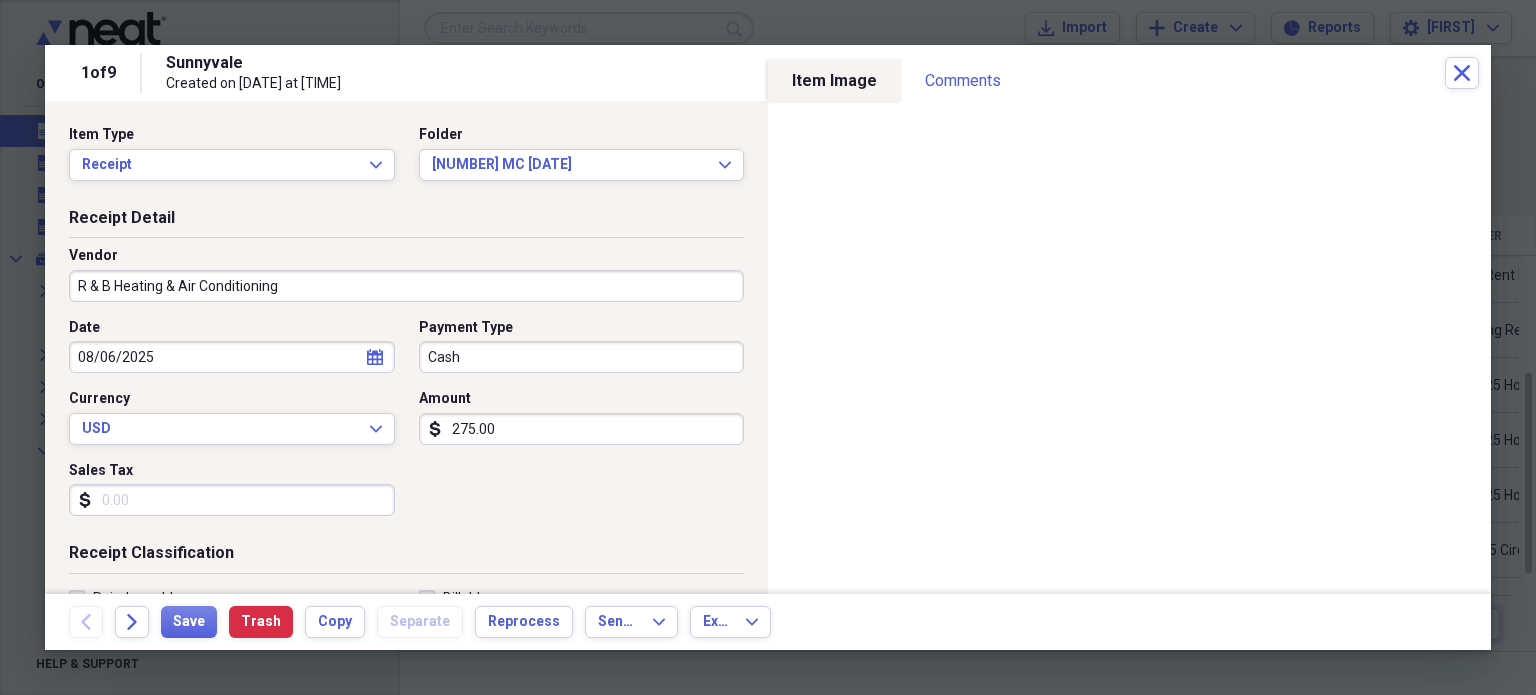 type on "HVAC" 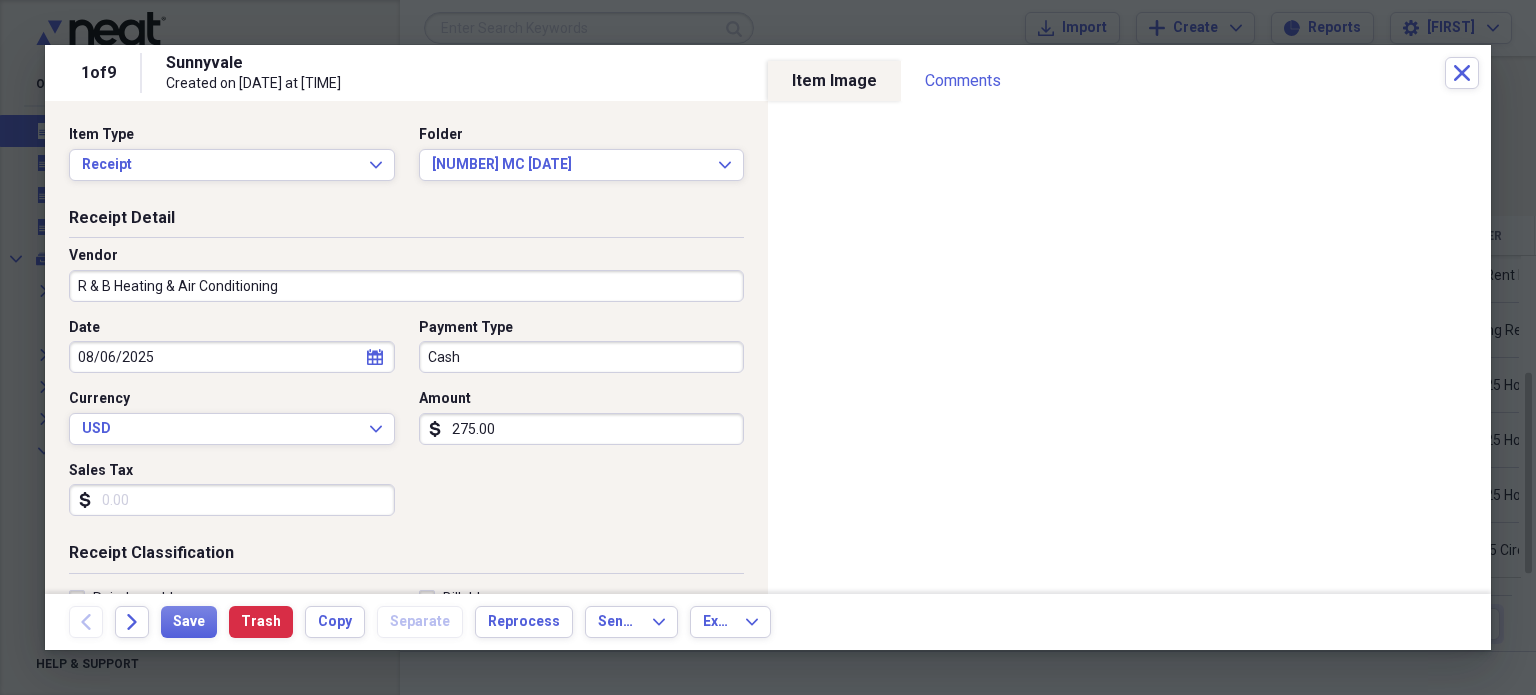 click on "Cash" at bounding box center (582, 357) 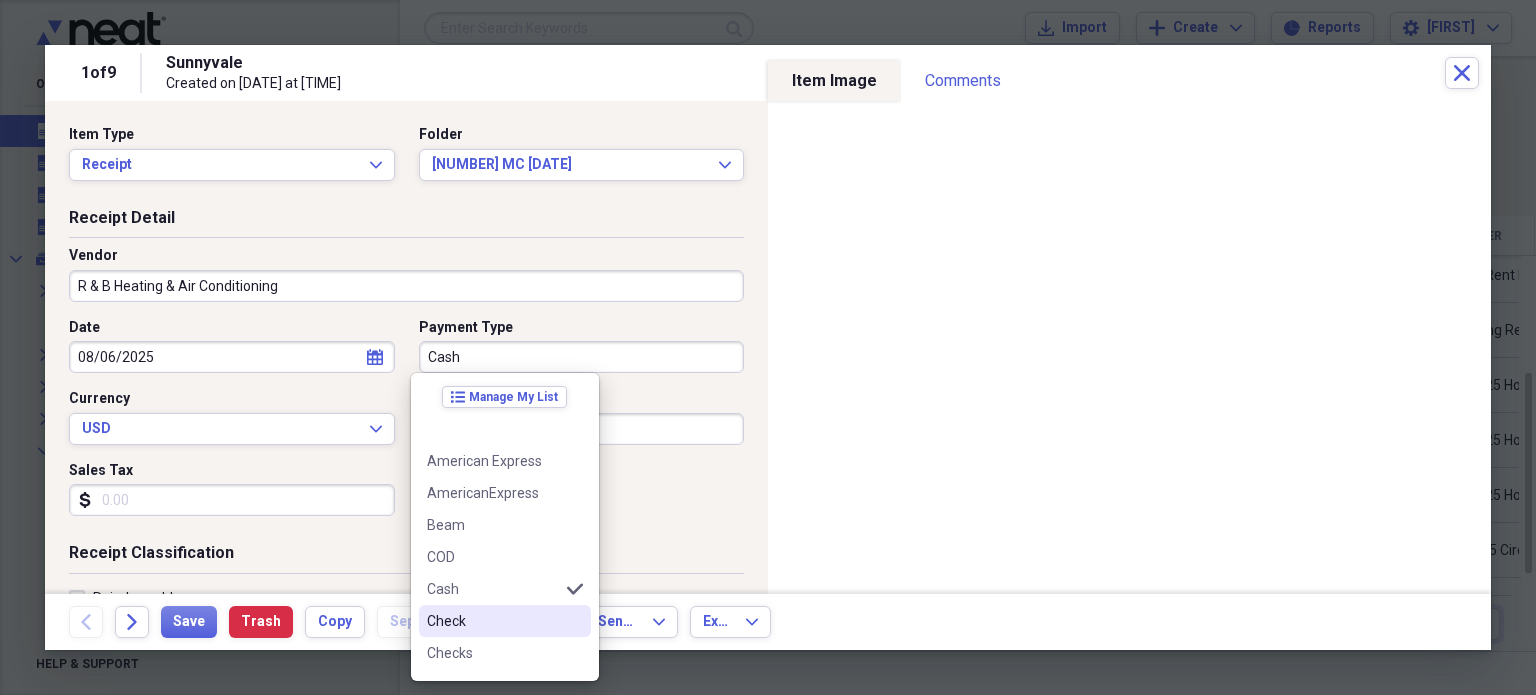 click on "Check" at bounding box center (493, 621) 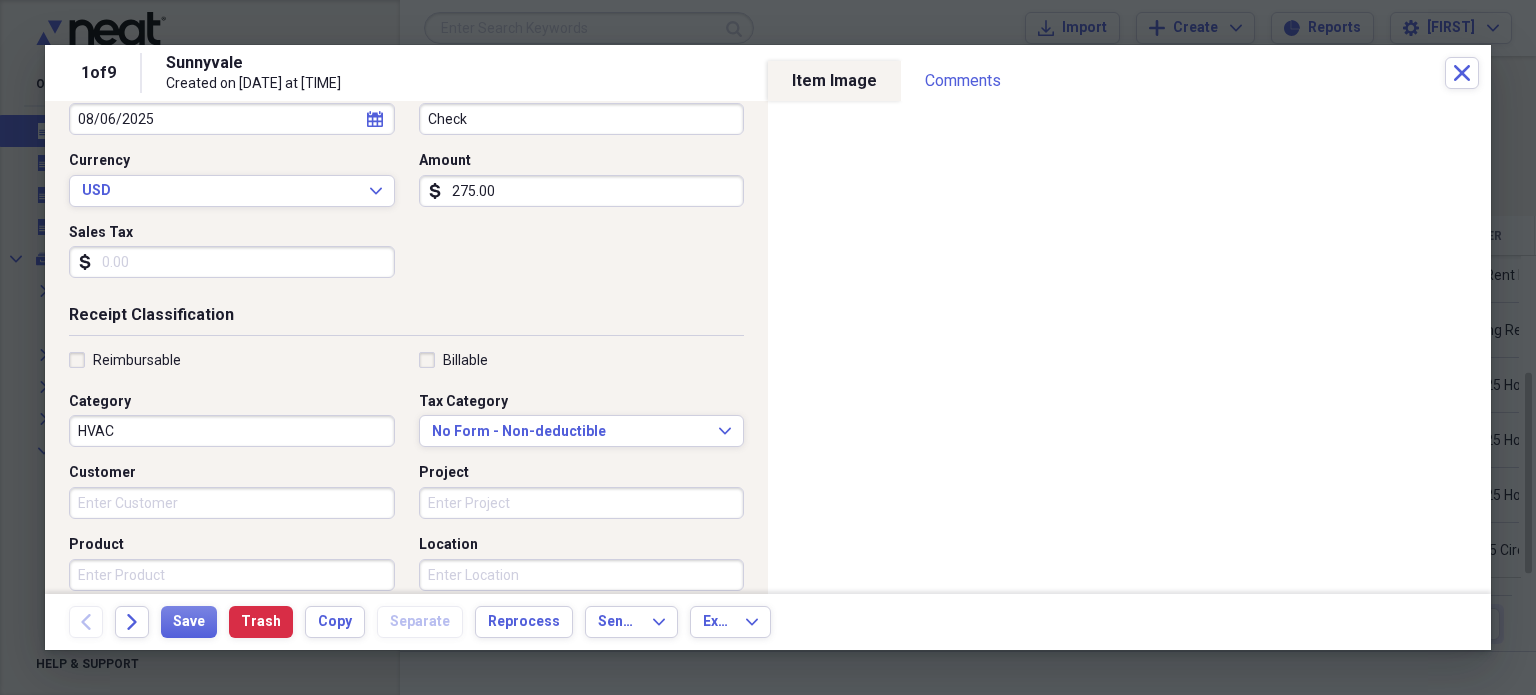 scroll, scrollTop: 240, scrollLeft: 0, axis: vertical 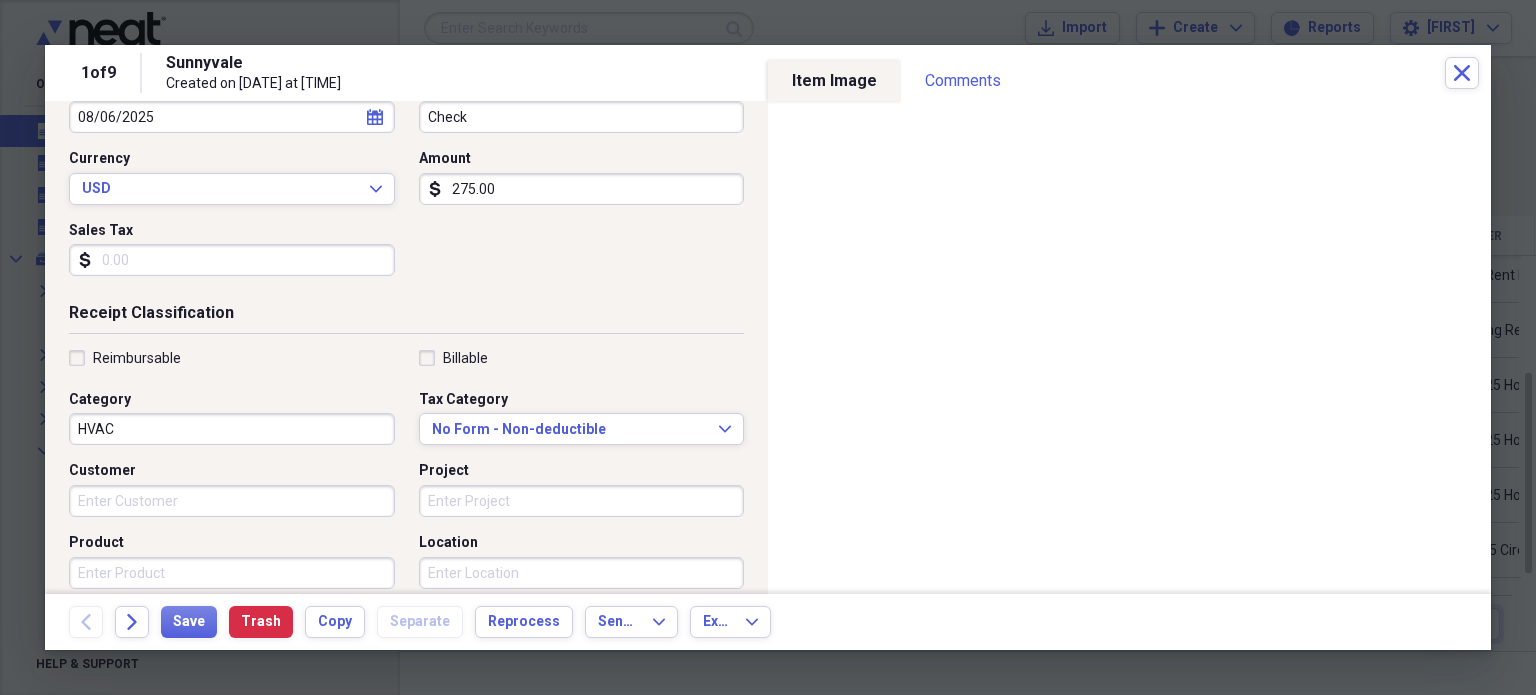 click on "Billable" at bounding box center [453, 358] 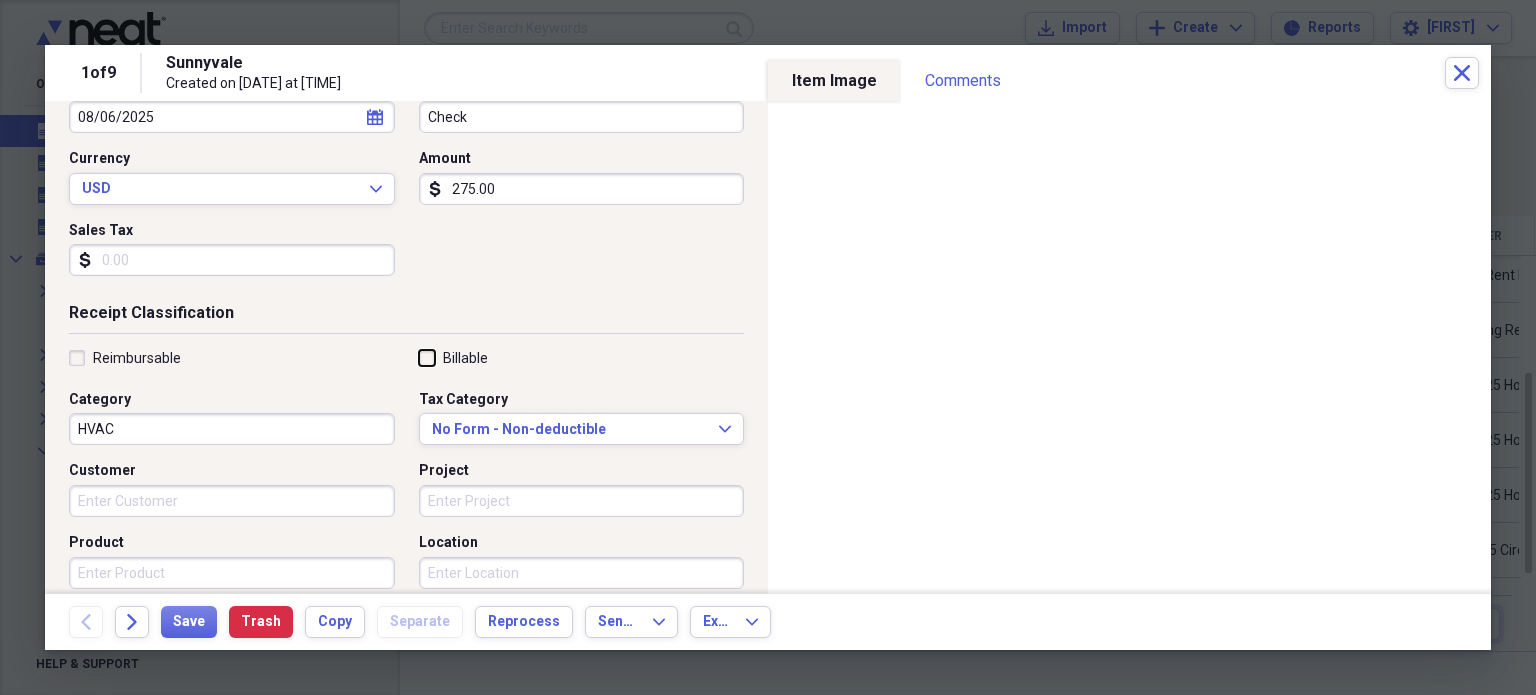 click on "Billable" at bounding box center (419, 357) 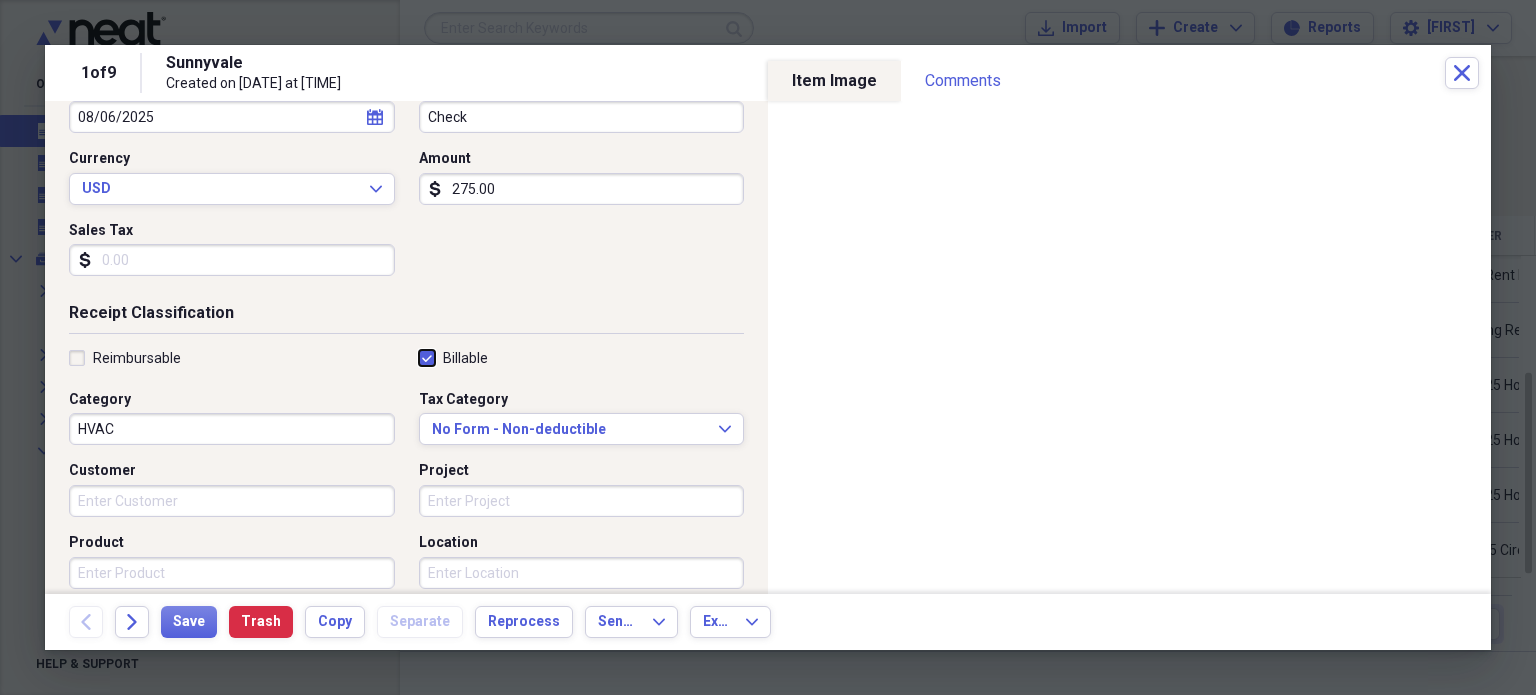 checkbox on "true" 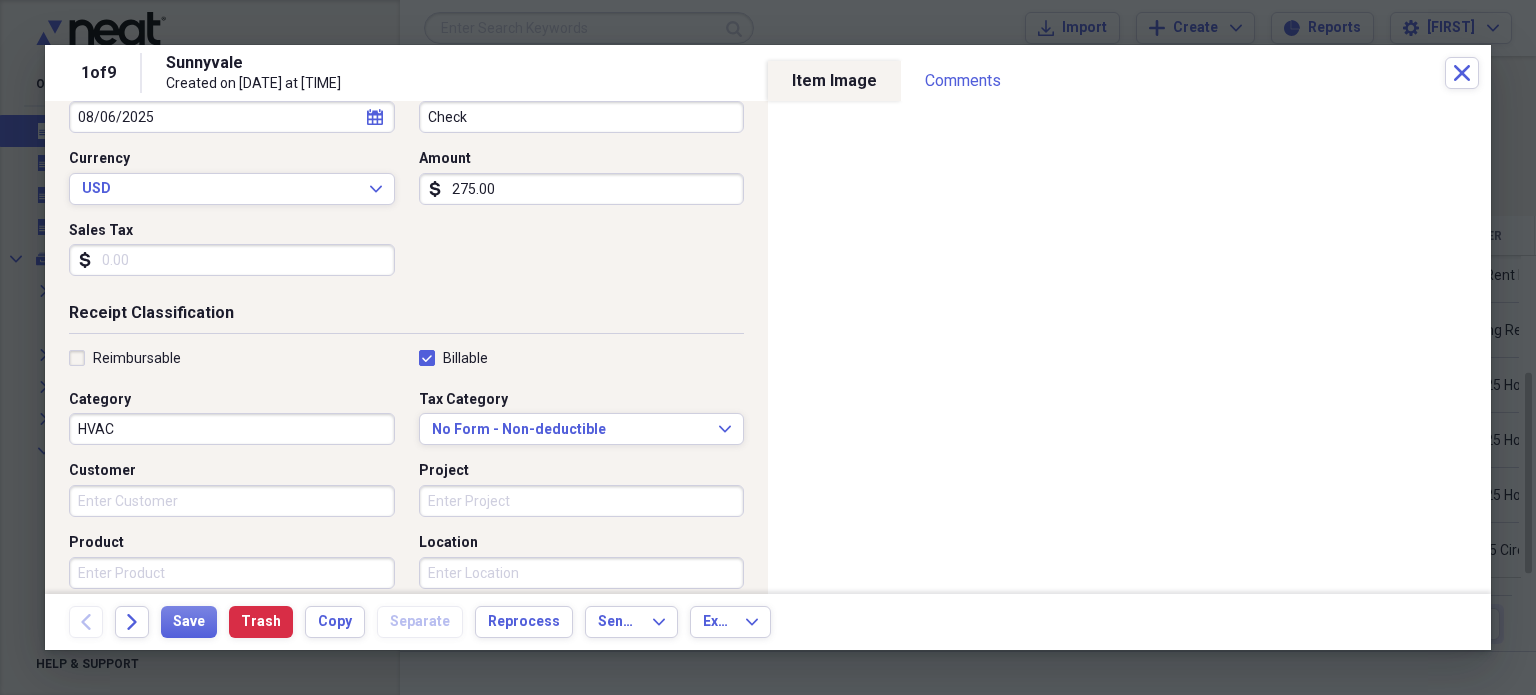 click on "Customer" at bounding box center [232, 501] 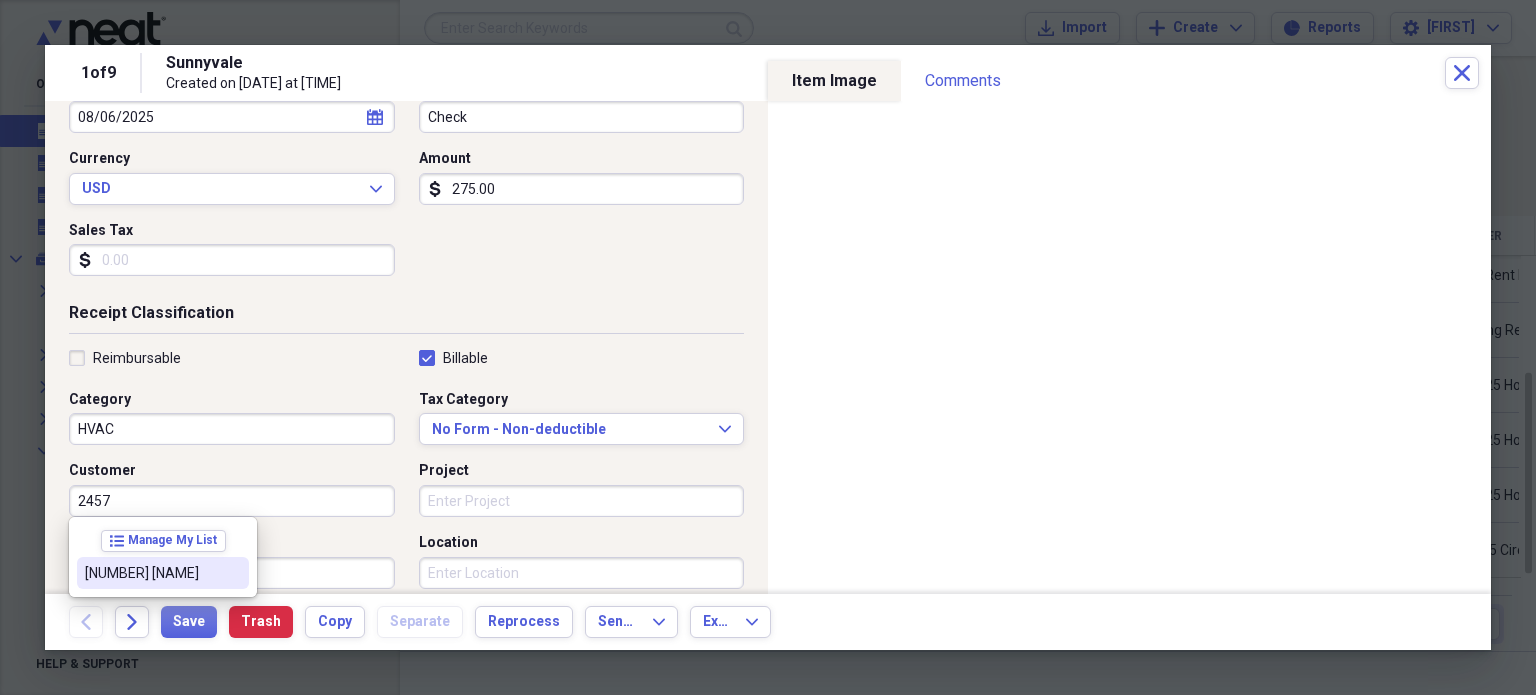 click on "[NUMBER] [NAME]" at bounding box center (163, 573) 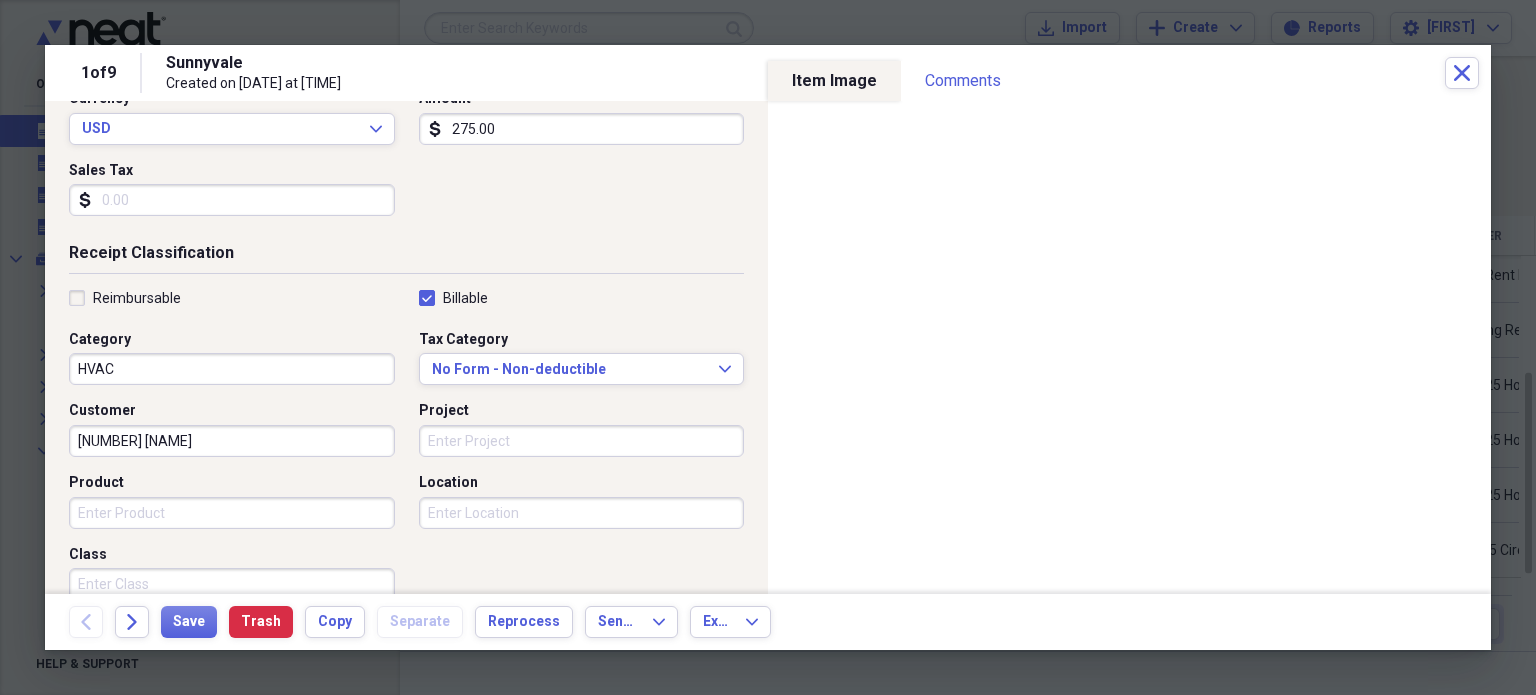 scroll, scrollTop: 313, scrollLeft: 0, axis: vertical 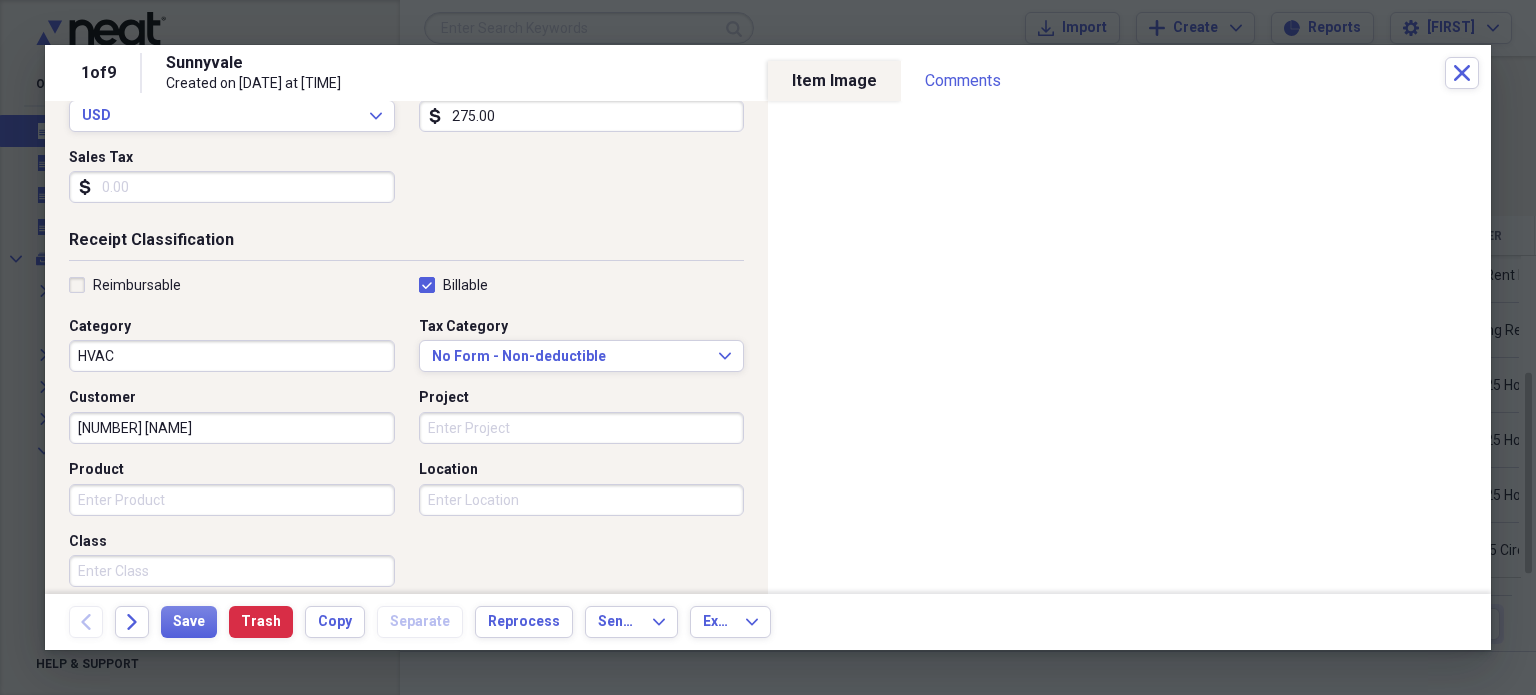 click on "HVAC" at bounding box center (232, 356) 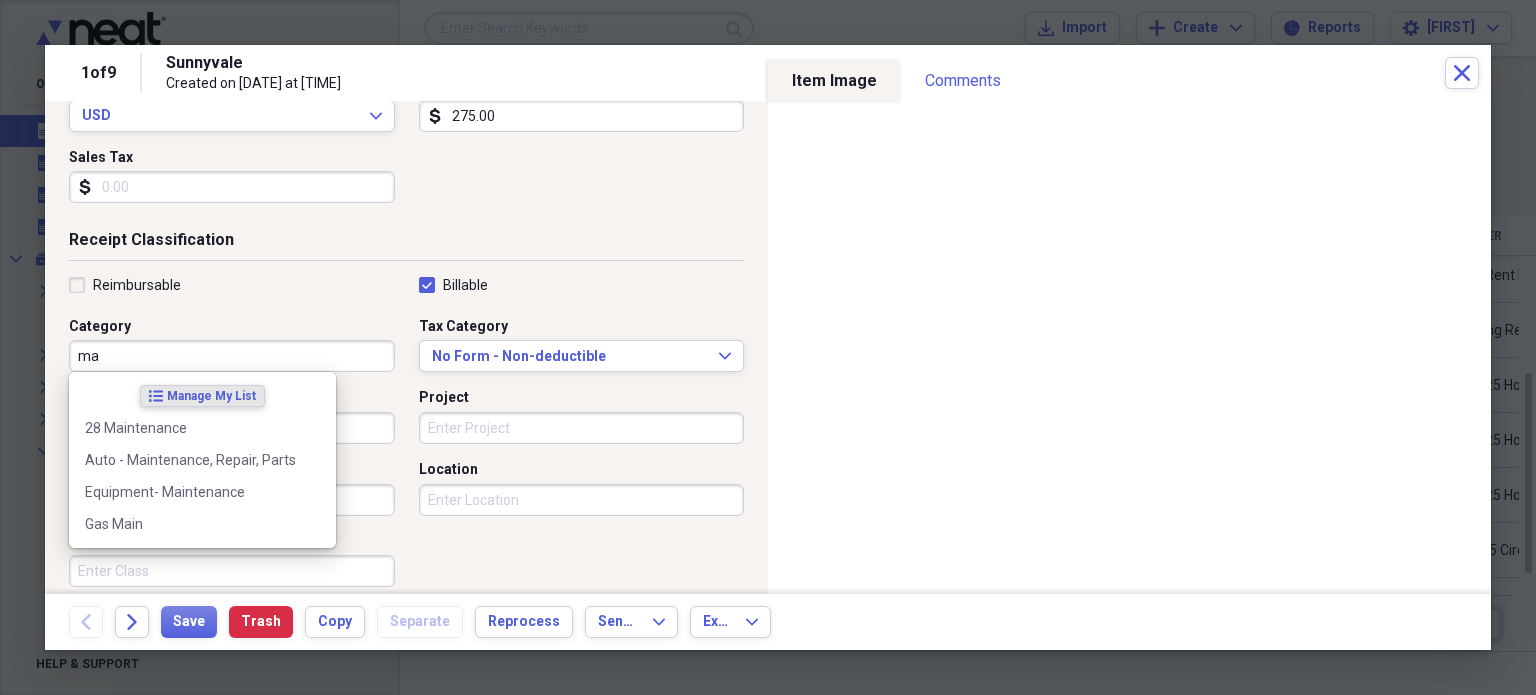 type on "m" 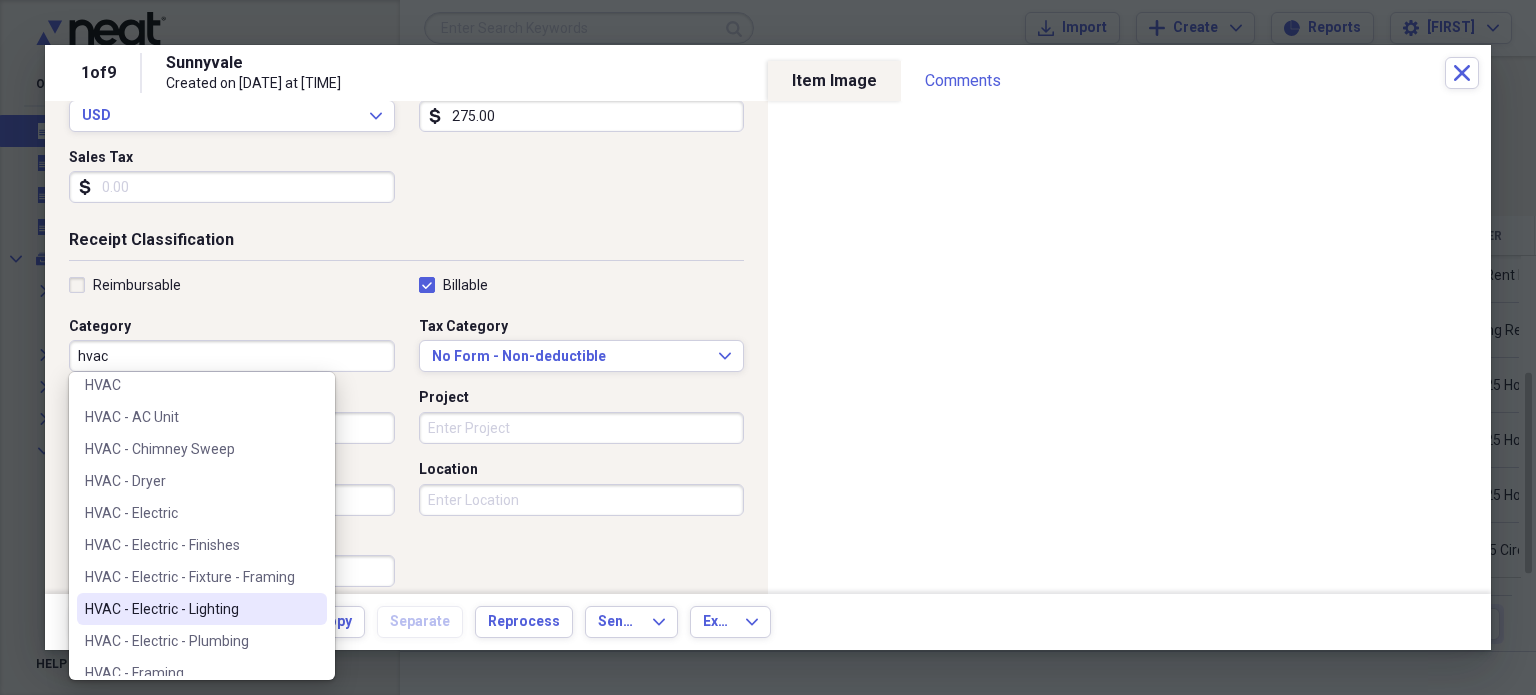 scroll, scrollTop: 362, scrollLeft: 0, axis: vertical 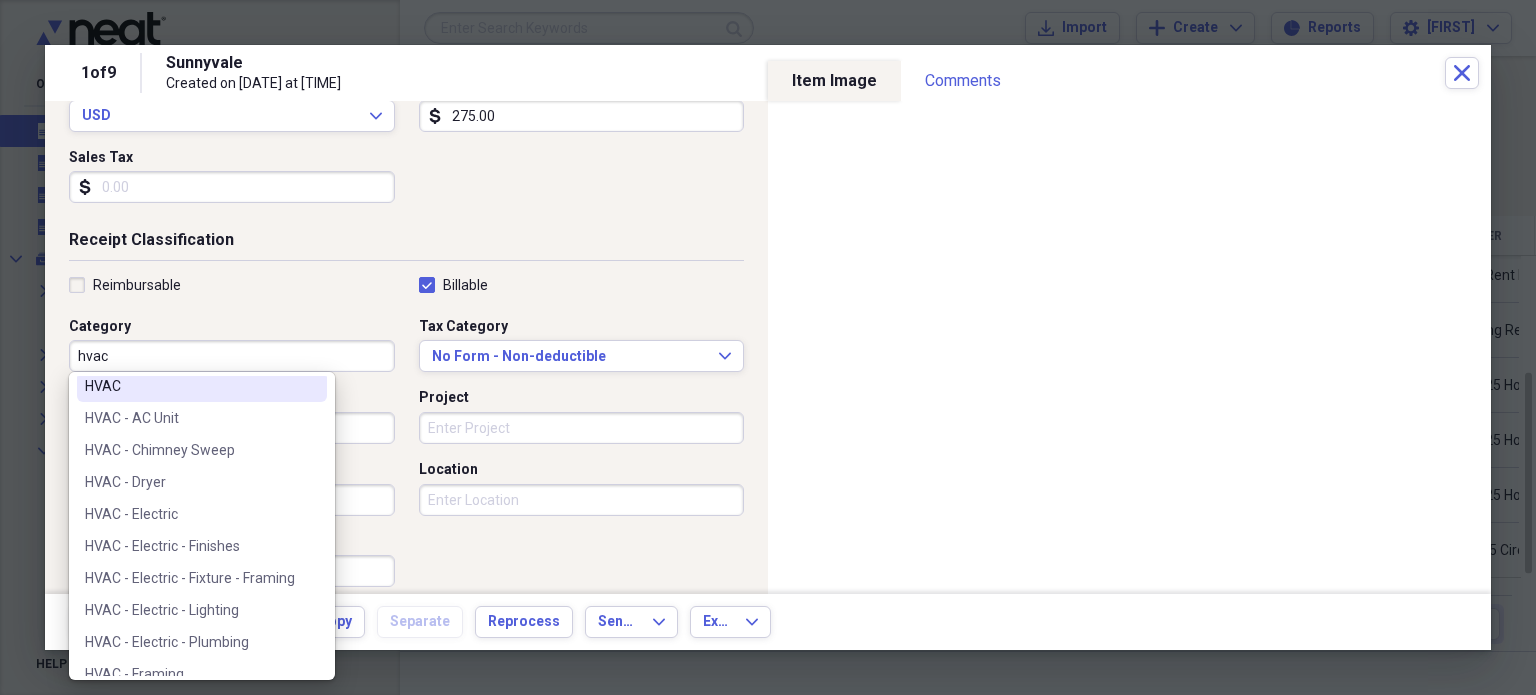 click on "HVAC" at bounding box center (202, 386) 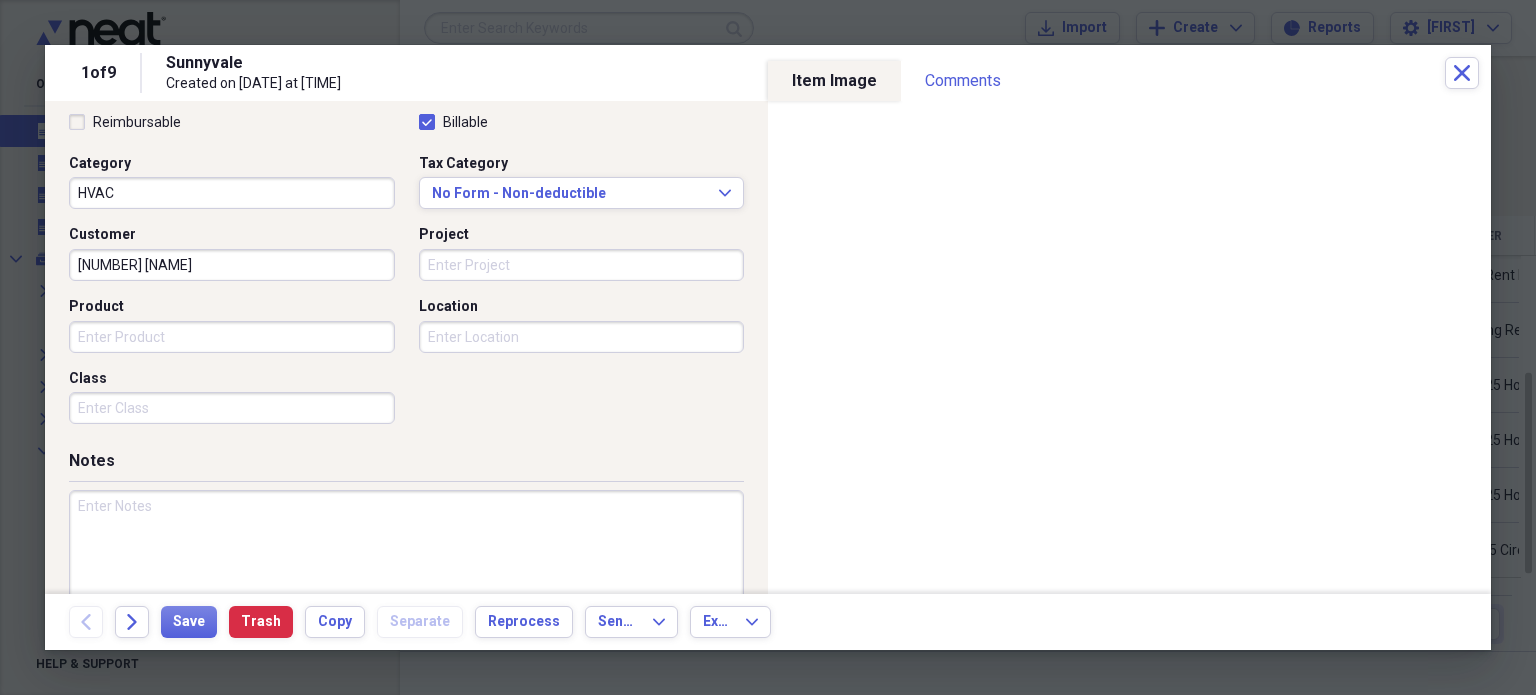 scroll, scrollTop: 477, scrollLeft: 0, axis: vertical 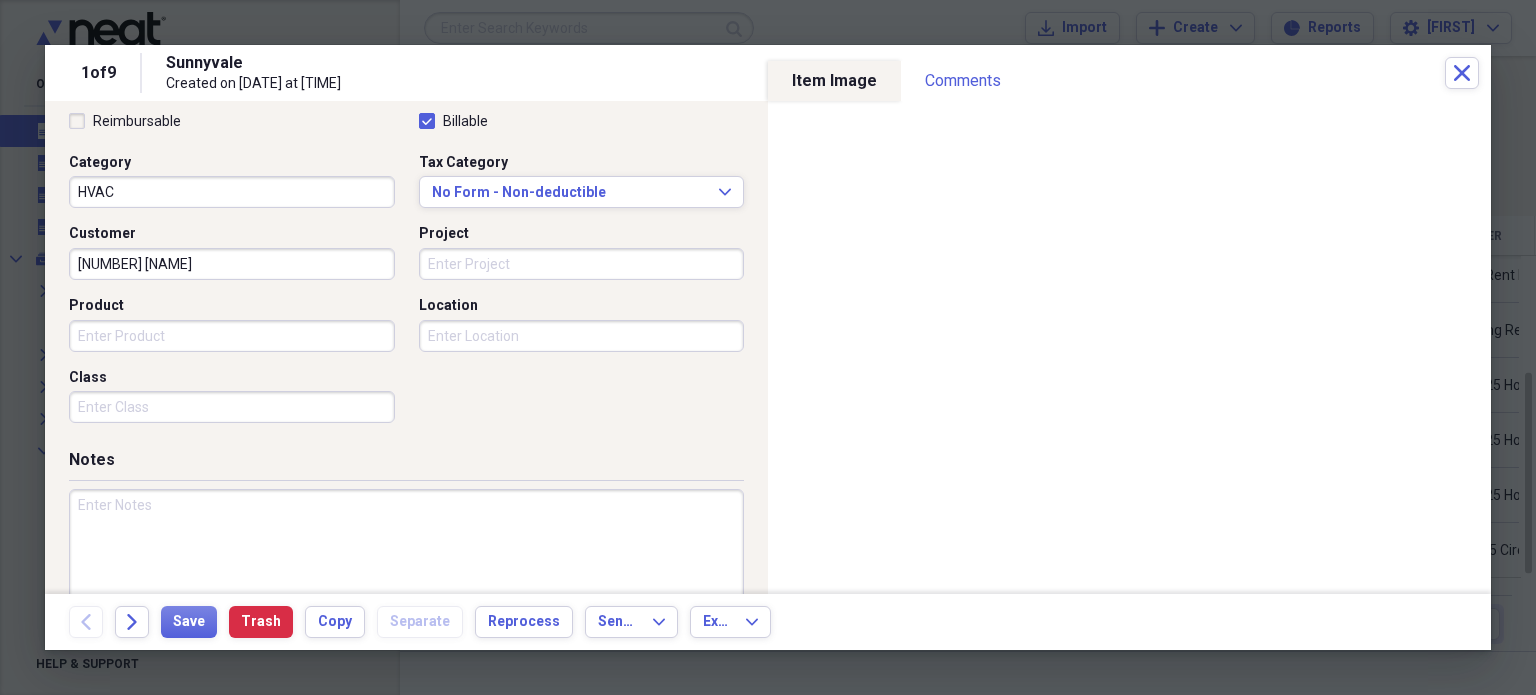 click at bounding box center (406, 554) 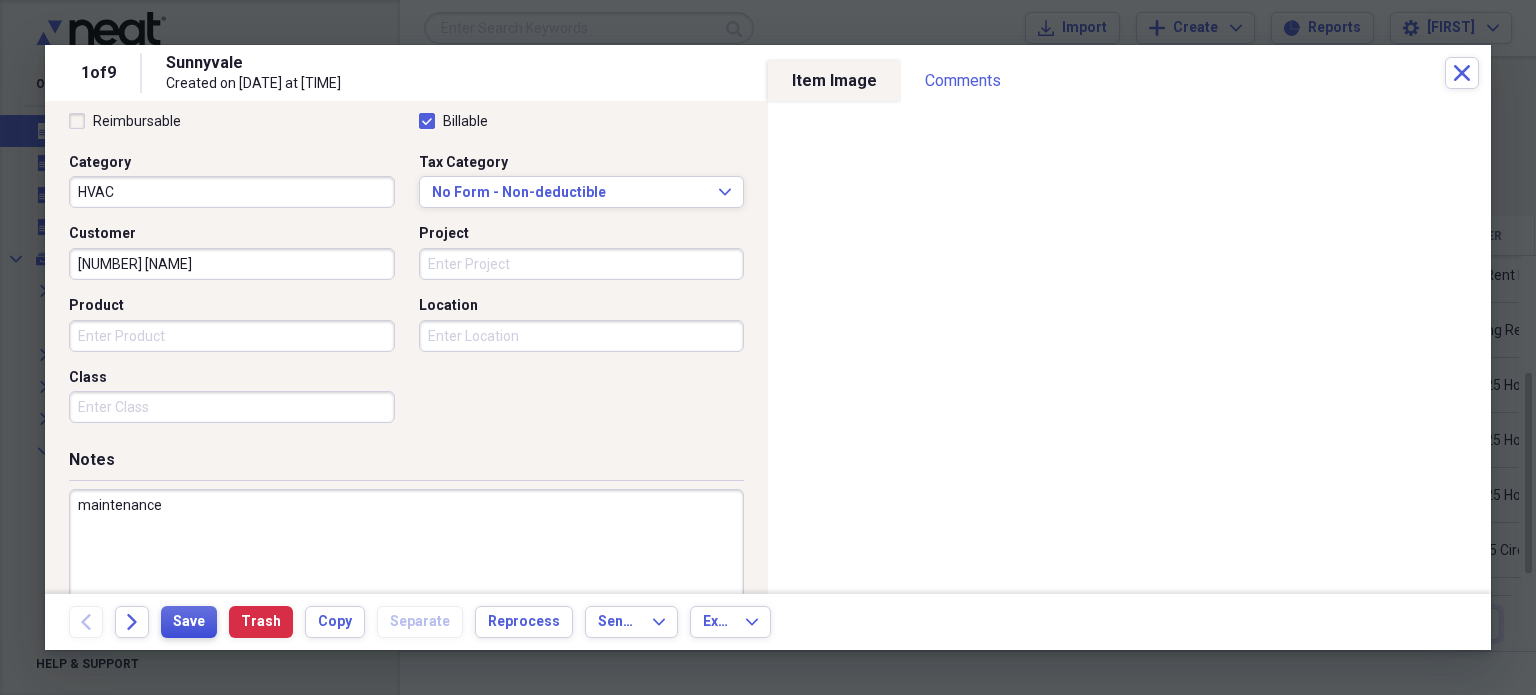 type on "maintenance" 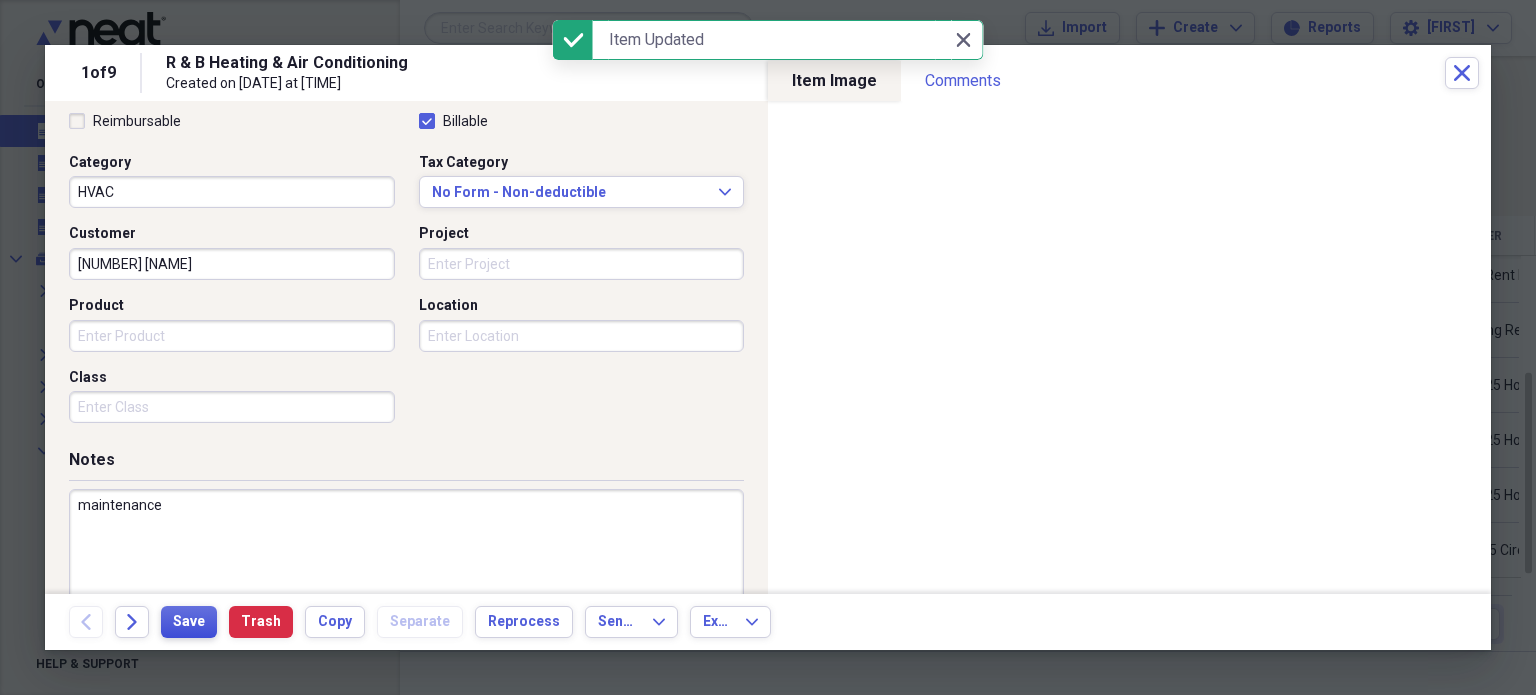 type 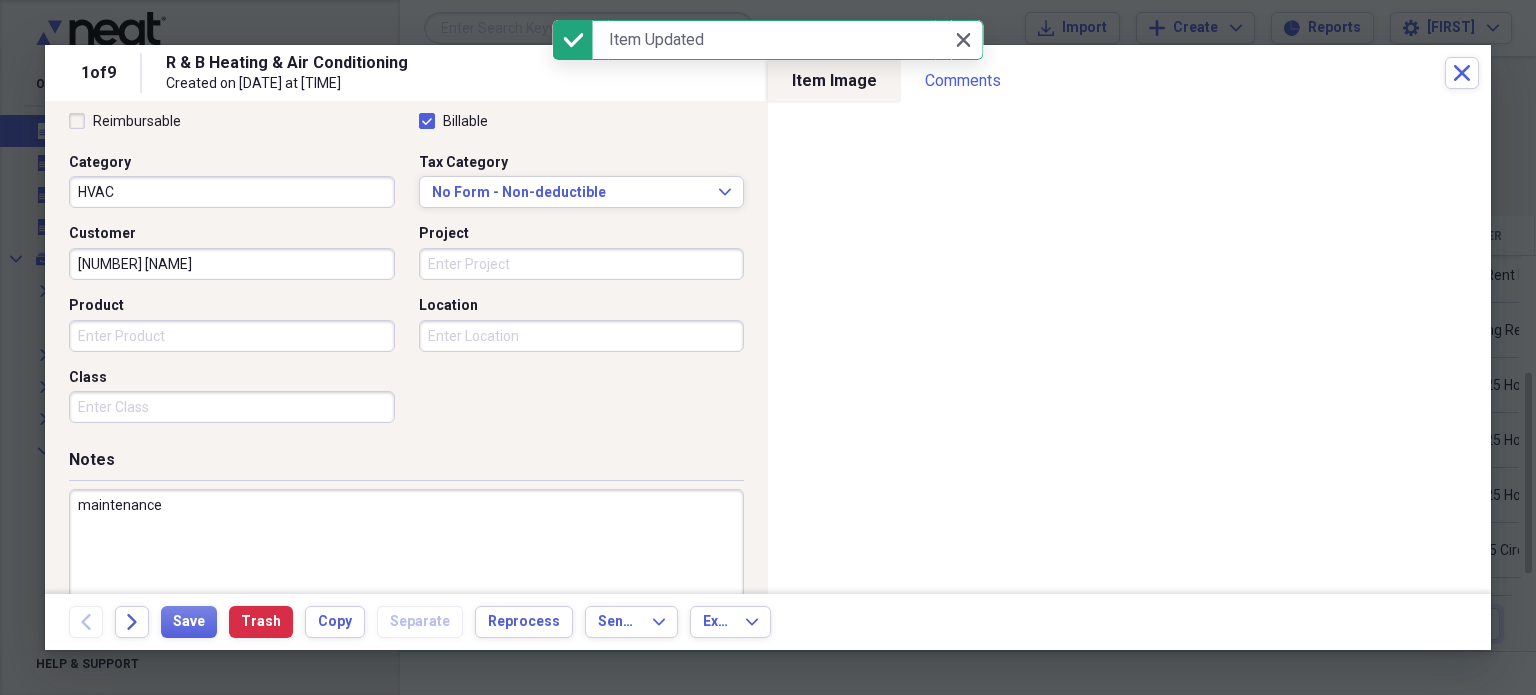 click on "maintenance" at bounding box center [406, 554] 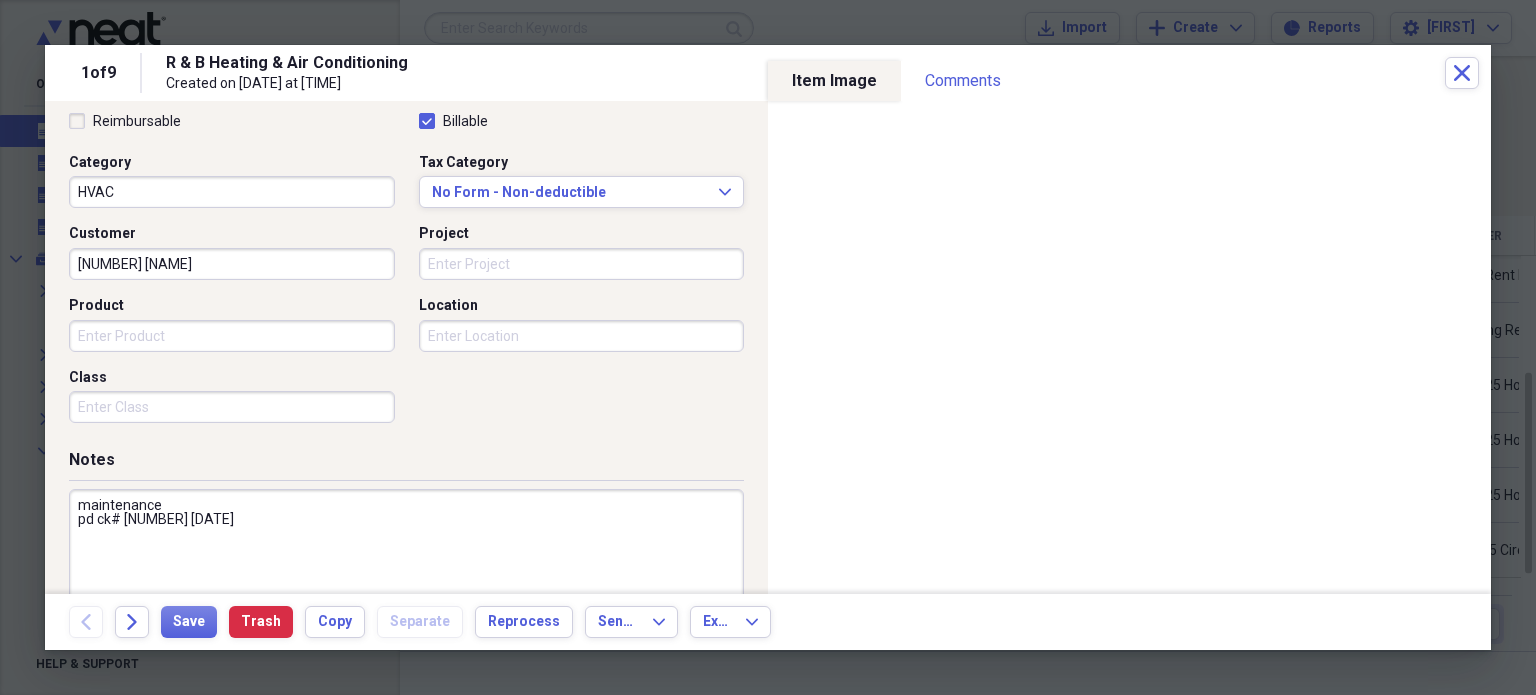 type on "maintenance
pd ck# [NUMBER]  [DATE]" 